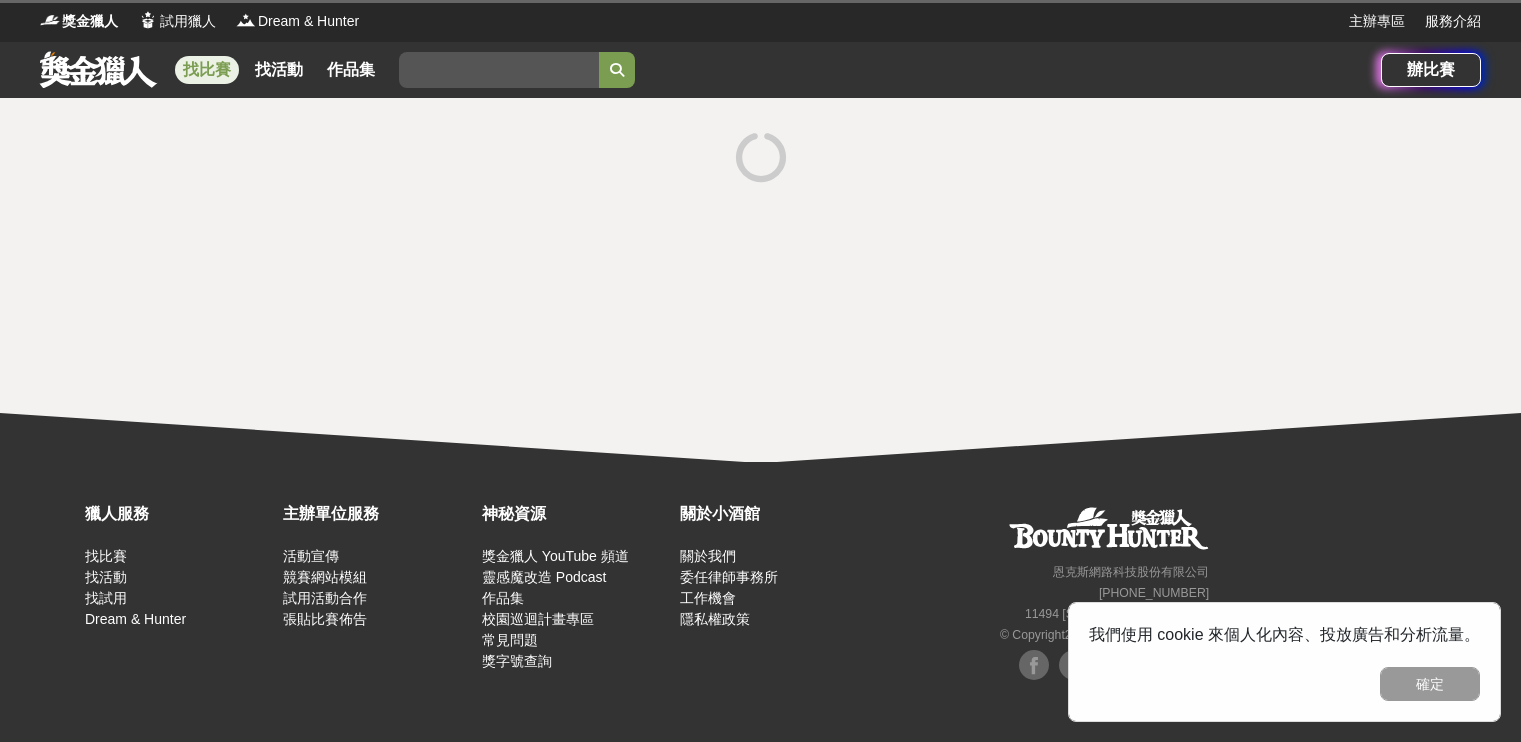 scroll, scrollTop: 0, scrollLeft: 0, axis: both 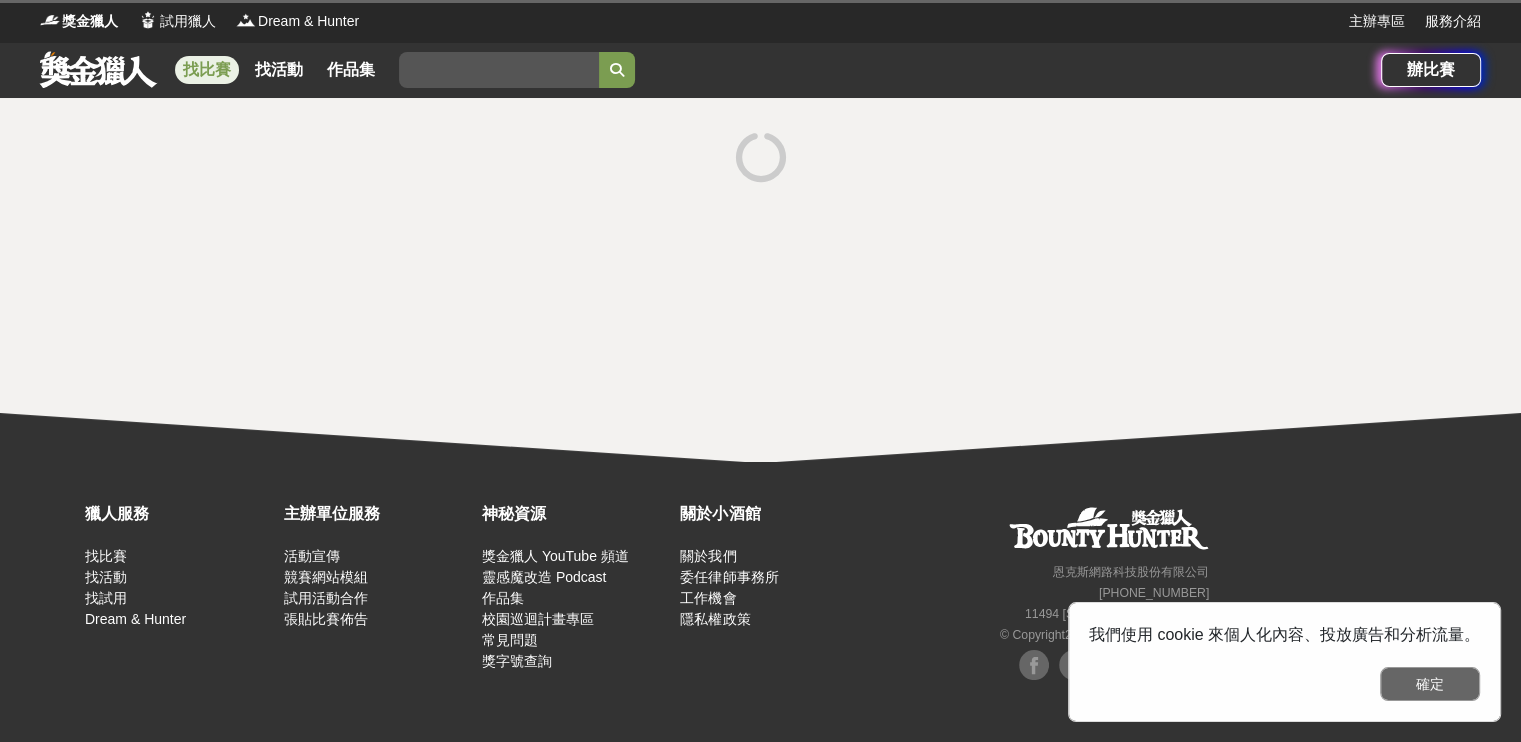 click on "確定" at bounding box center [1430, 684] 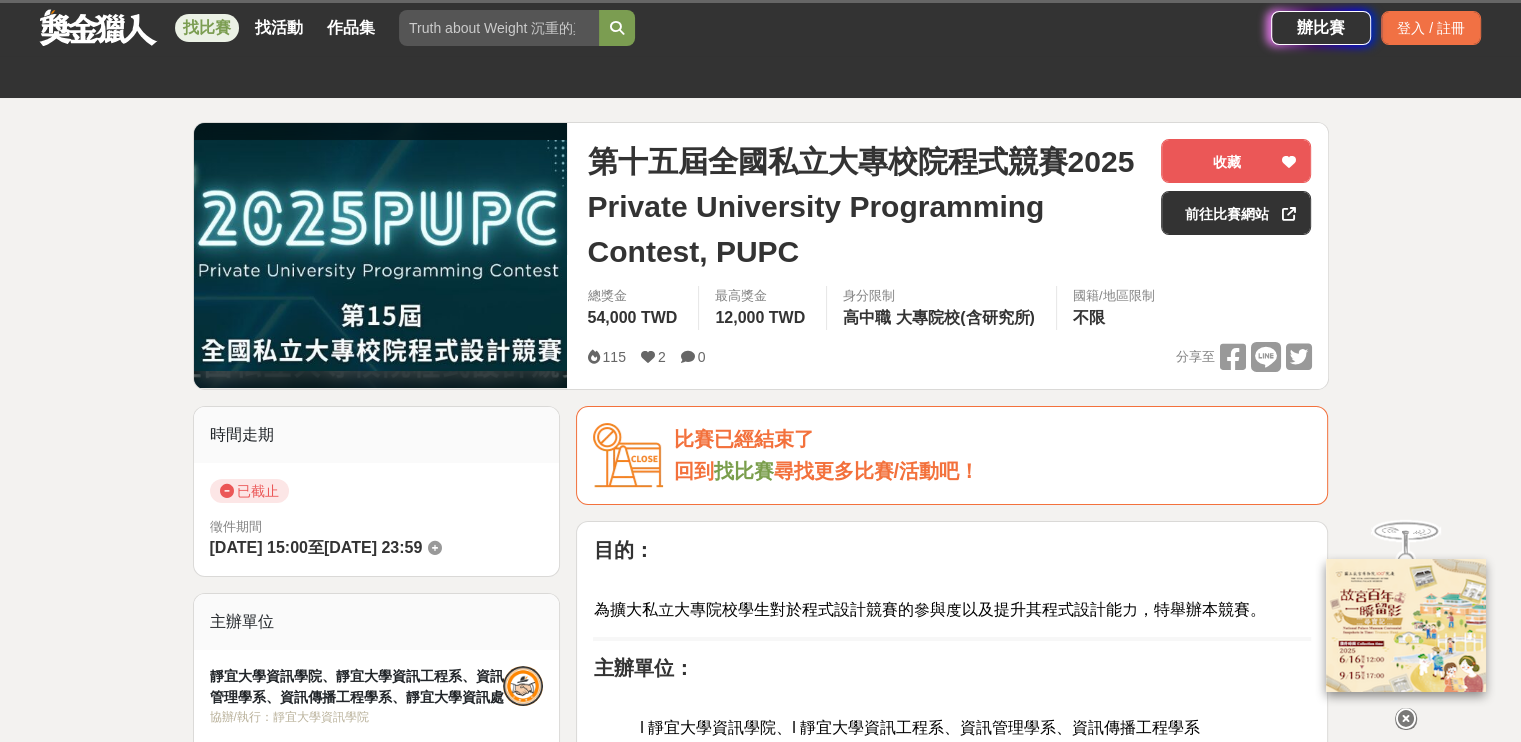 scroll, scrollTop: 300, scrollLeft: 0, axis: vertical 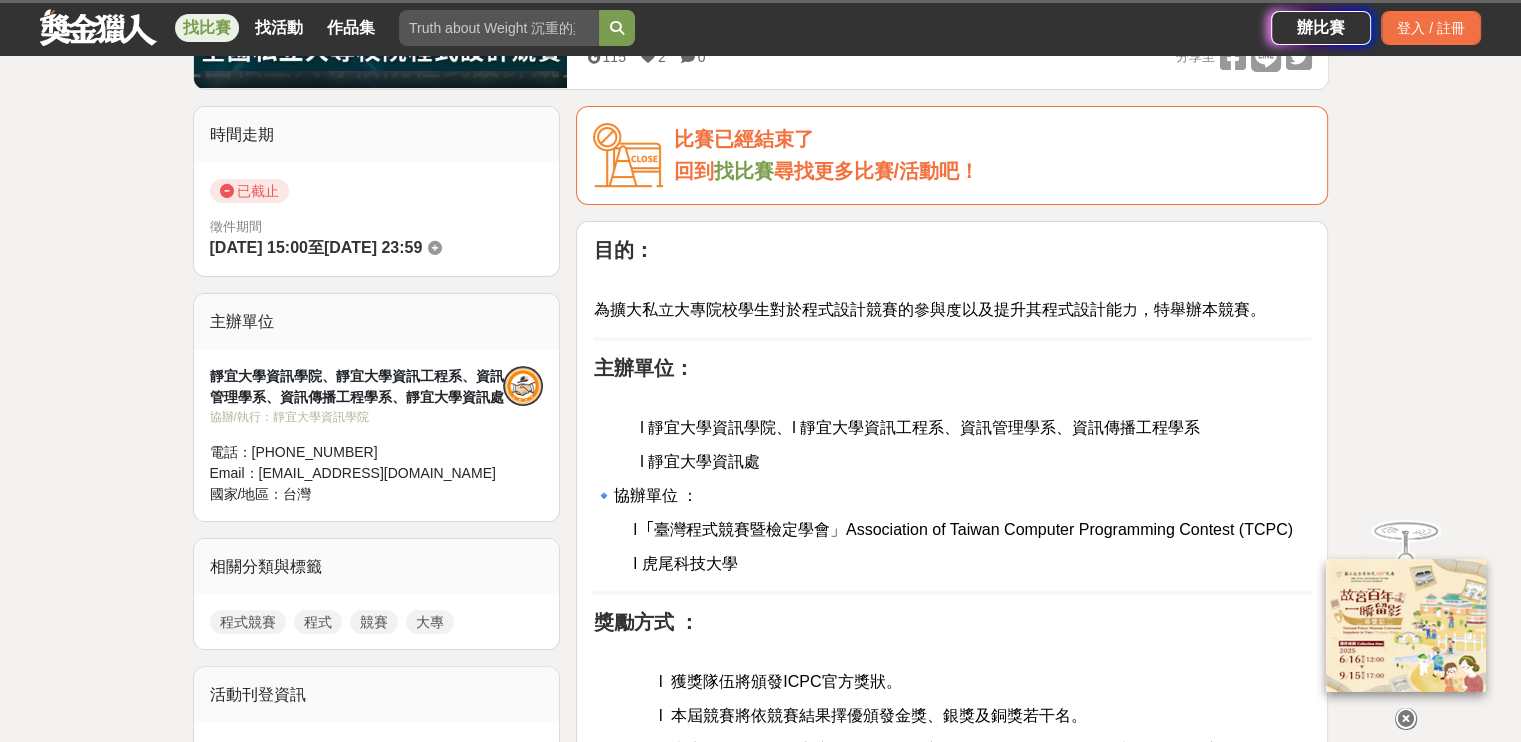 click on "目的：   為擴大私立大專院校學生對於程式設計競賽的參與度以及提升其程式設計能力，特舉辦本競賽。 主辦單位：   l 靜宜大學資訊學院、l 靜宜大學資訊工程系、資訊管理學系、資訊傳播工程學系 l 靜宜大學資訊處 🔹協辦單位 ： l  ｢臺灣程式競賽暨檢定學會」Association of Taiwan Computer Programming Contest (TCPC) l 虎尾科技大學 獎勵方式 ：   l  獲獎隊伍將頒發ICPC官方獎狀。 l  本屆競賽將依競賽結果擇優頒發金獎、銀獎及銅獎若干名。 l  大專組金獎前三名之隊伍可分別獲得新台幣12,000元、9,000元以及 6,000元之獎金。 l  高中職組金獎前三名之隊伍可分別獲得新台幣12,000元、9,000元以及 6,000元之獎金。 報名方式：   114年 05月 22 日 至 114 年 06 月  20 日止，請參閱本站之   報名資訊  ，免費報名。 競賽日期：   114年 07月 09日(星期三) 競賽地點：   靜宜大學 資訊處" at bounding box center (952, 788) 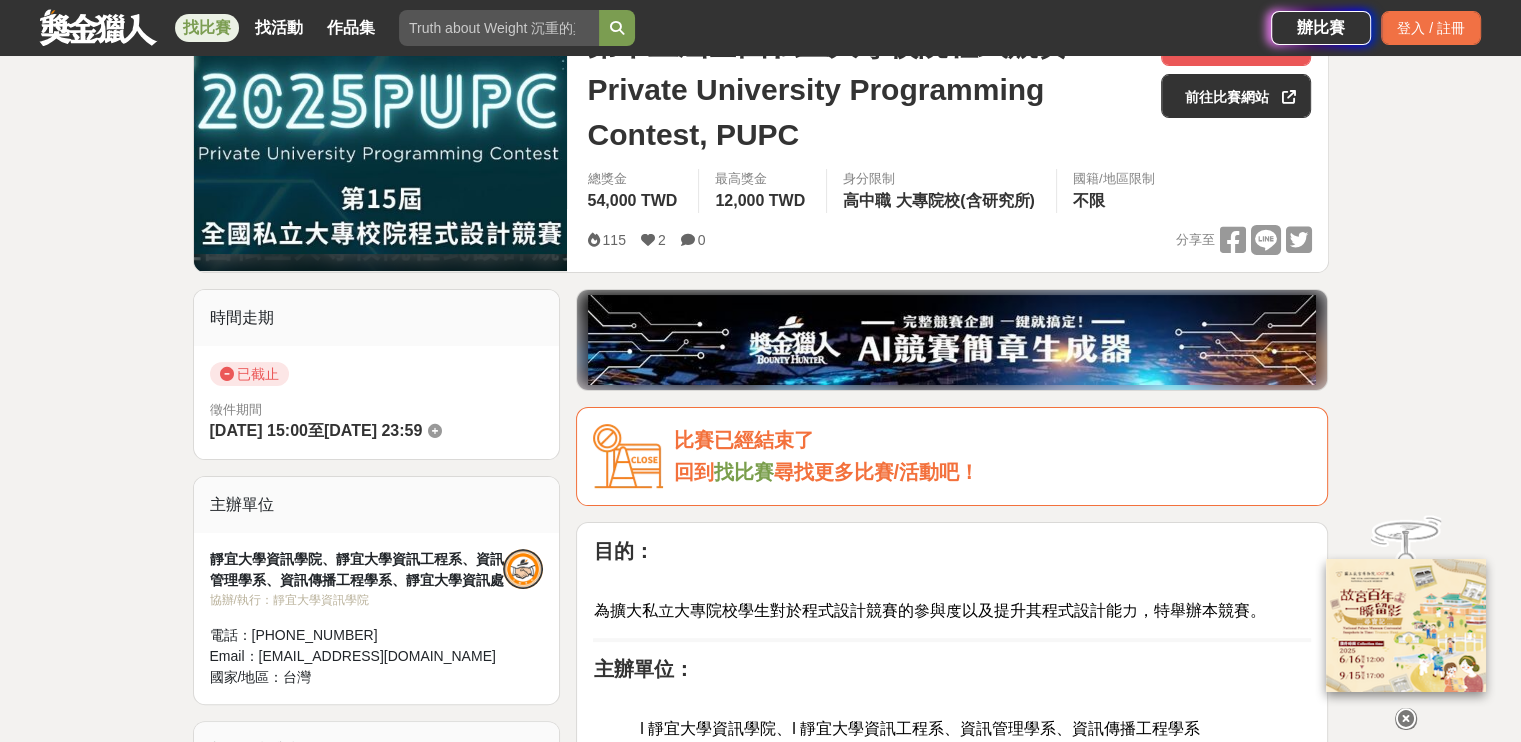 scroll, scrollTop: 700, scrollLeft: 0, axis: vertical 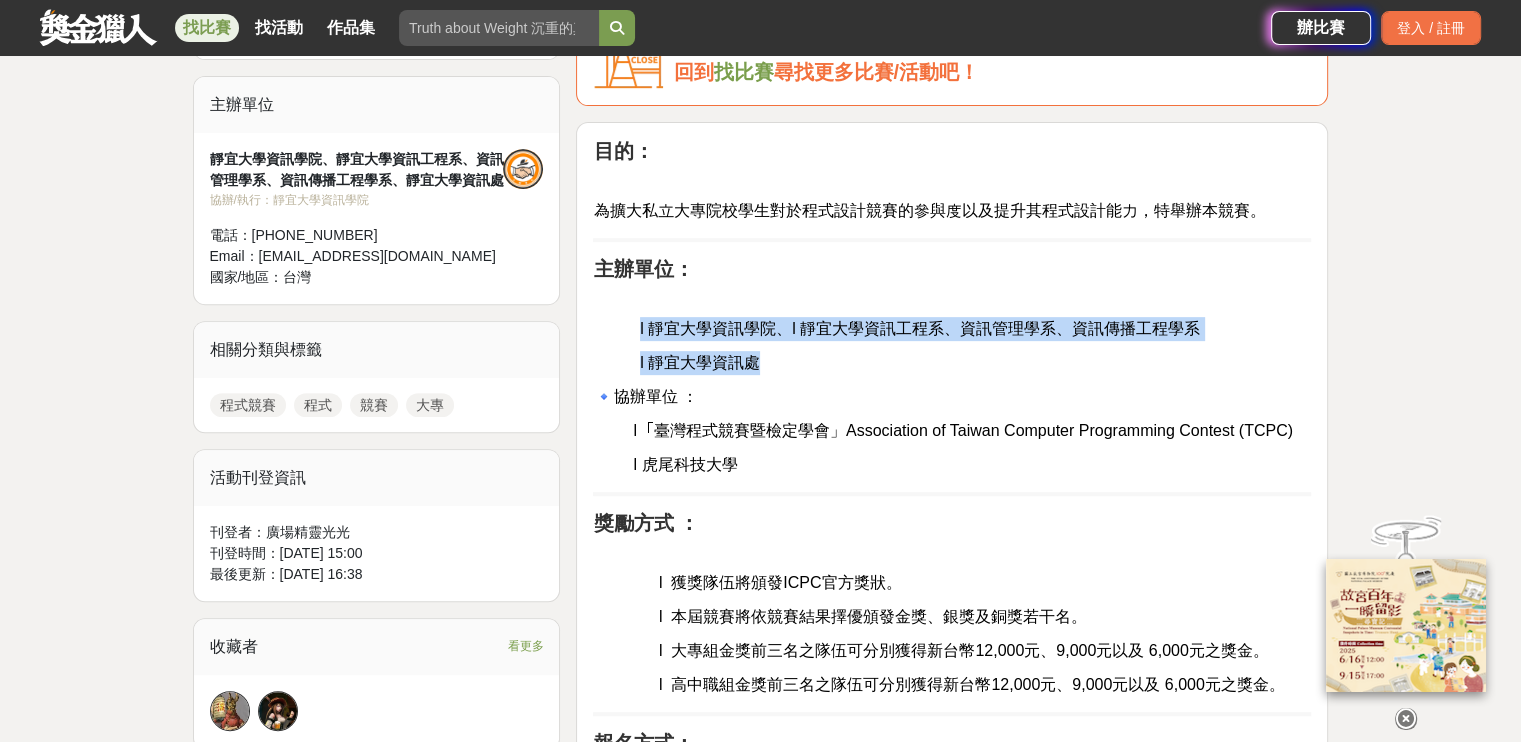 drag, startPoint x: 633, startPoint y: 326, endPoint x: 818, endPoint y: 351, distance: 186.68155 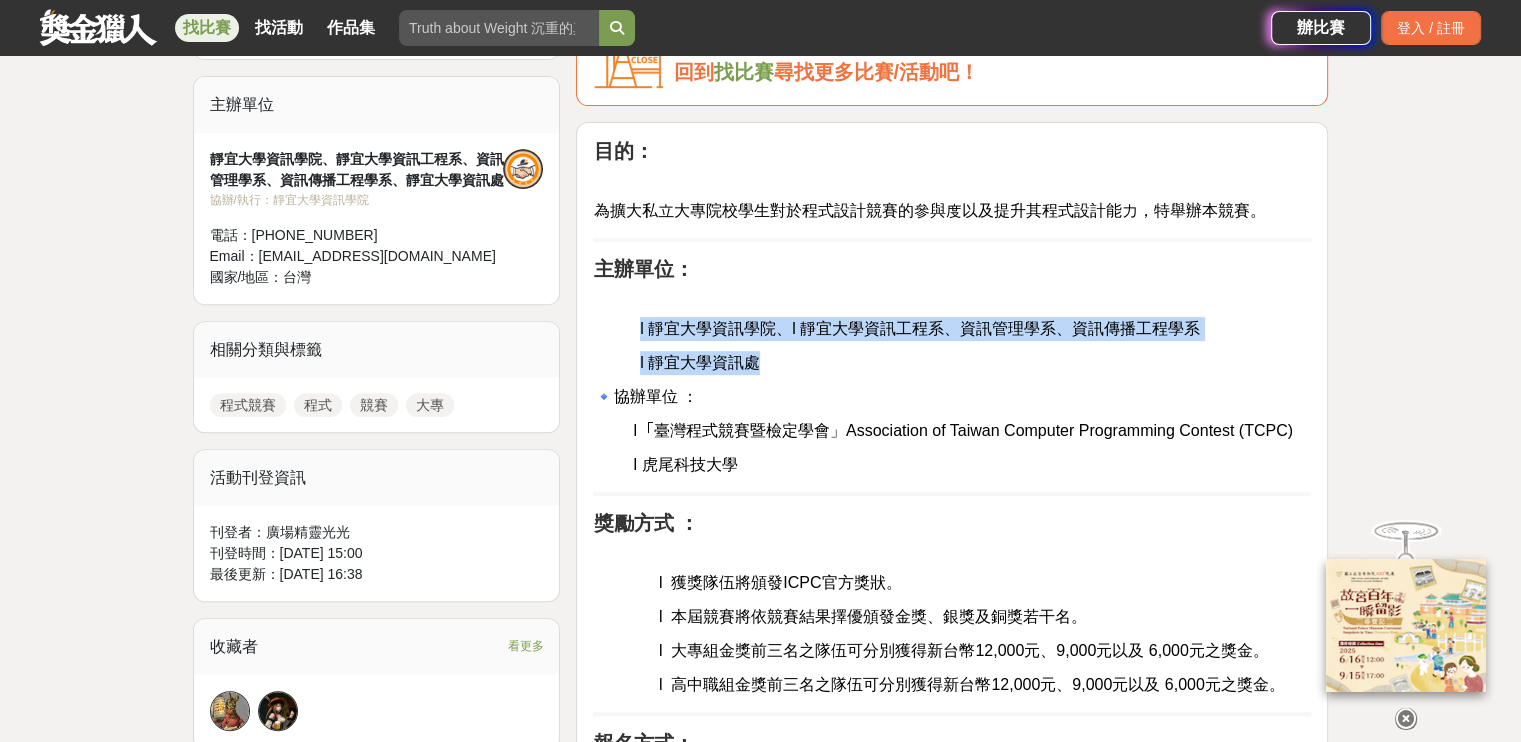 click on "目的：   為擴大私立大專院校學生對於程式設計競賽的參與度以及提升其程式設計能力，特舉辦本競賽。 主辦單位：   l 靜宜大學資訊學院、l 靜宜大學資訊工程系、資訊管理學系、資訊傳播工程學系 l 靜宜大學資訊處 🔹協辦單位 ： l  ｢臺灣程式競賽暨檢定學會」Association of Taiwan Computer Programming Contest (TCPC) l 虎尾科技大學 獎勵方式 ：   l  獲獎隊伍將頒發ICPC官方獎狀。 l  本屆競賽將依競賽結果擇優頒發金獎、銀獎及銅獎若干名。 l  大專組金獎前三名之隊伍可分別獲得新台幣12,000元、9,000元以及 6,000元之獎金。 l  高中職組金獎前三名之隊伍可分別獲得新台幣12,000元、9,000元以及 6,000元之獎金。 報名方式：   114年 05月 22 日 至 114 年 06 月  20 日止，請參閱本站之   報名資訊  ，免費報名。 競賽日期：   114年 07月 09日(星期三) 競賽地點：   靜宜大學 資訊處" at bounding box center (952, 686) 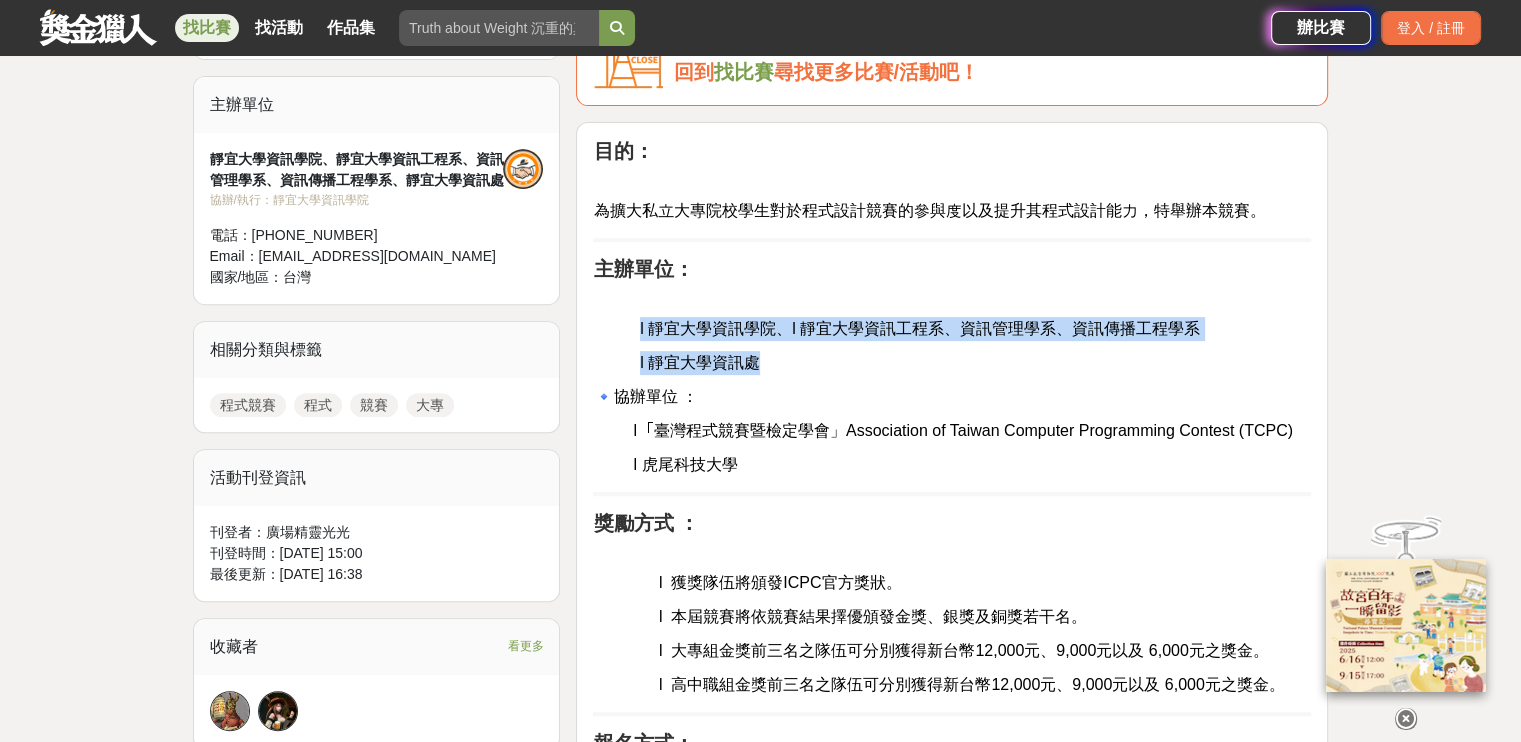 click on "l 靜宜大學資訊處" at bounding box center [975, 363] 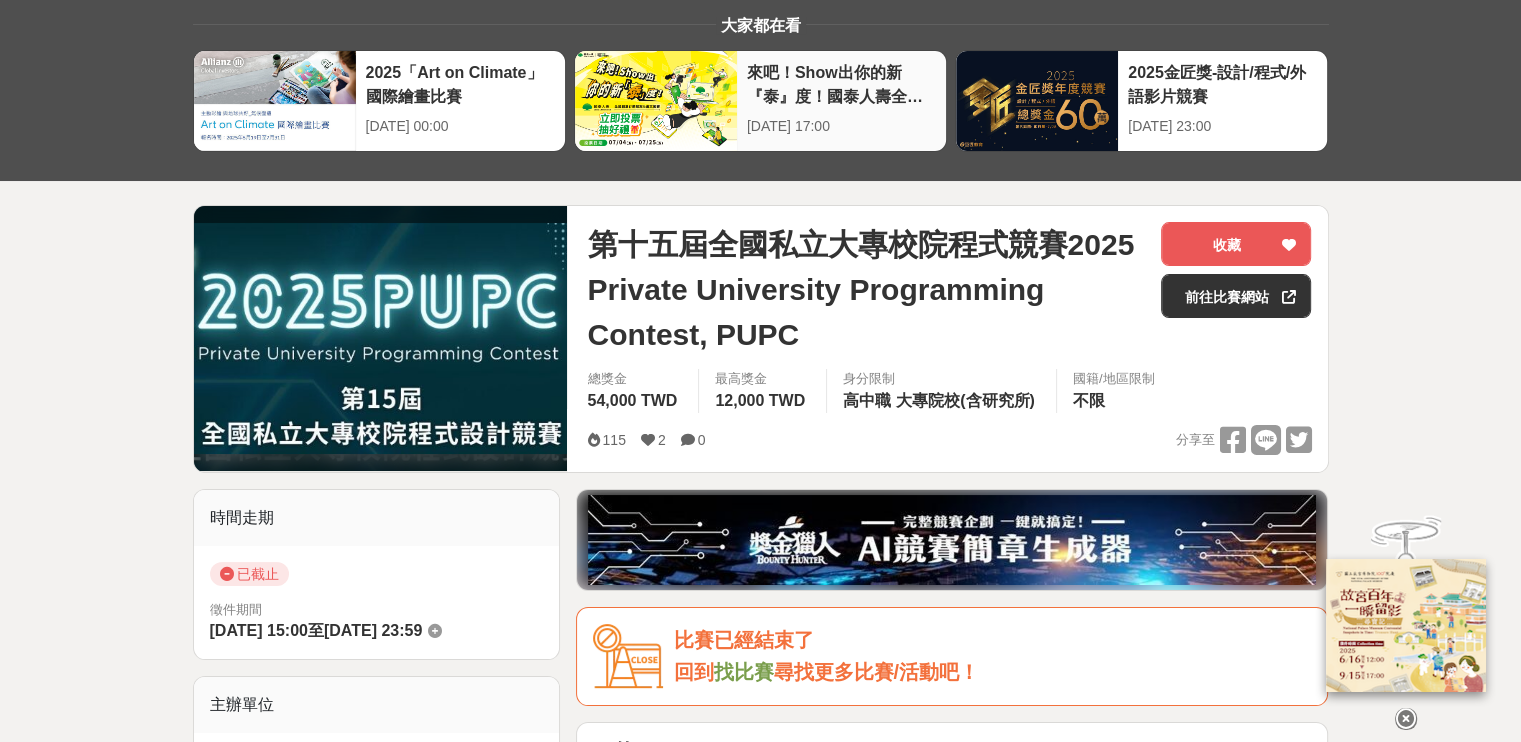 scroll, scrollTop: 0, scrollLeft: 0, axis: both 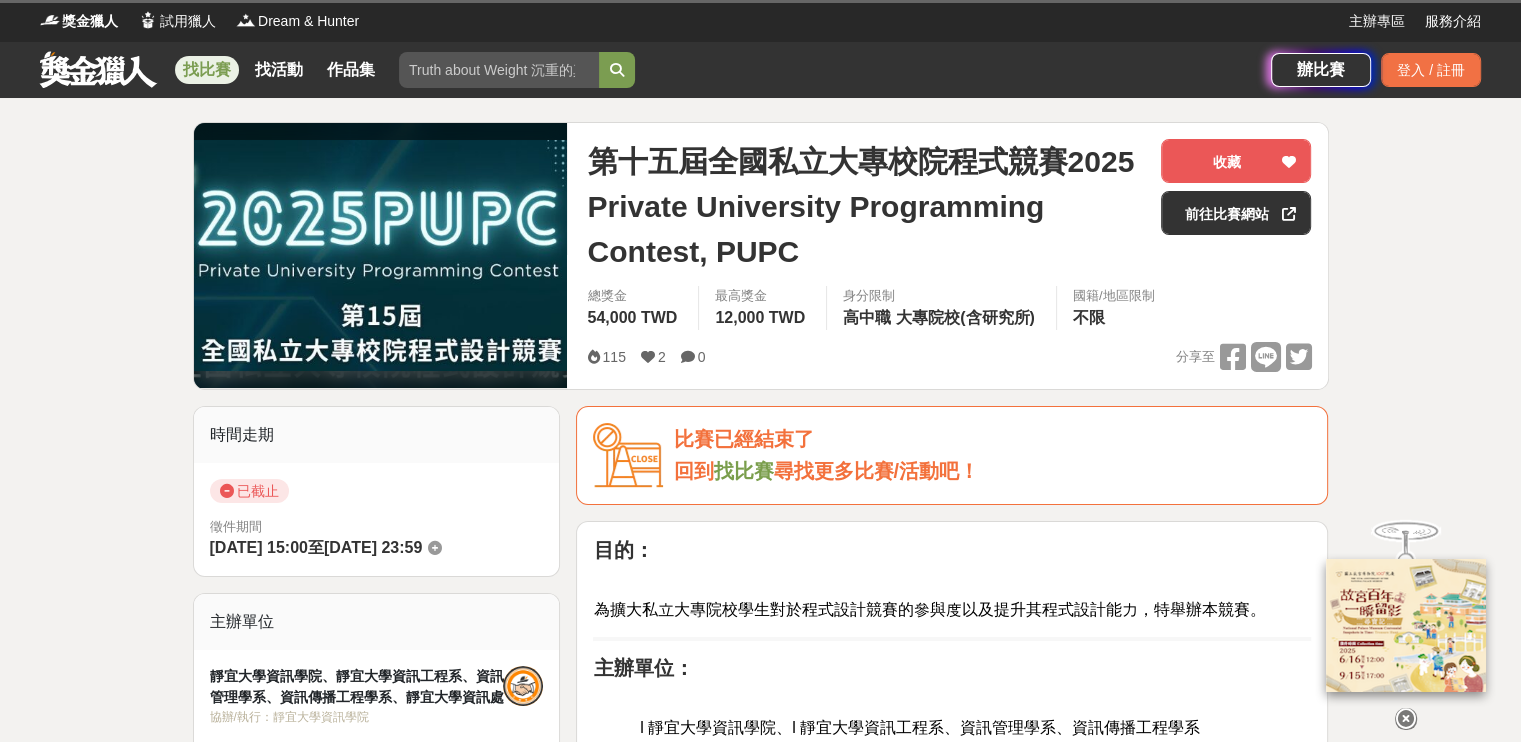 click on "找比賽" at bounding box center [207, 70] 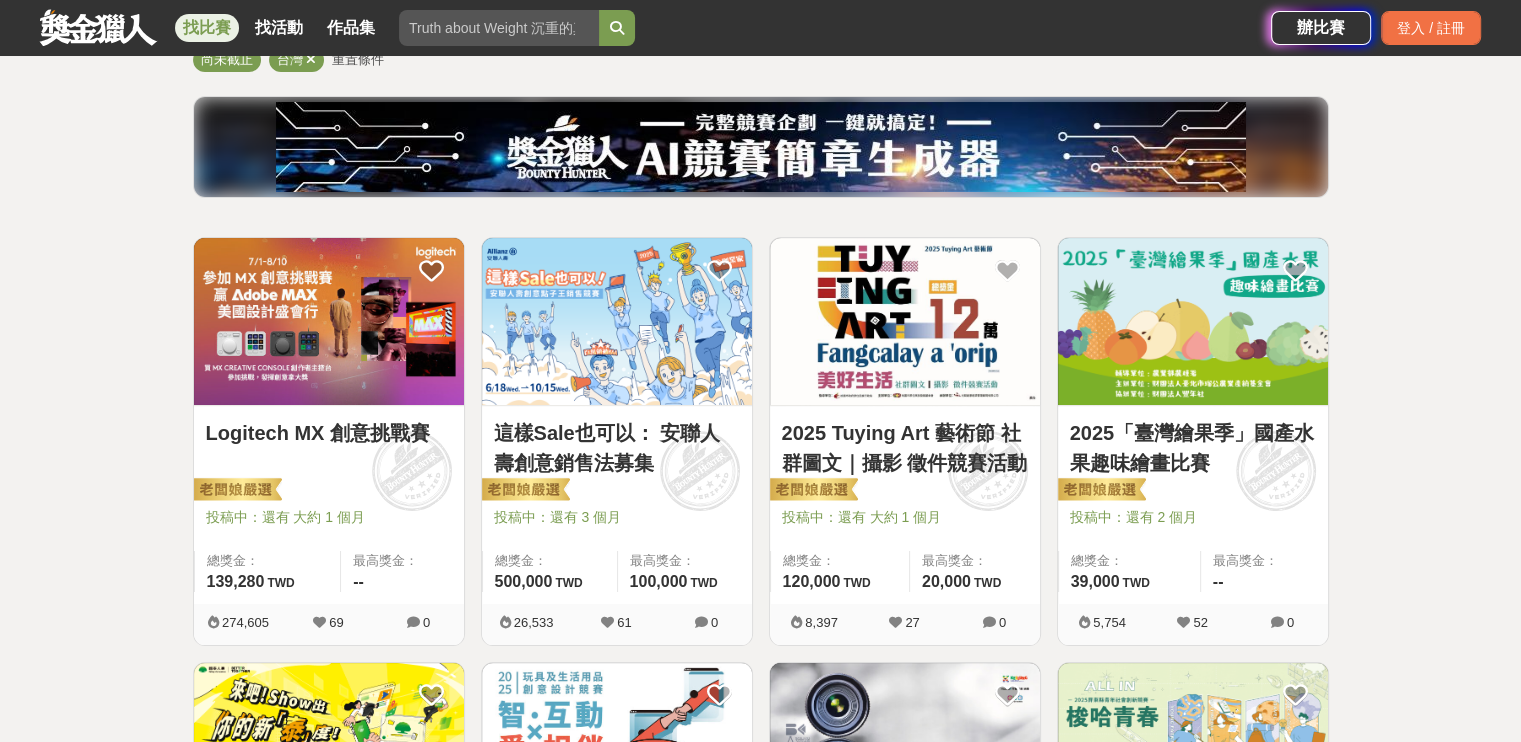 scroll, scrollTop: 500, scrollLeft: 0, axis: vertical 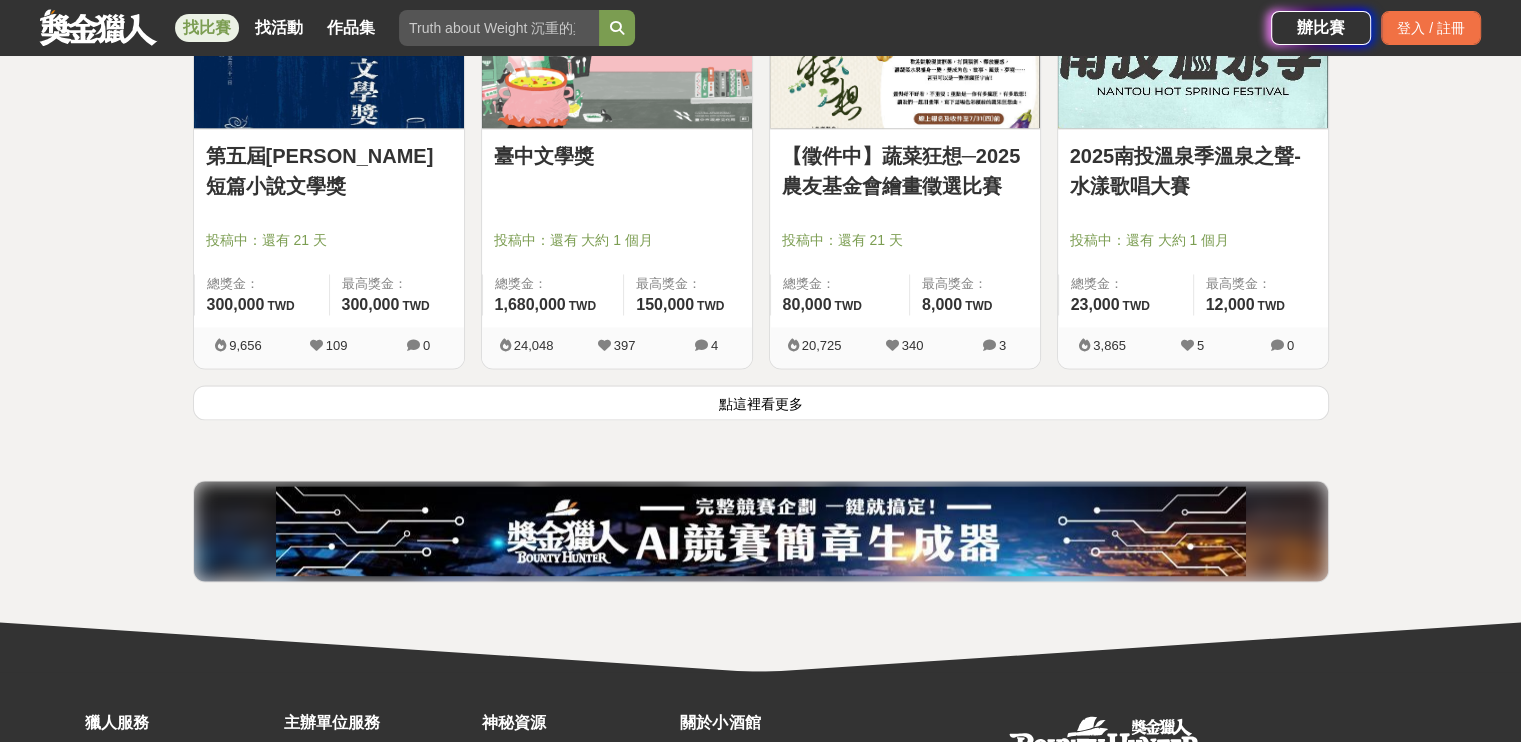 click on "點這裡看更多" at bounding box center (761, 402) 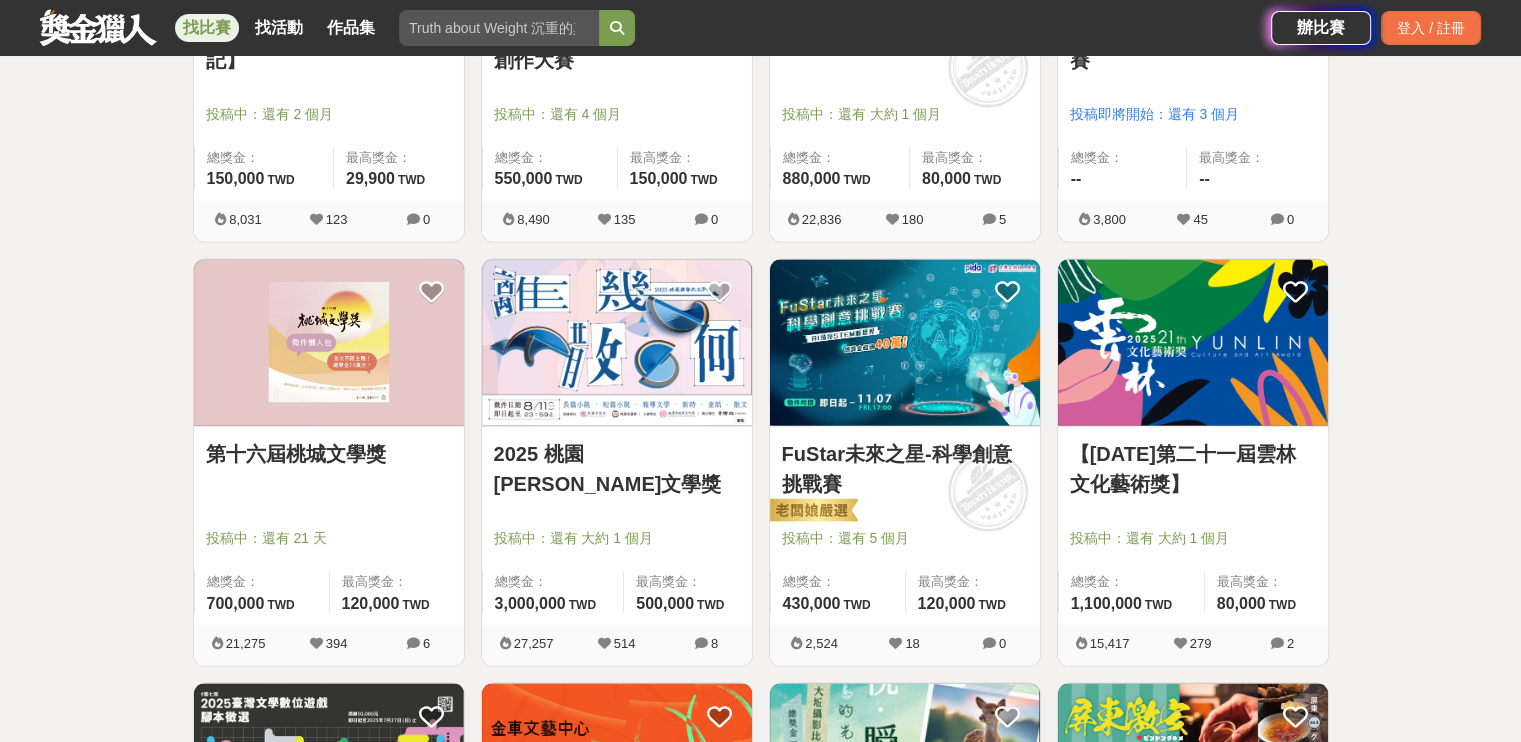 scroll, scrollTop: 4200, scrollLeft: 0, axis: vertical 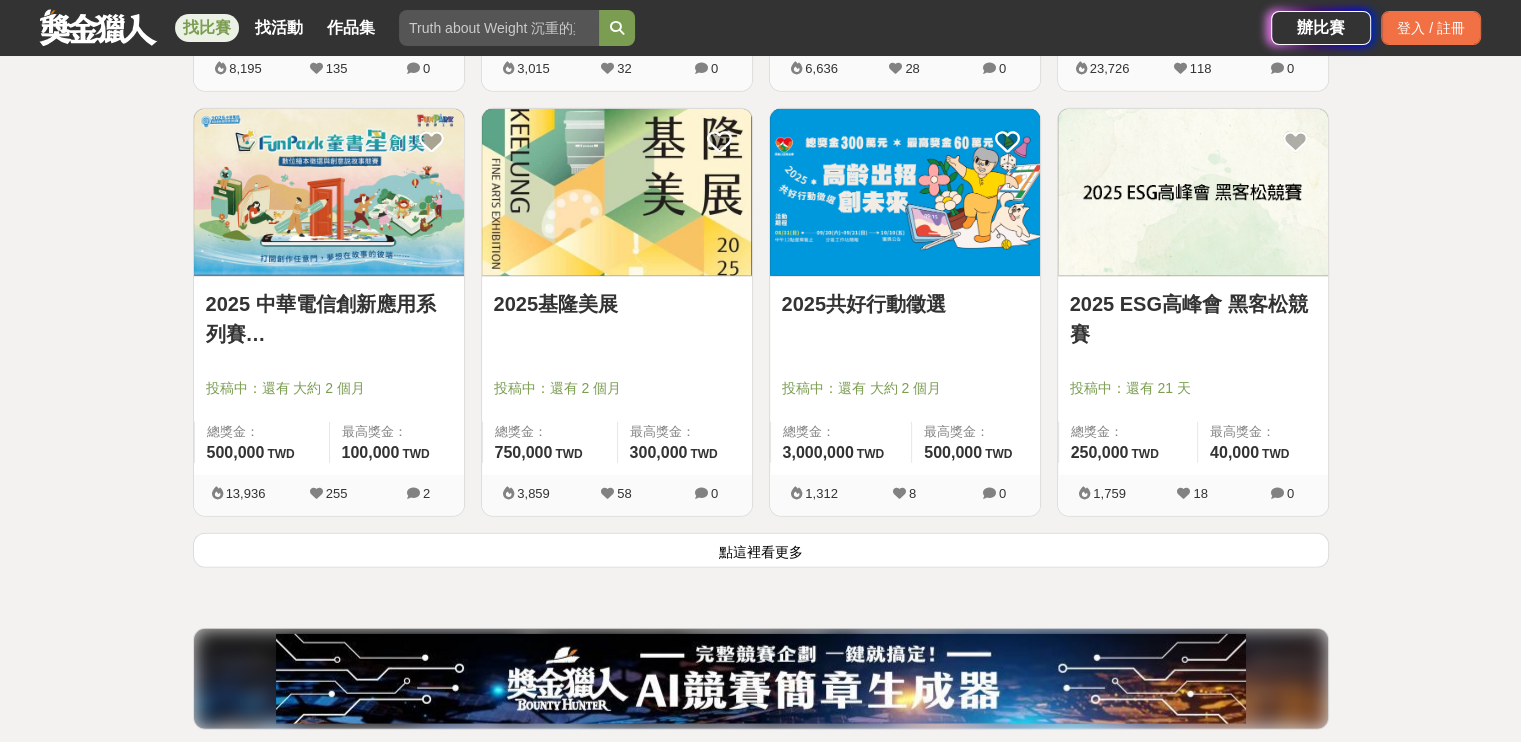 click on "點這裡看更多" at bounding box center (761, 550) 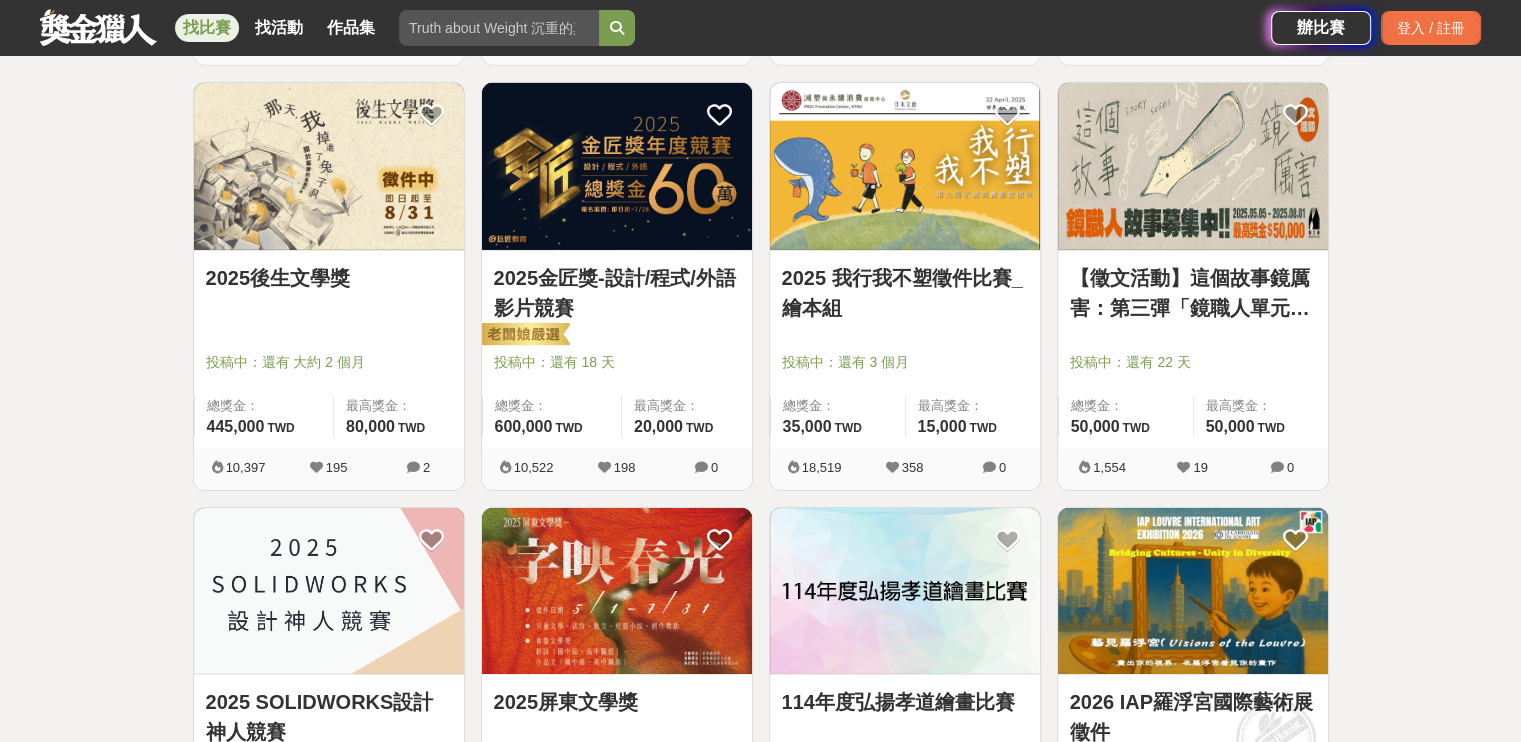 scroll, scrollTop: 6400, scrollLeft: 0, axis: vertical 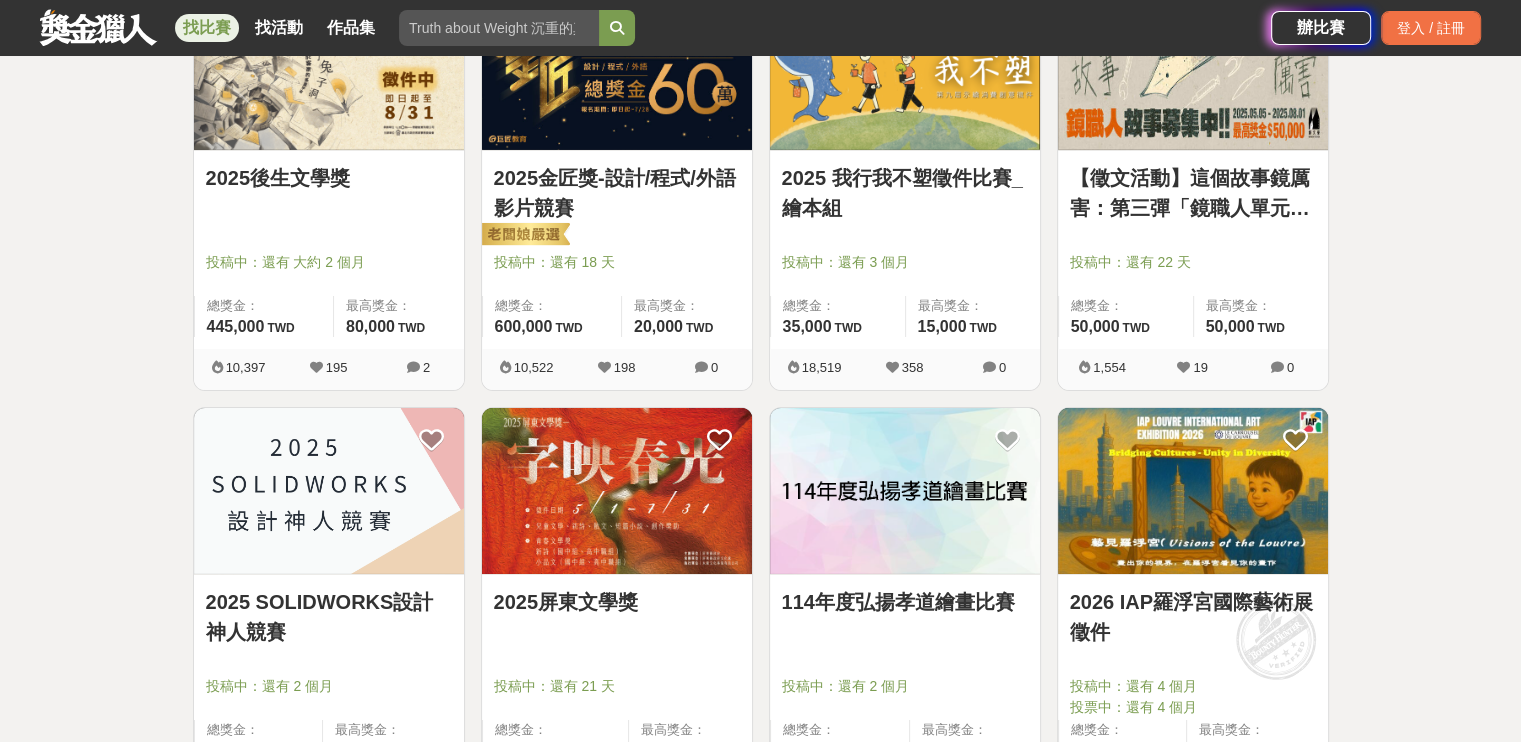 click on "2025金匠獎-設計/程式/外語影片競賽" at bounding box center [617, 193] 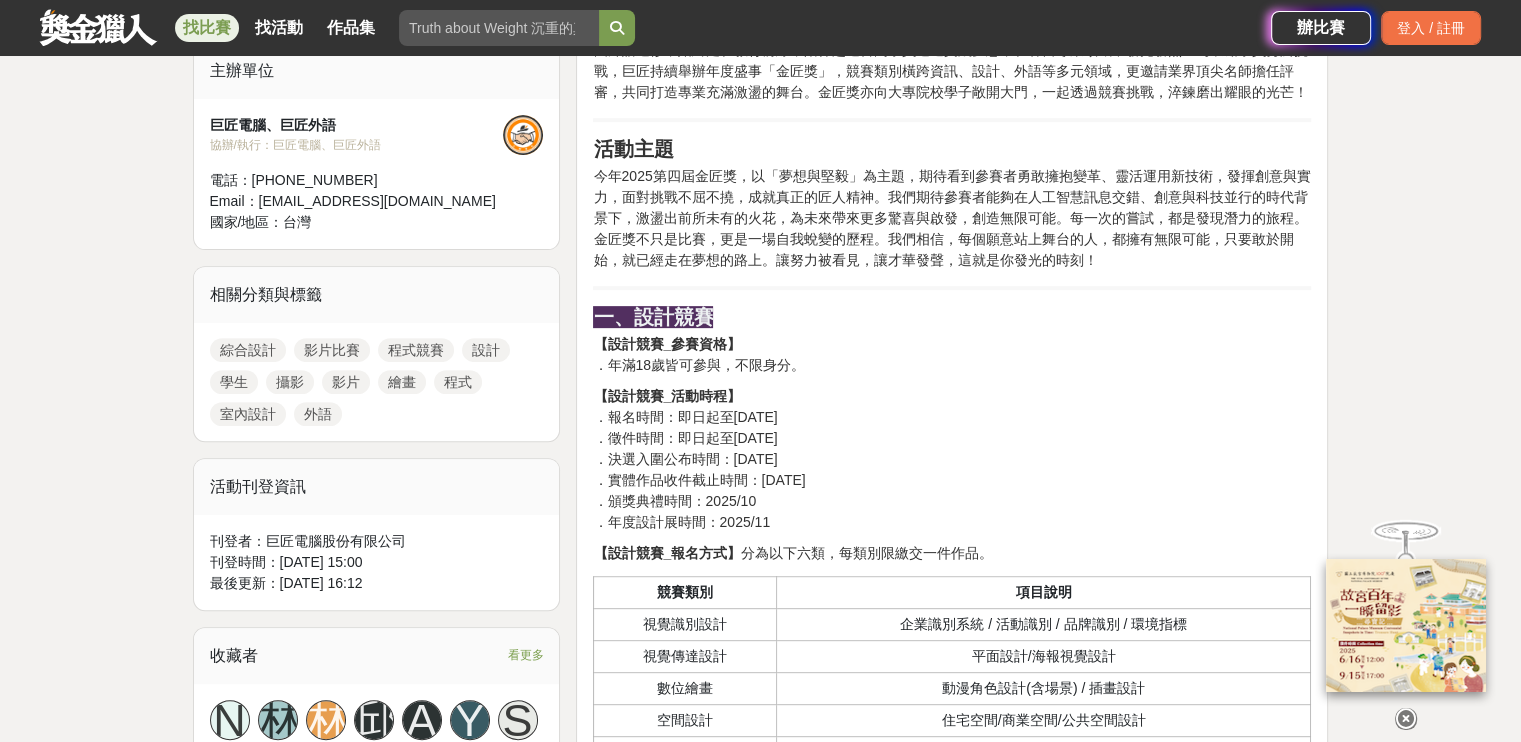 scroll, scrollTop: 1100, scrollLeft: 0, axis: vertical 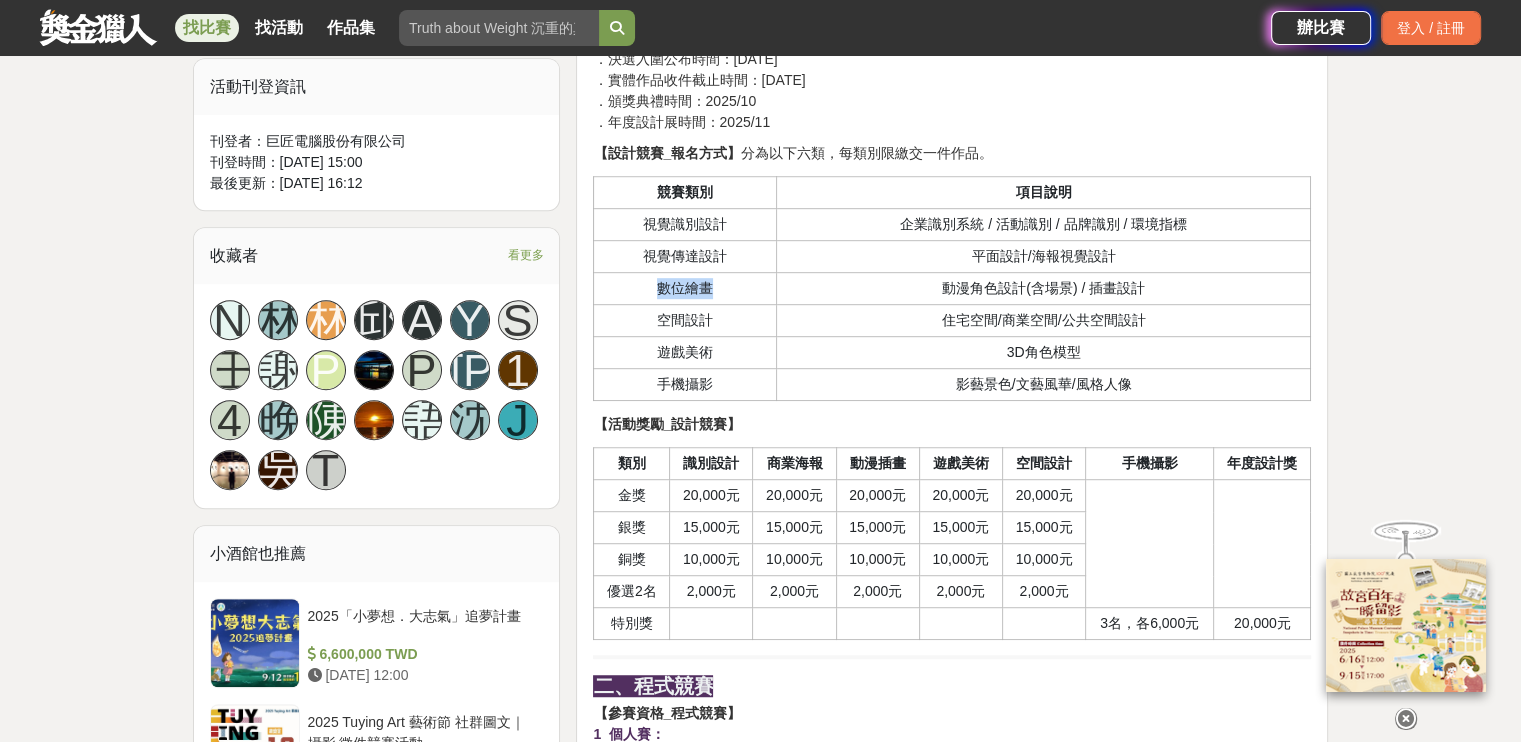 drag, startPoint x: 718, startPoint y: 283, endPoint x: 658, endPoint y: 286, distance: 60.074955 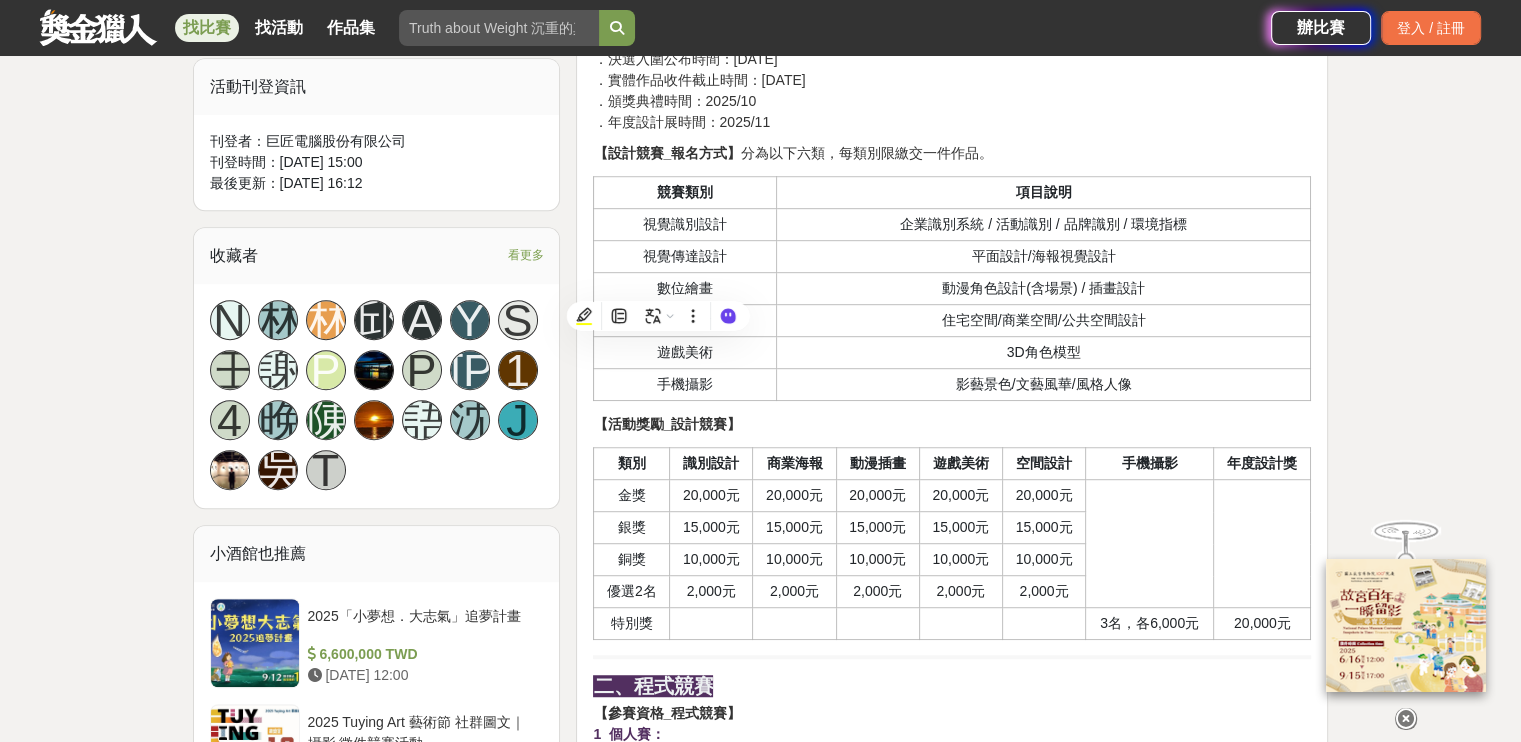 click on "動漫角色設計(含場景) / 插畫設計" at bounding box center [1043, 289] 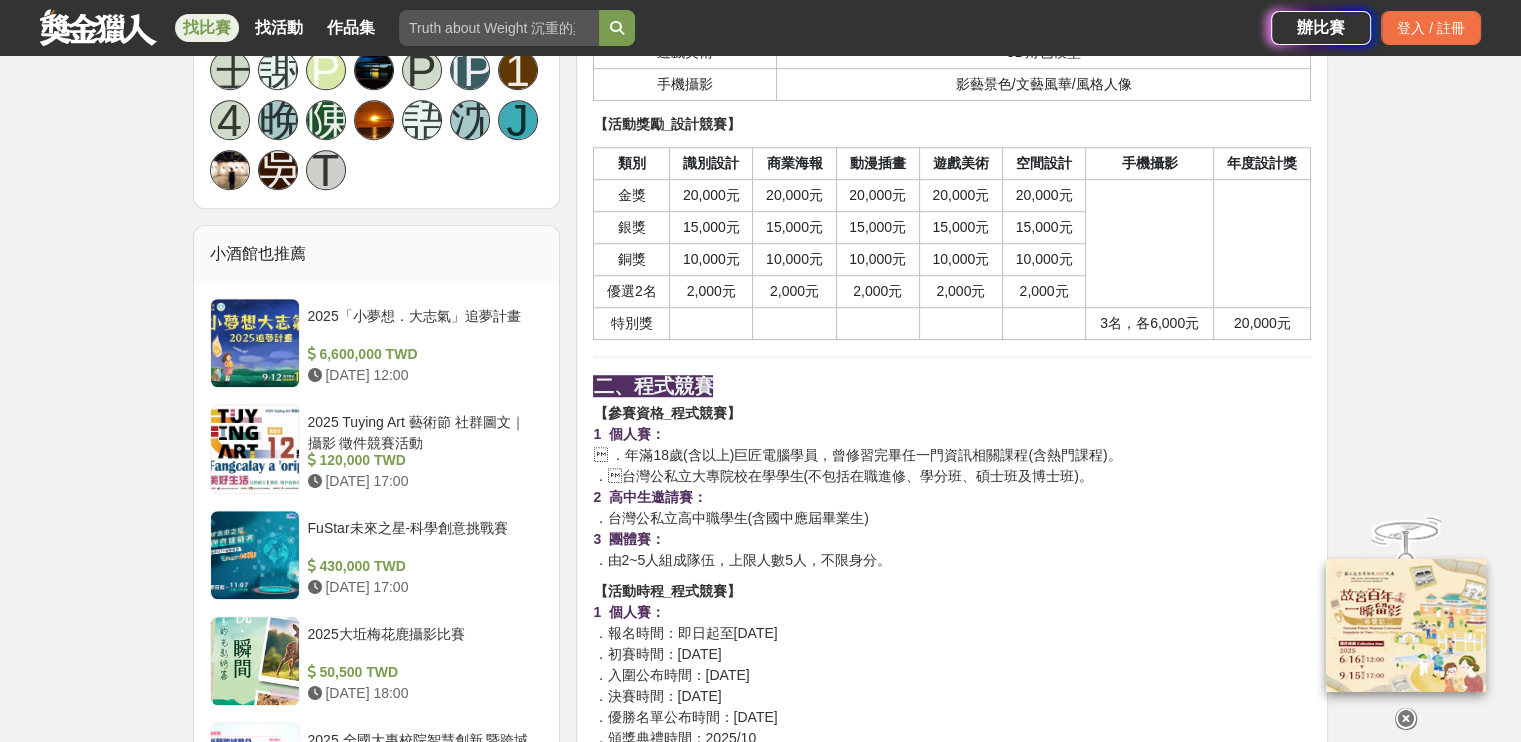 scroll, scrollTop: 1700, scrollLeft: 0, axis: vertical 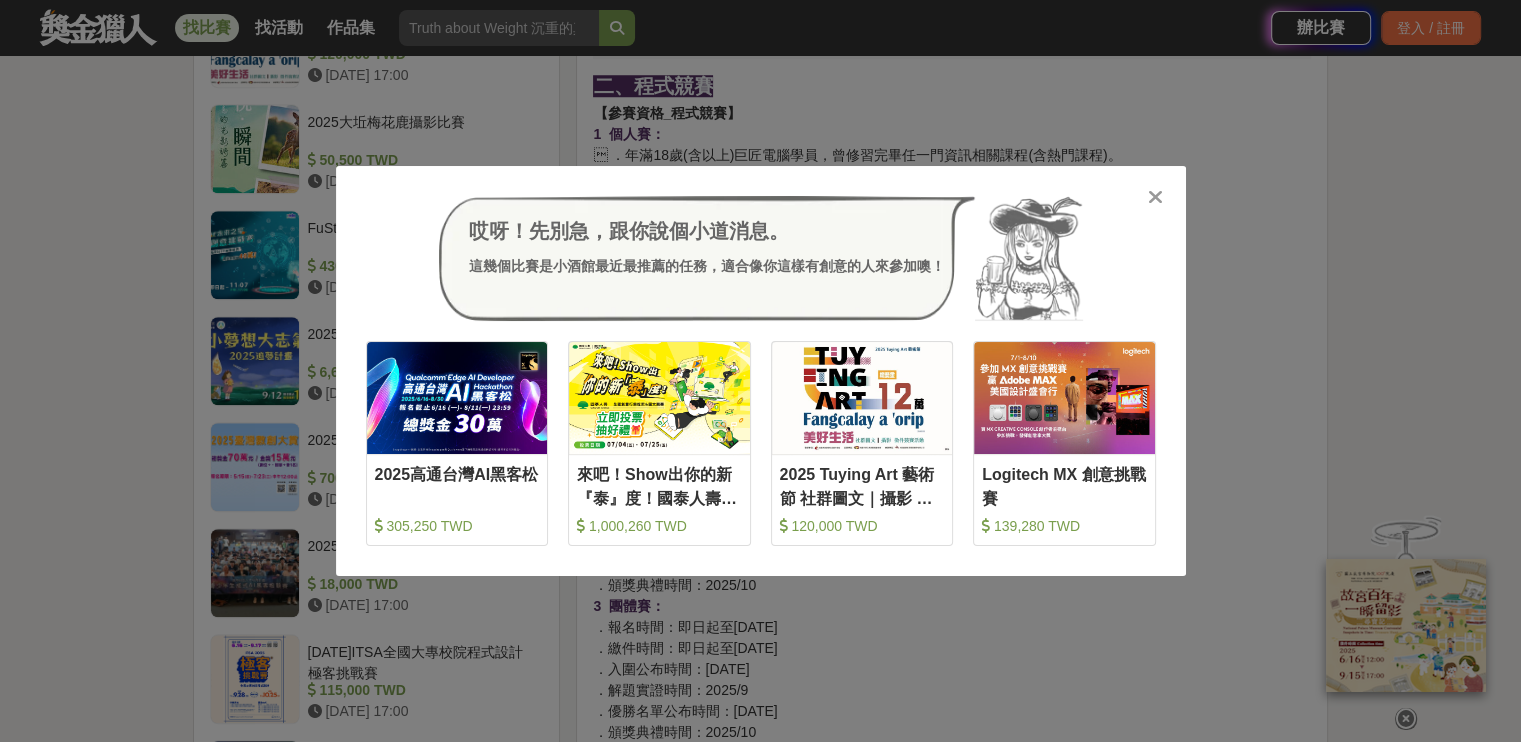 click at bounding box center [1156, 196] 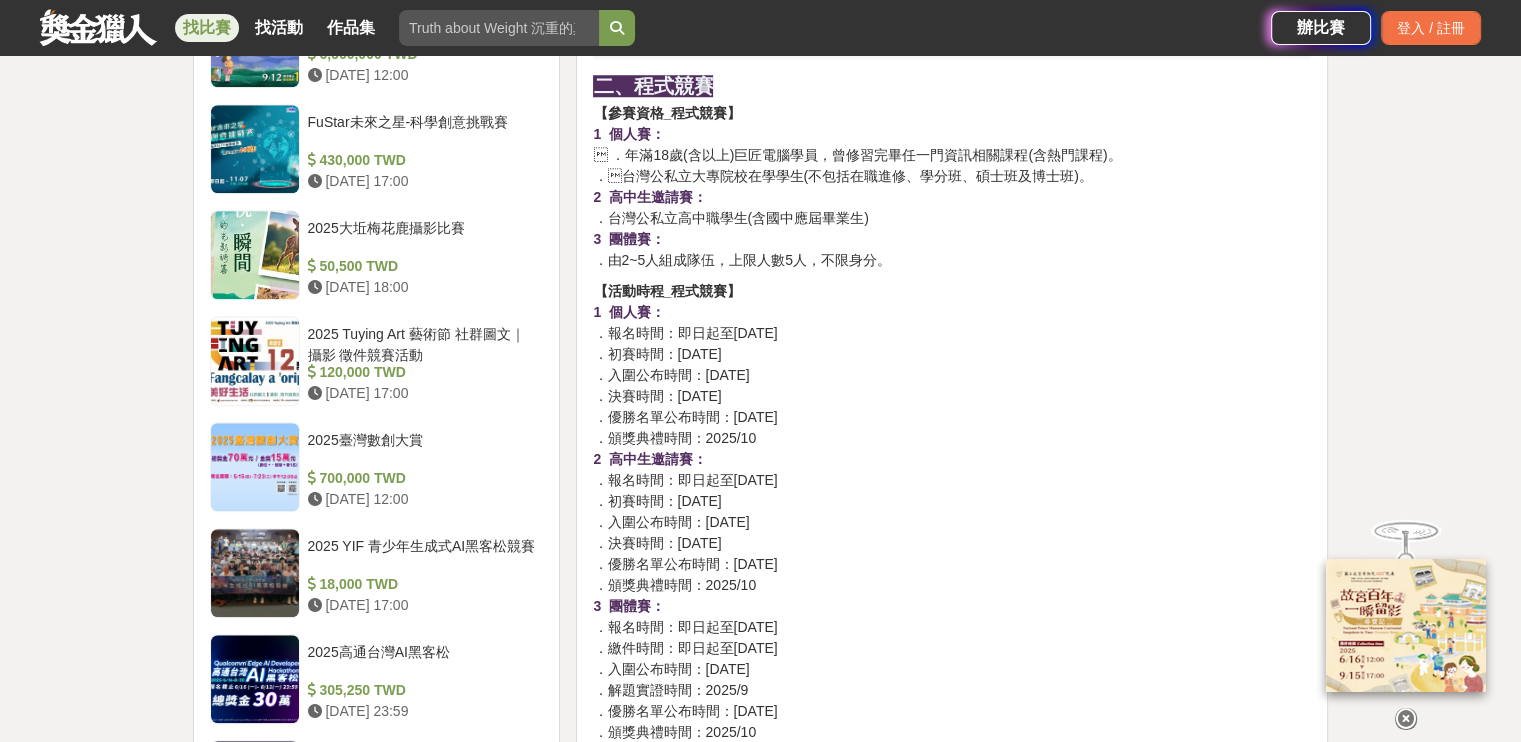 scroll, scrollTop: 1680, scrollLeft: 0, axis: vertical 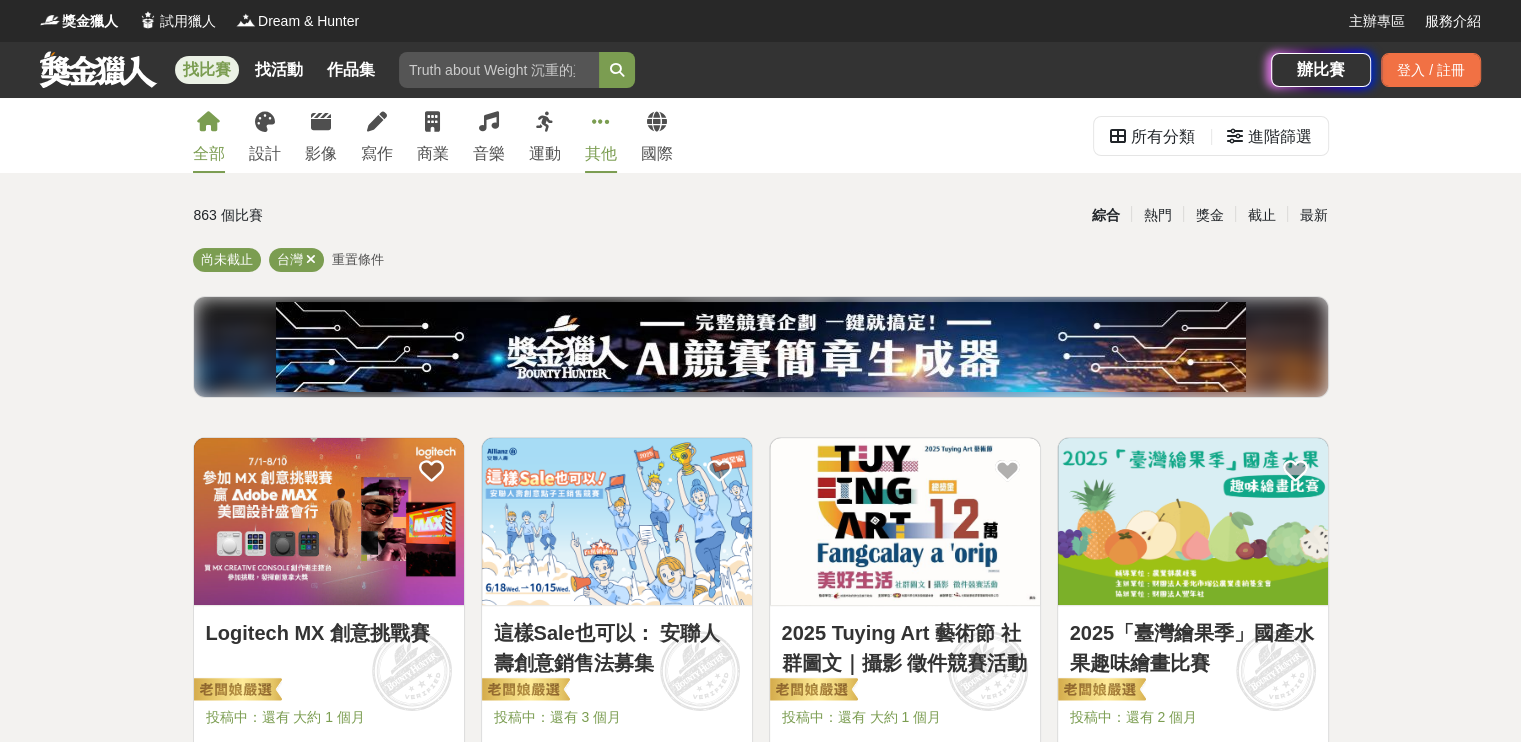 click on "其他" at bounding box center [601, 135] 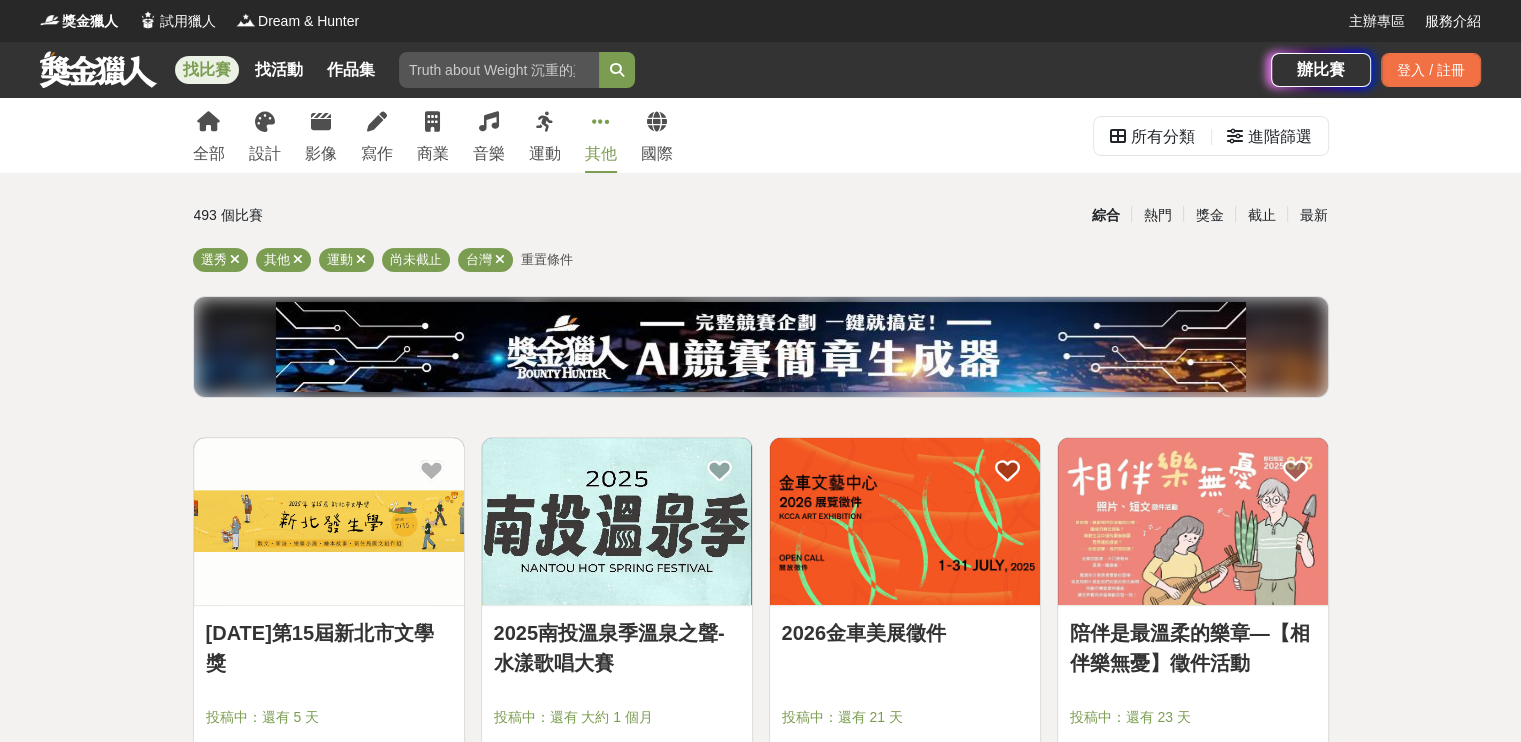 click on "重置條件" at bounding box center [547, 259] 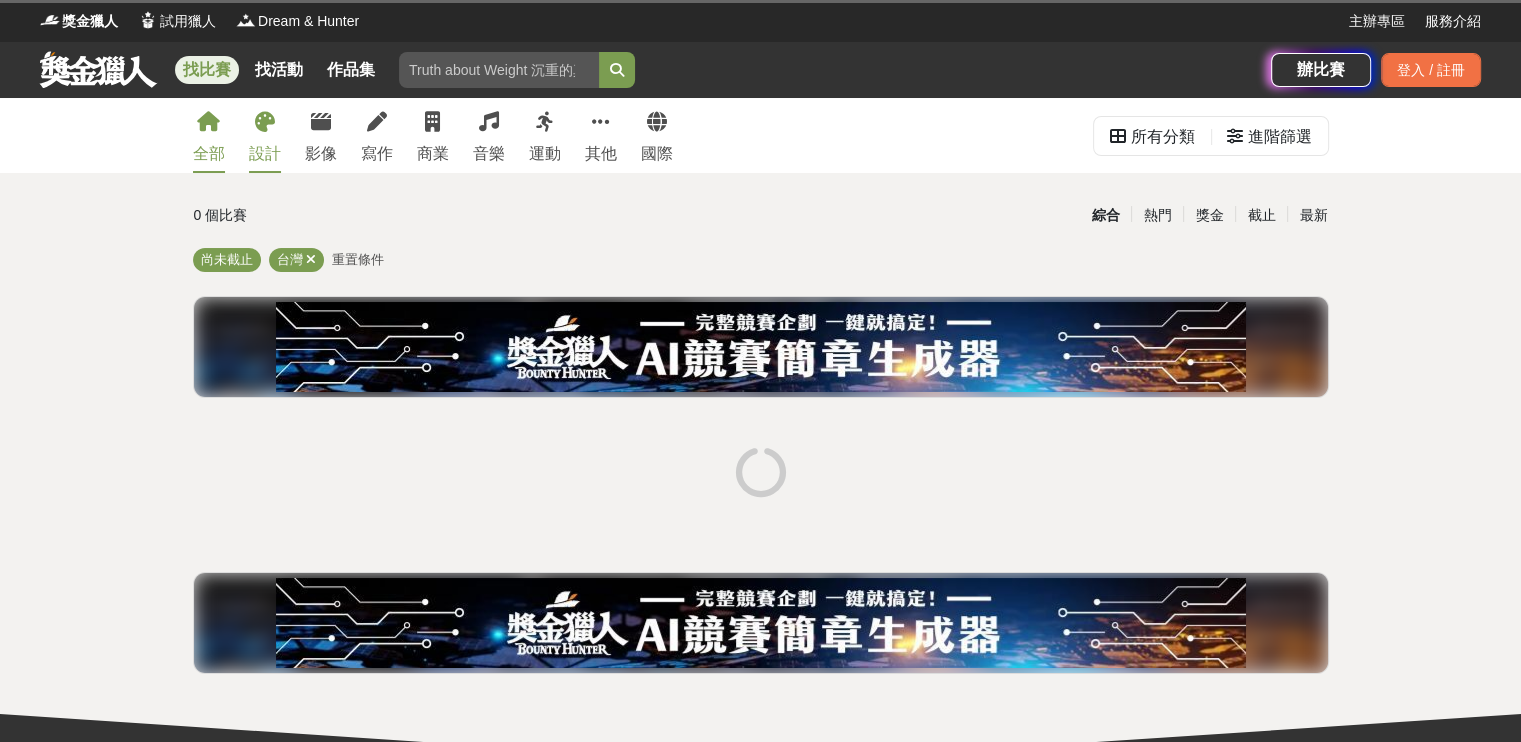 click on "設計" at bounding box center (265, 135) 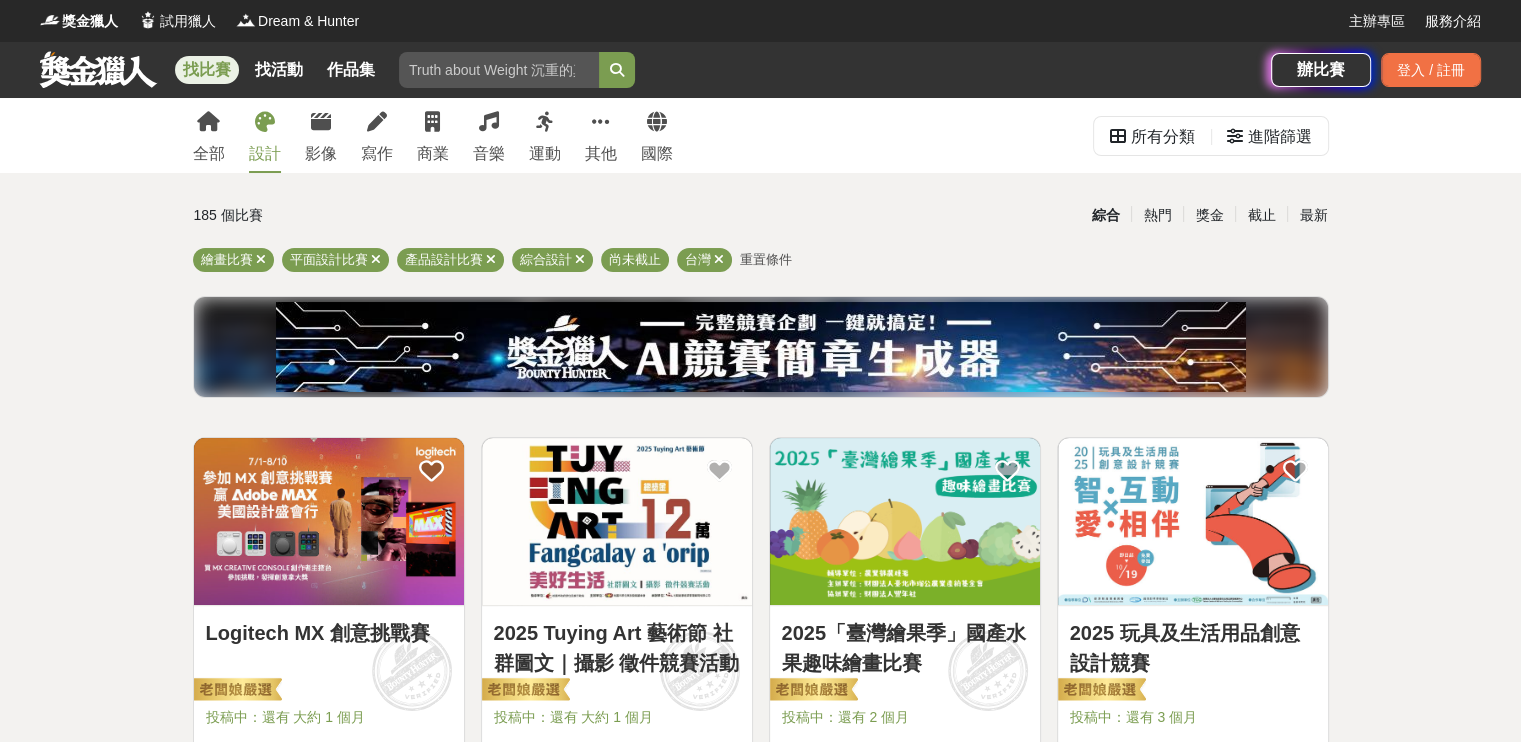 click on "重置條件" at bounding box center [766, 259] 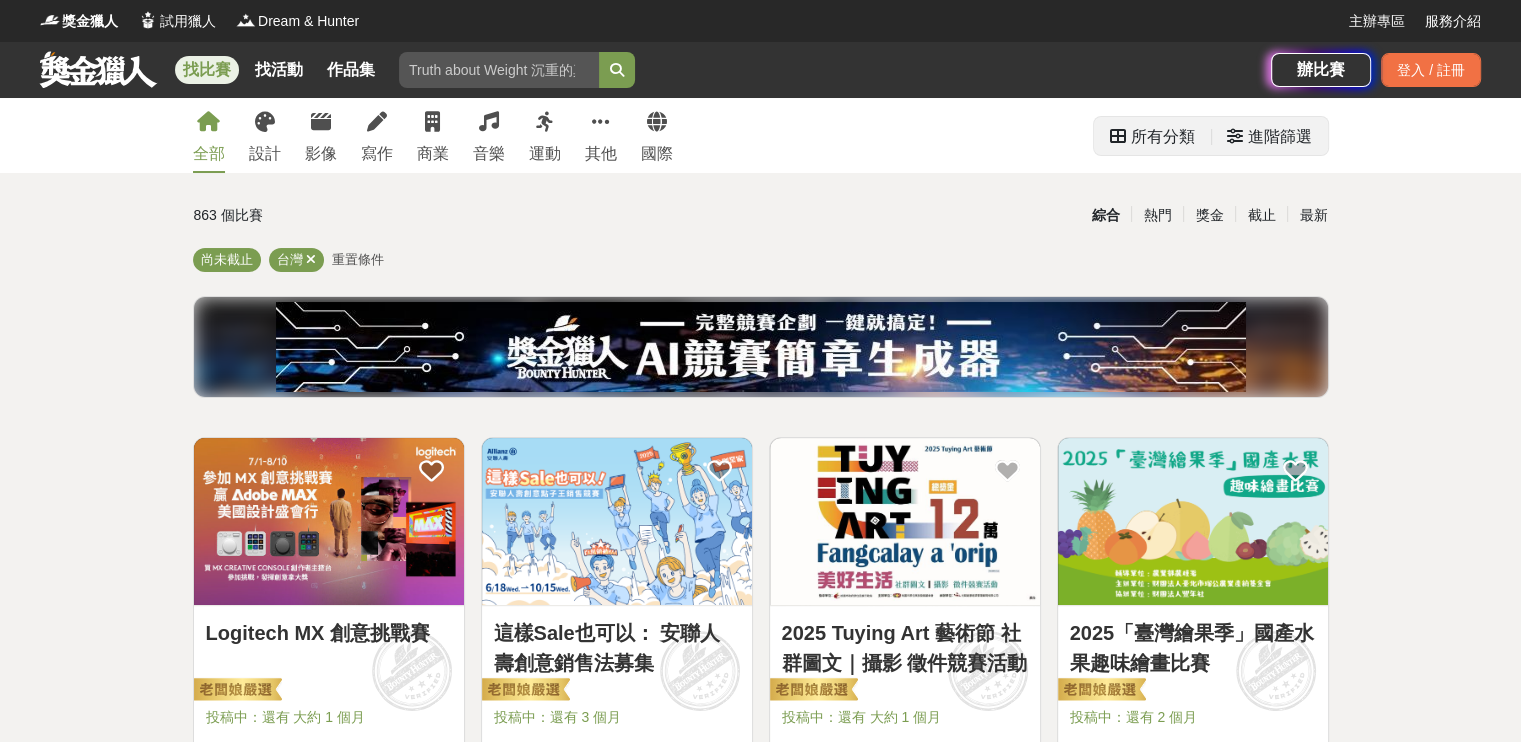 click on "進階篩選" at bounding box center (1280, 137) 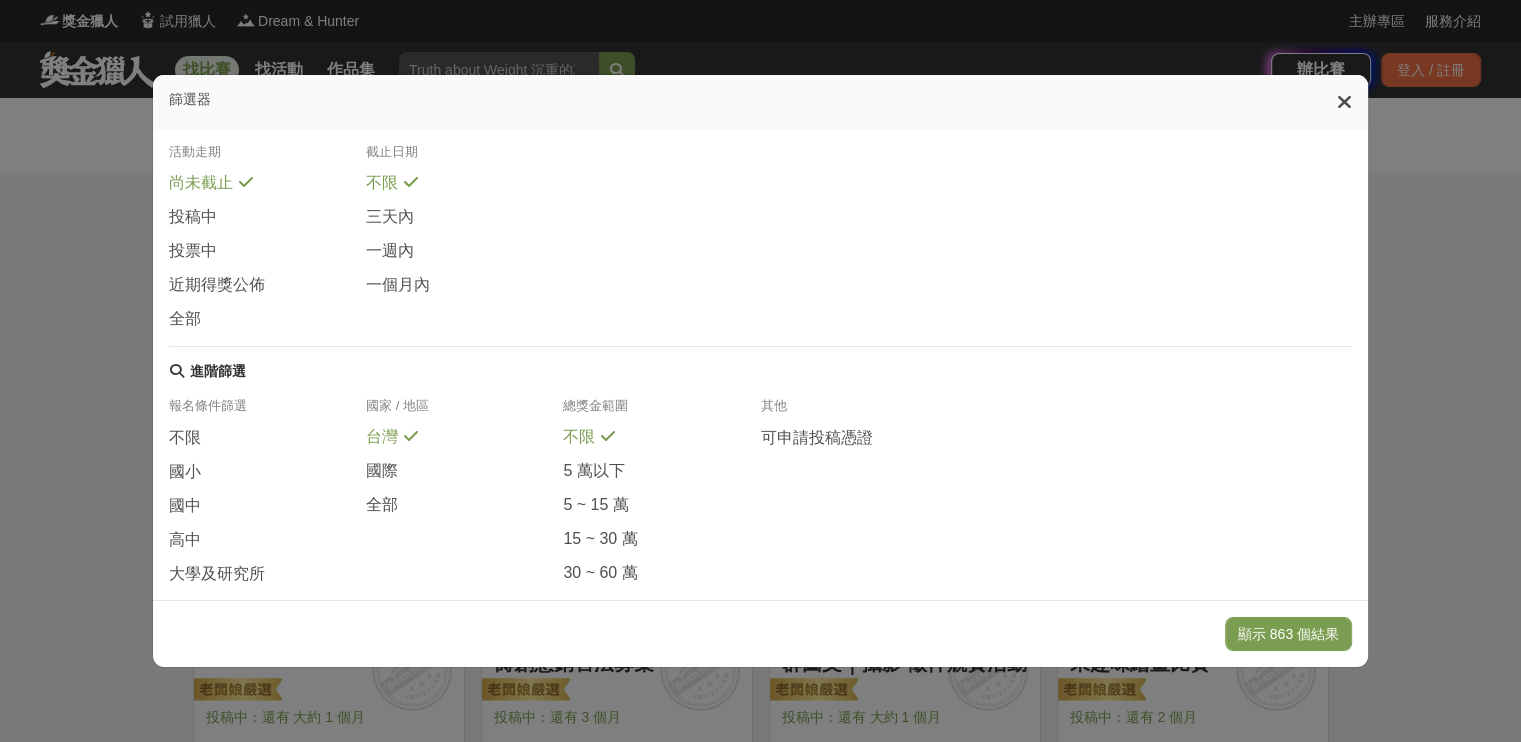 scroll, scrollTop: 358, scrollLeft: 0, axis: vertical 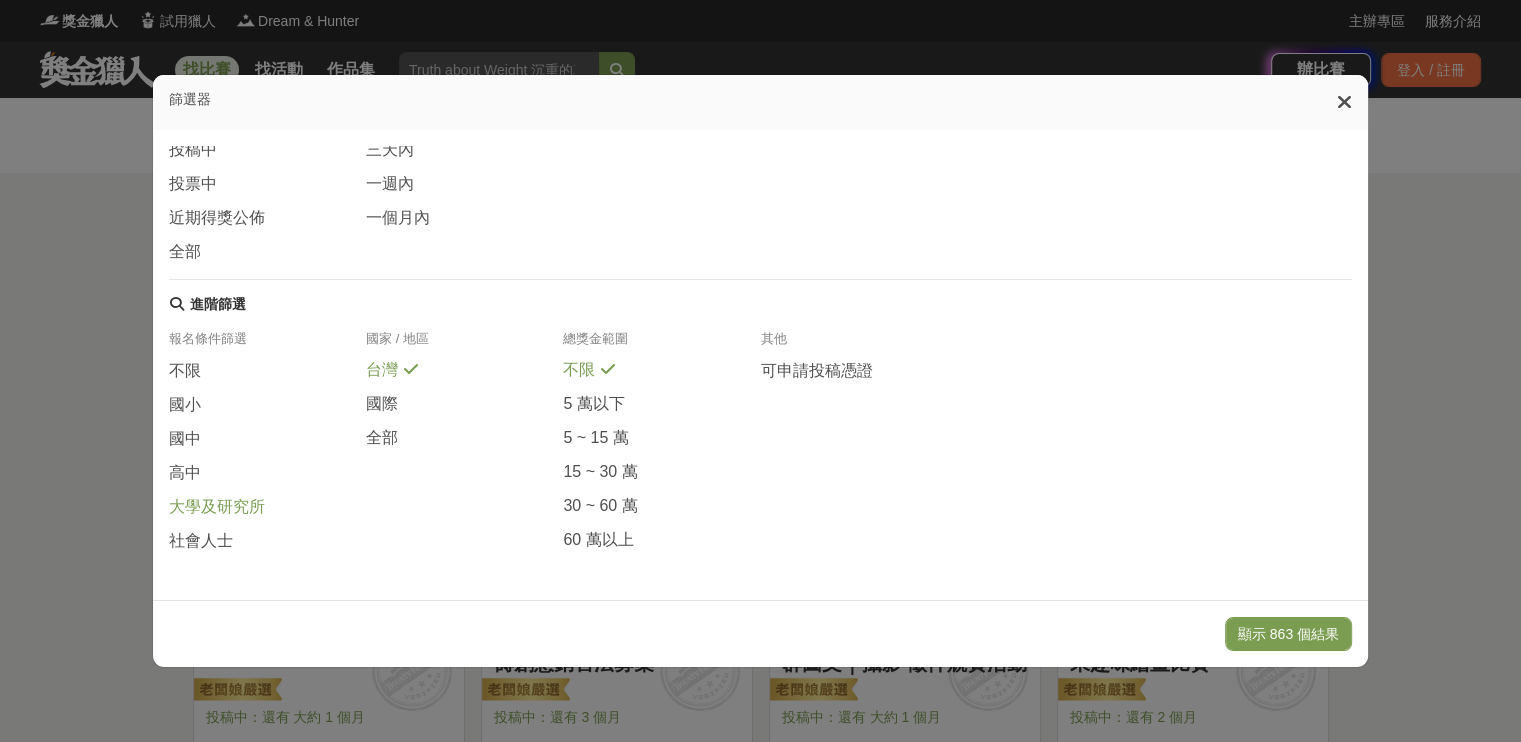 click on "大學及研究所" at bounding box center (217, 507) 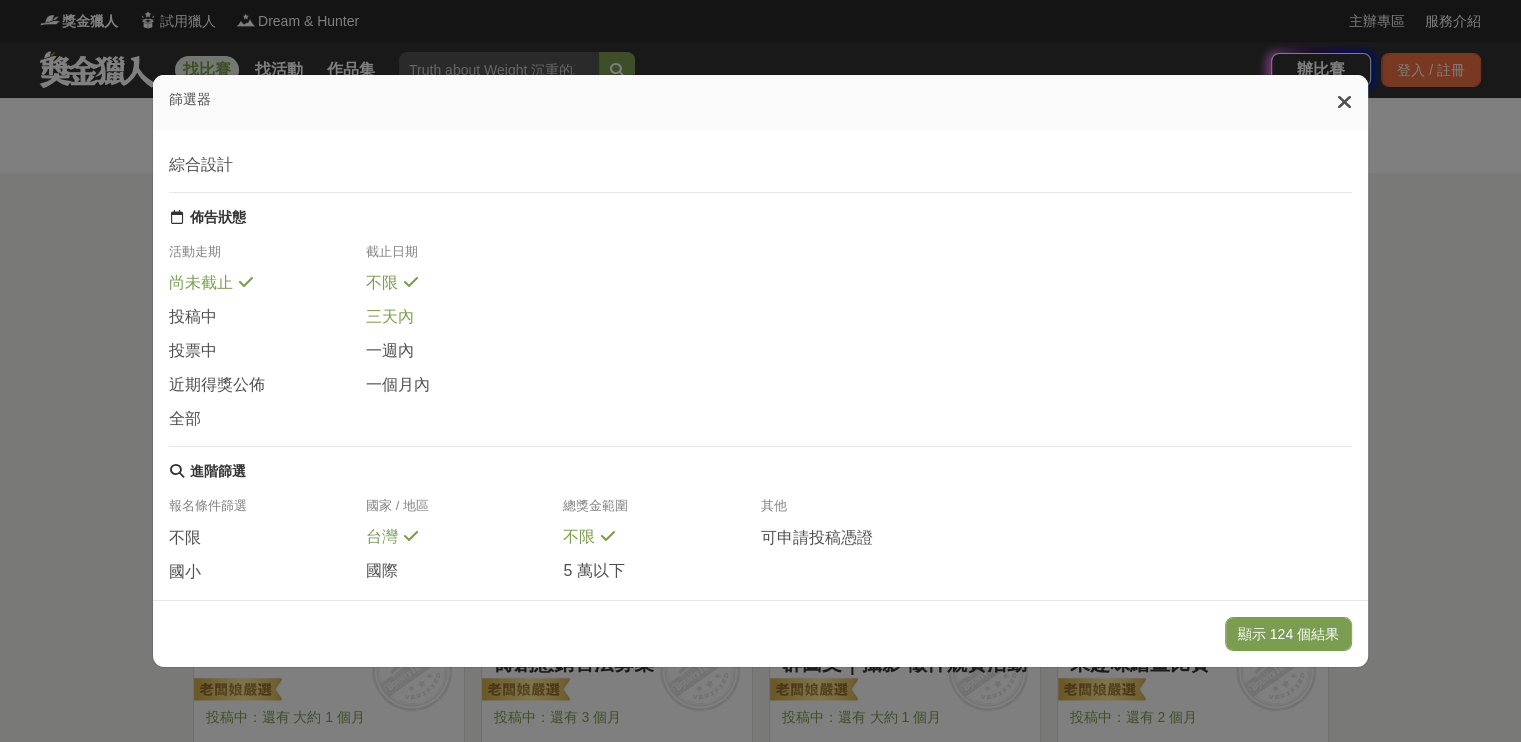 scroll, scrollTop: 0, scrollLeft: 0, axis: both 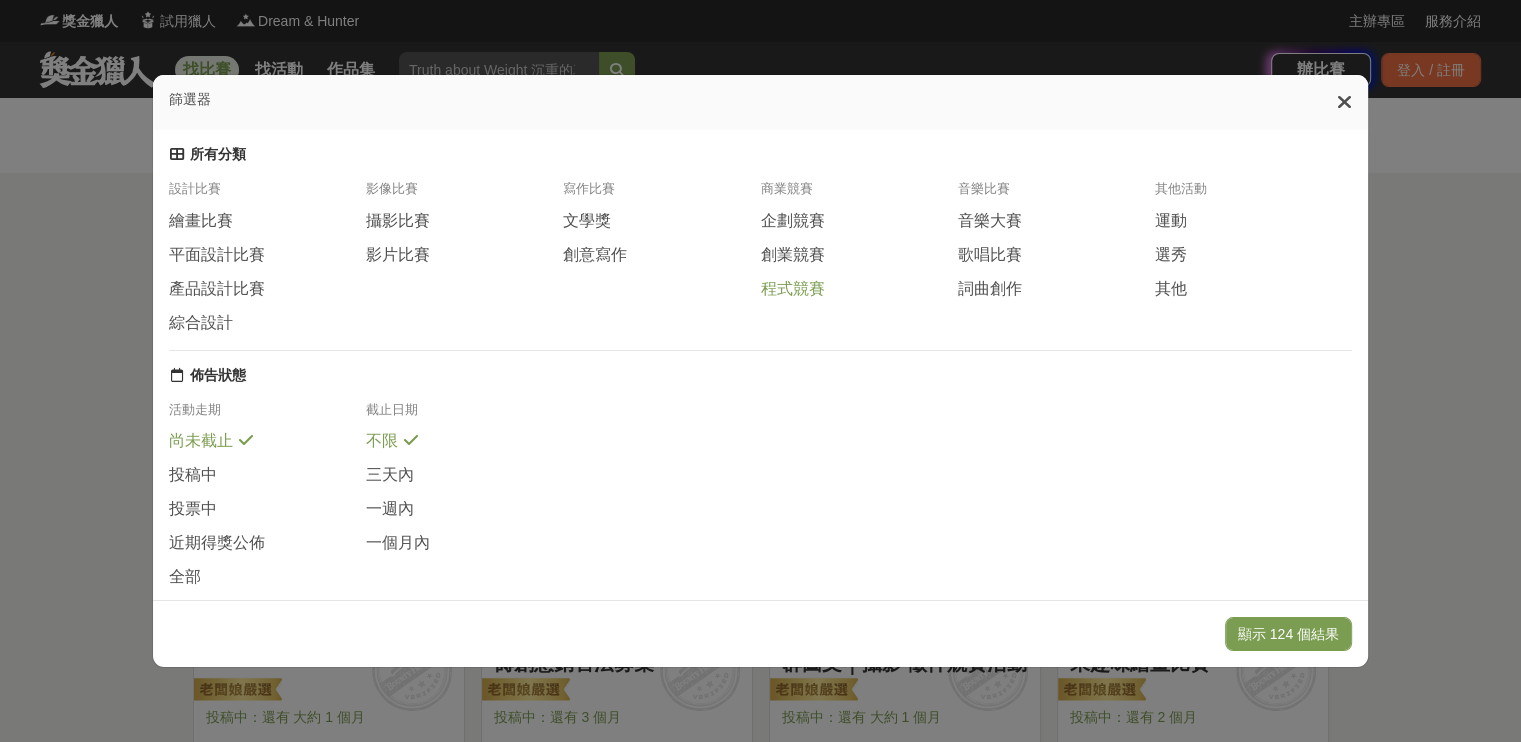 click on "程式競賽" at bounding box center (792, 289) 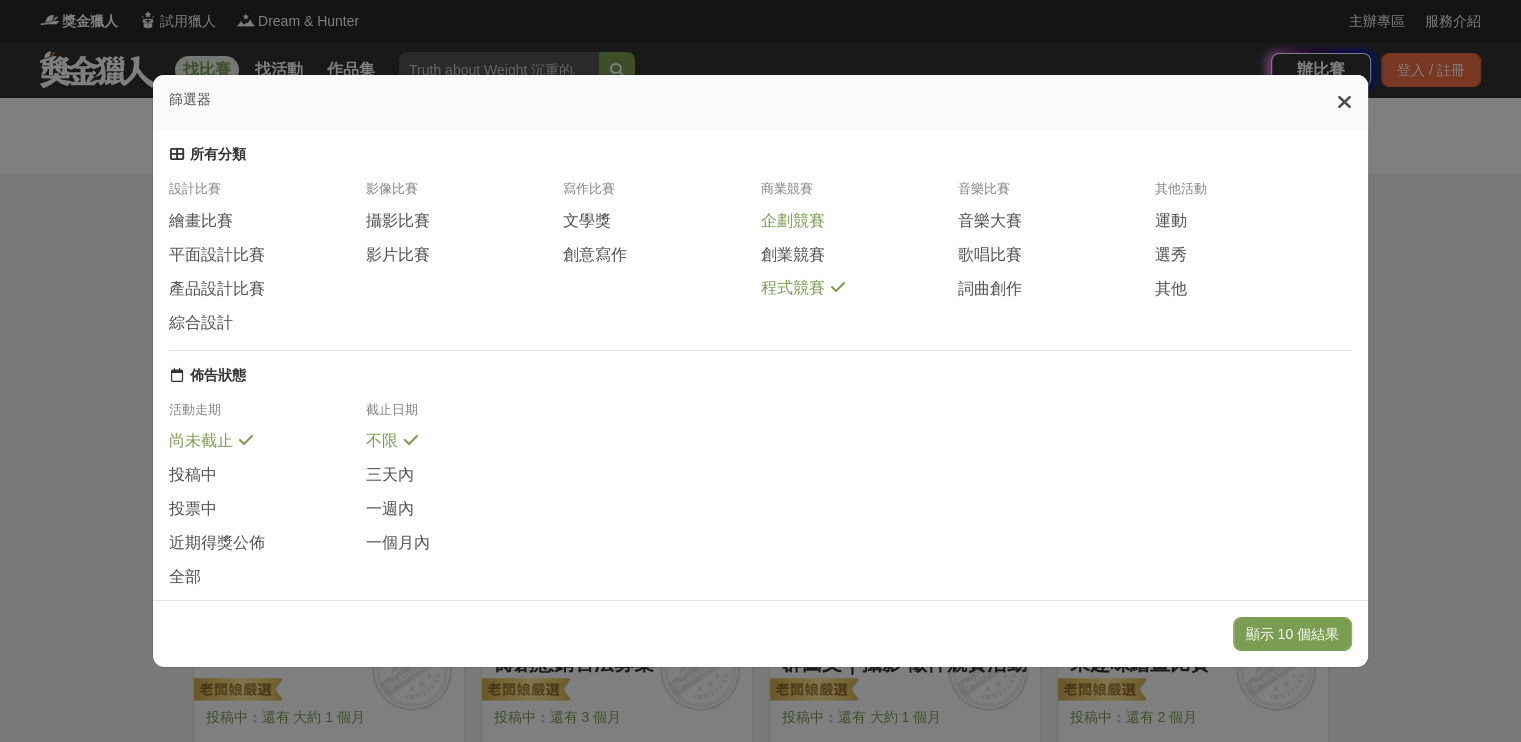 click on "企劃競賽" at bounding box center (792, 221) 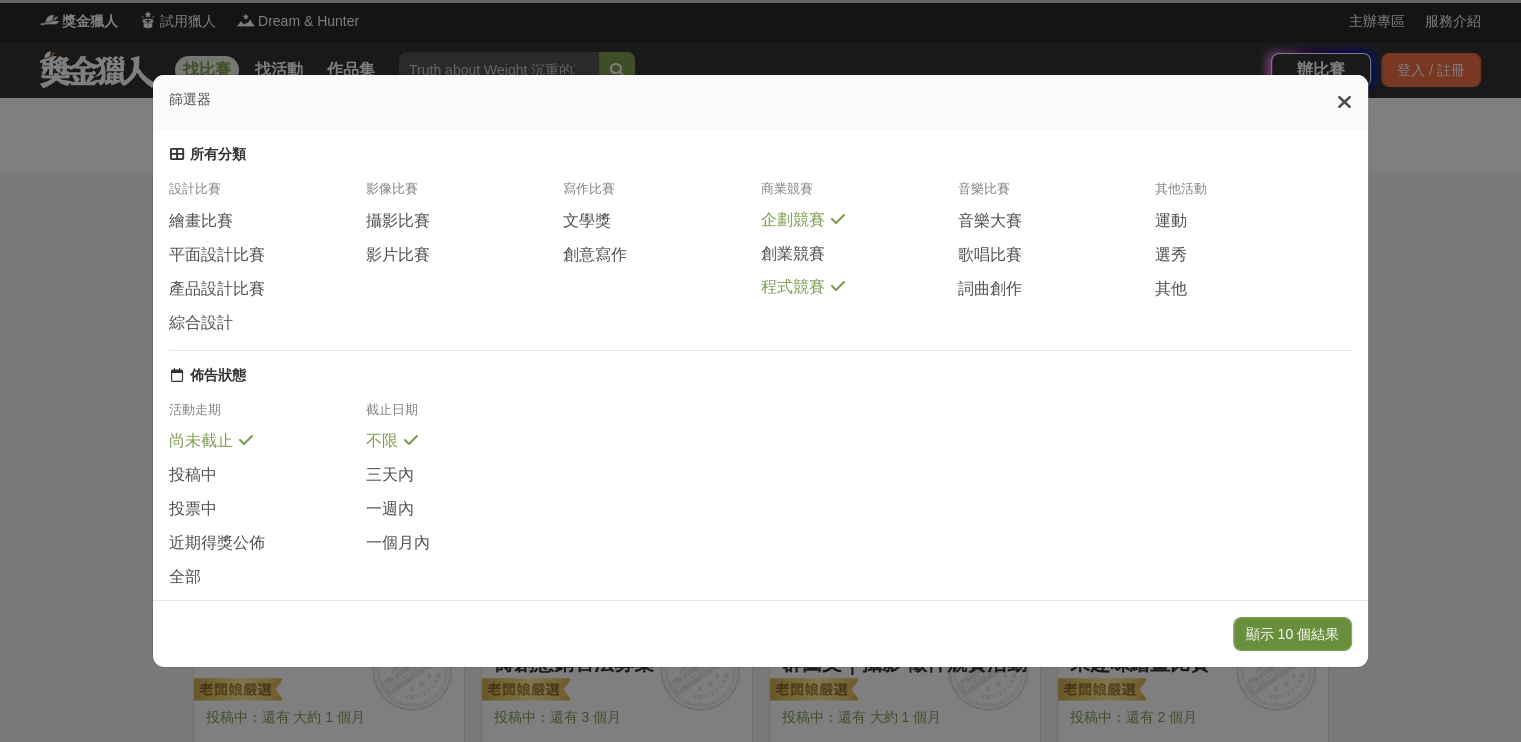 click on "顯示 10 個結果" at bounding box center [1292, 634] 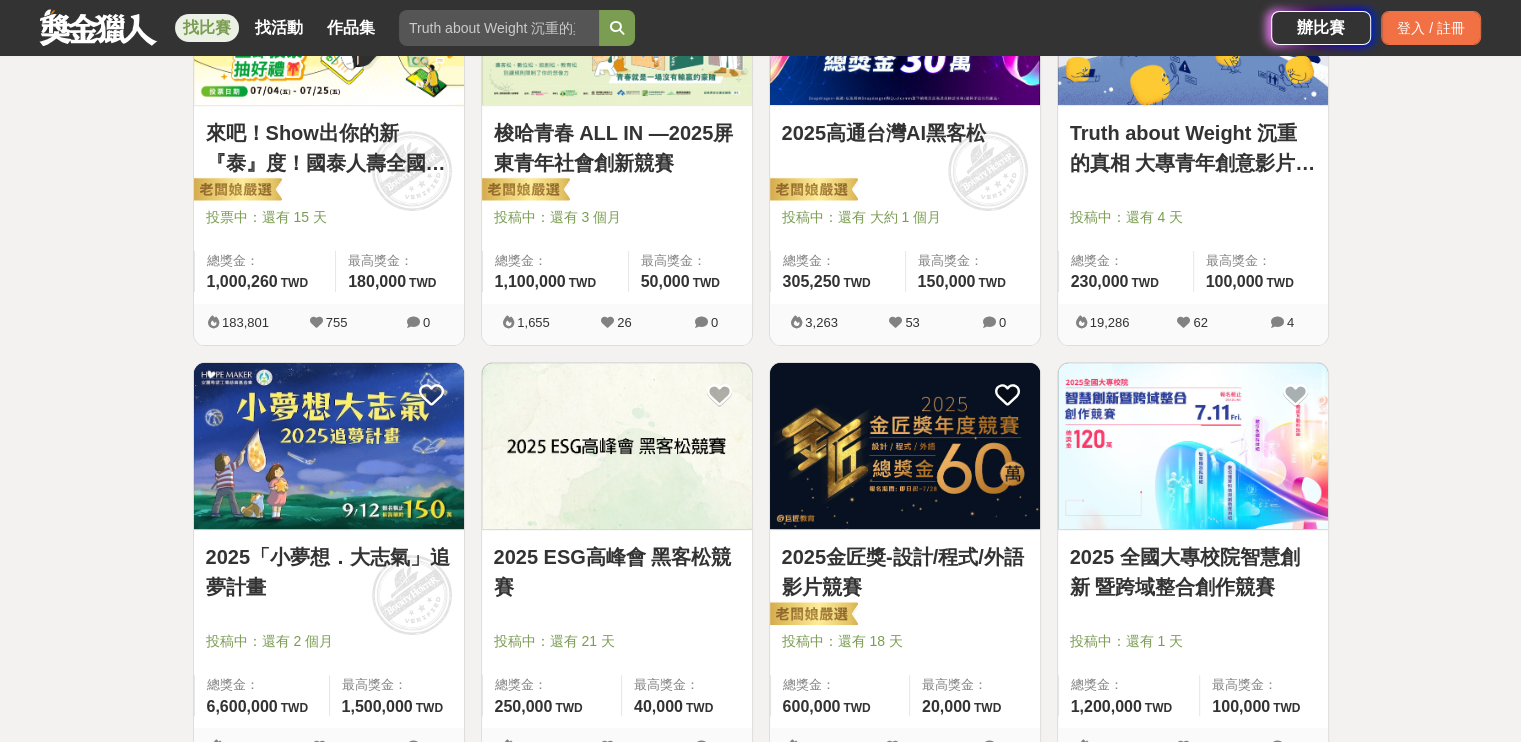scroll, scrollTop: 300, scrollLeft: 0, axis: vertical 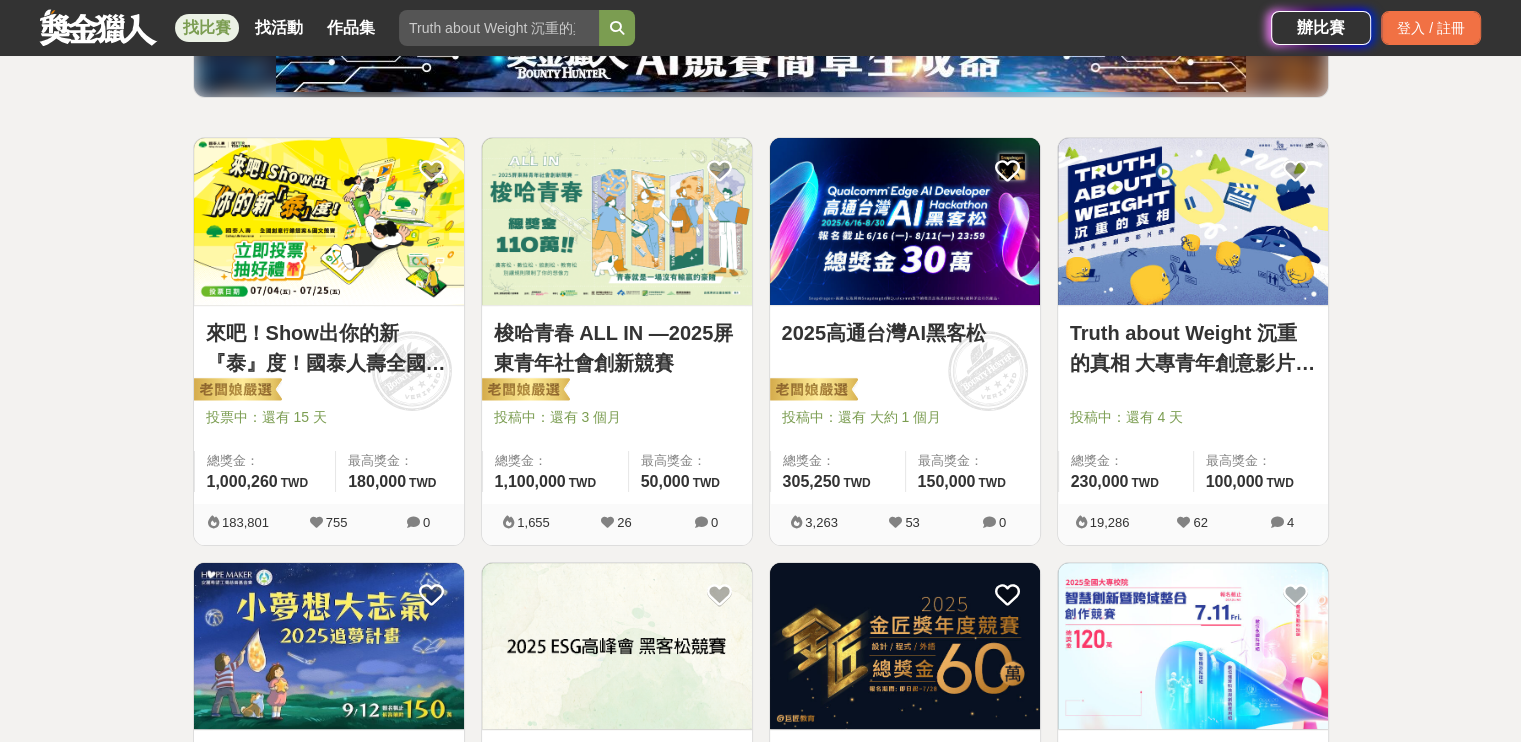 click on "梭哈青春 ALL IN —2025屏東青年社會創新競賽" at bounding box center (617, 348) 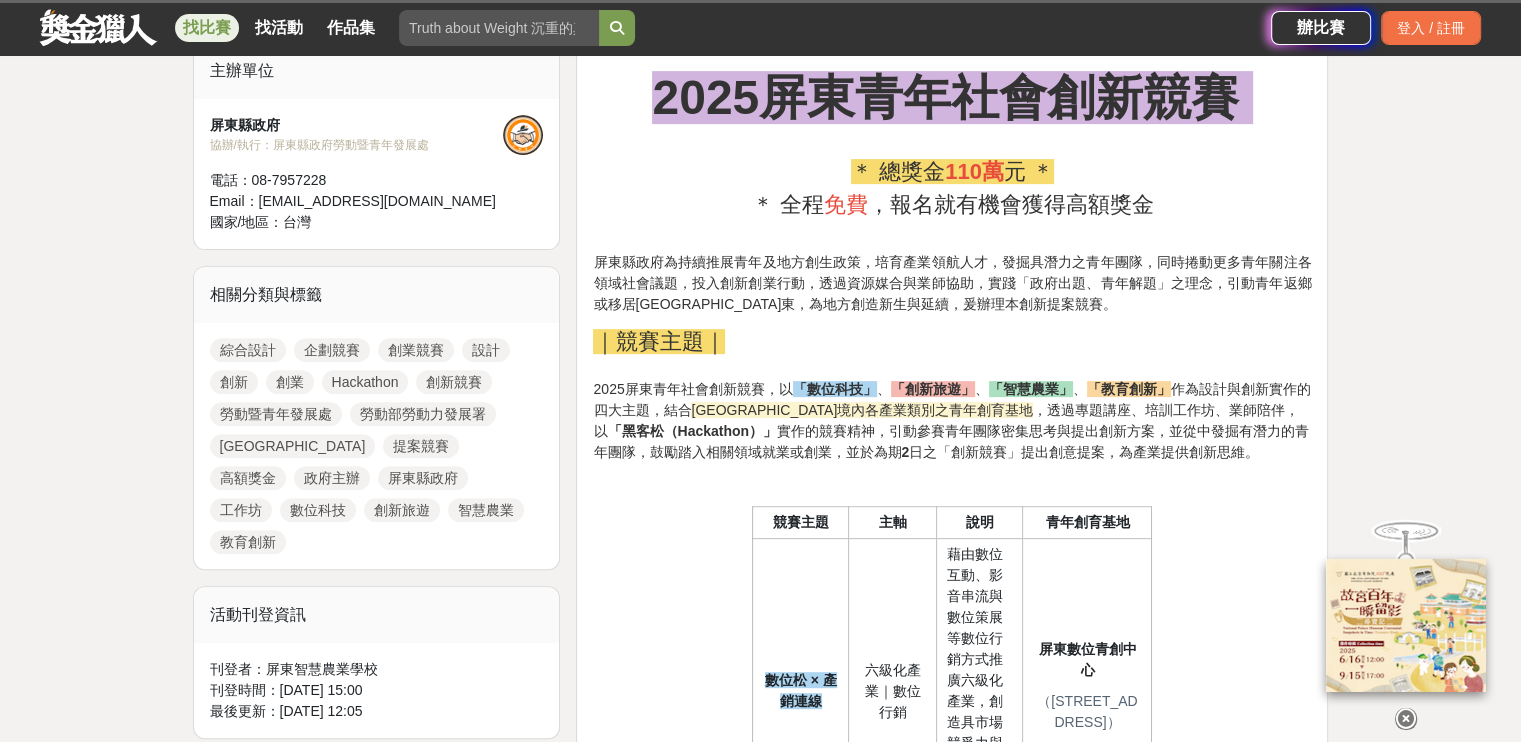 scroll, scrollTop: 900, scrollLeft: 0, axis: vertical 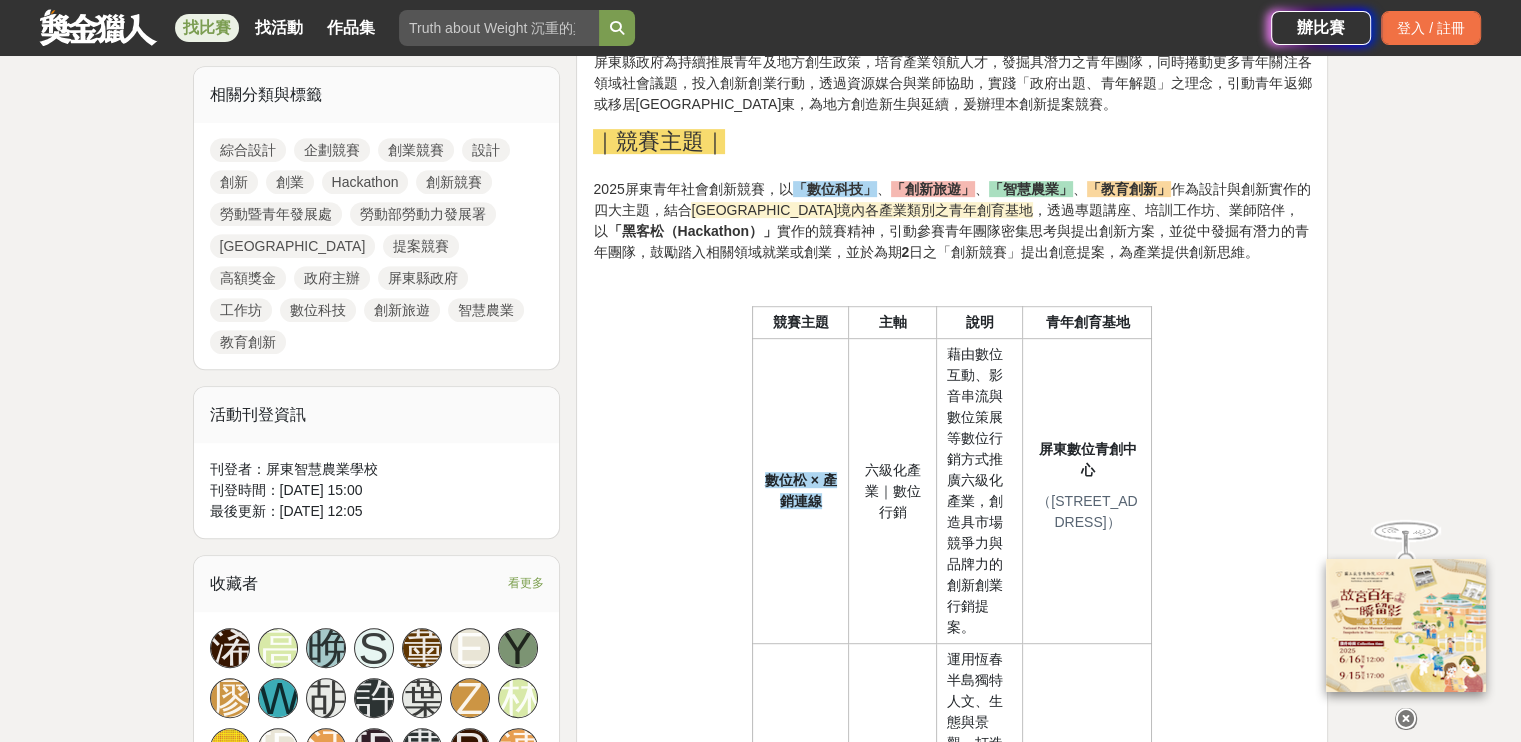 click on "作為設計與創新實作的四大主題，結合" at bounding box center (951, 199) 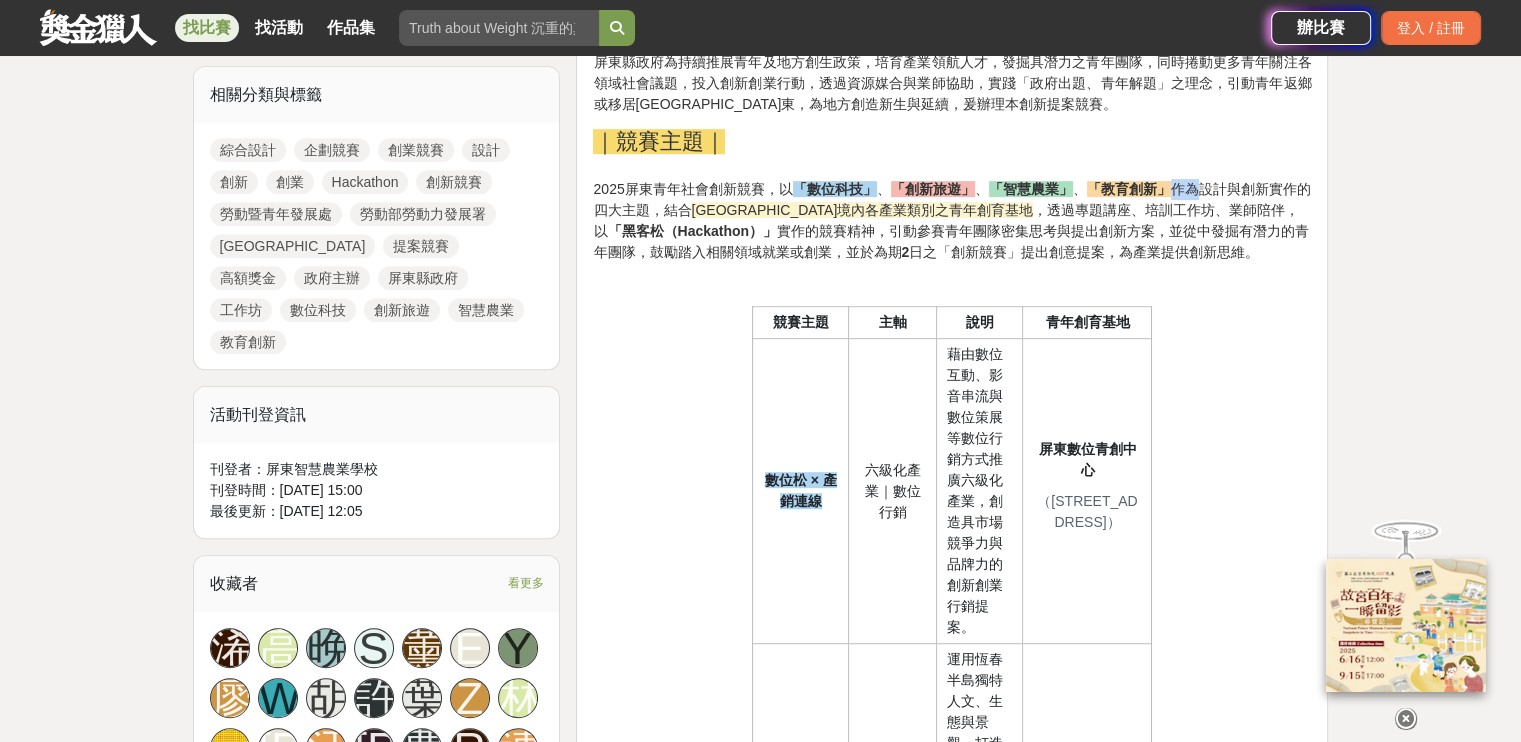 click on "作為設計與創新實作的四大主題，結合" at bounding box center [951, 199] 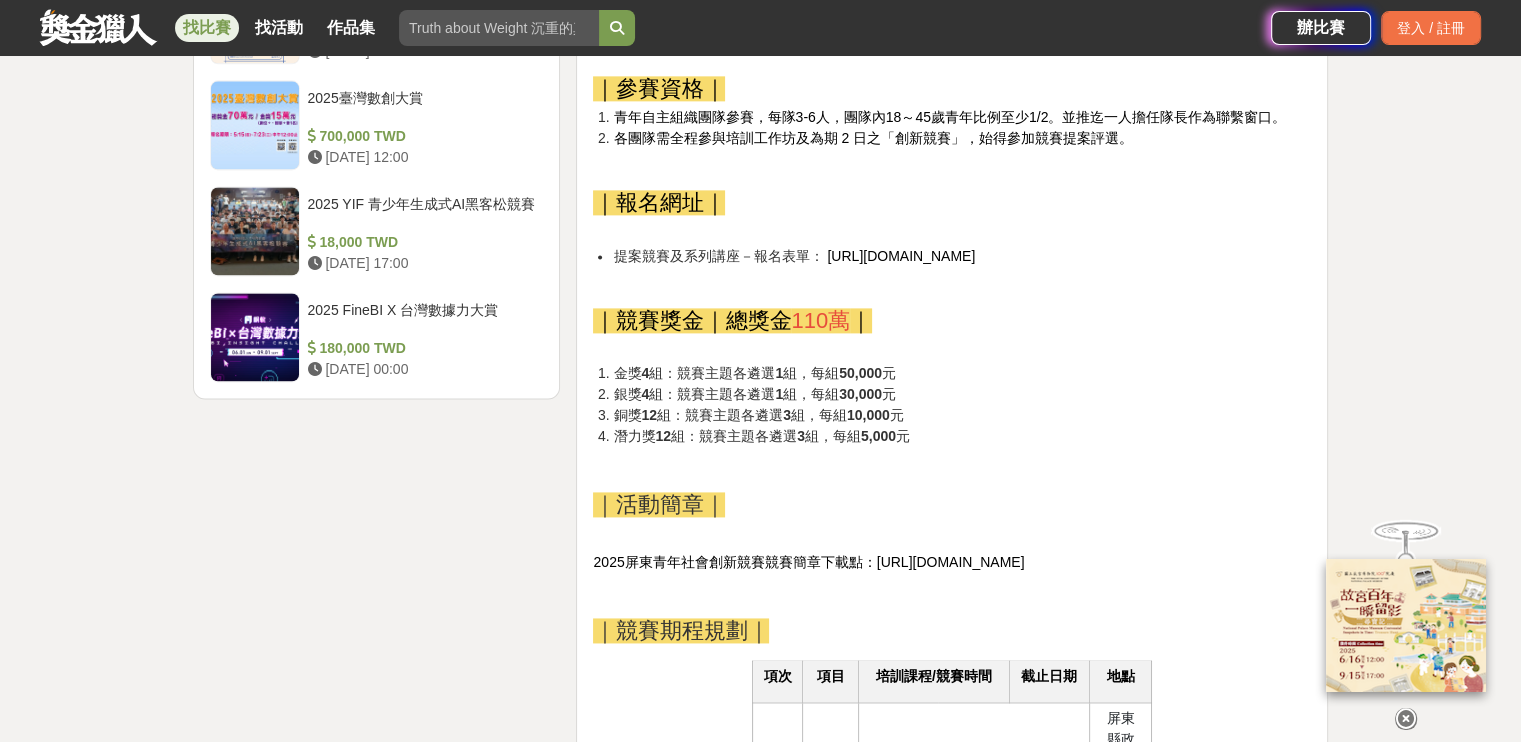 scroll, scrollTop: 2500, scrollLeft: 0, axis: vertical 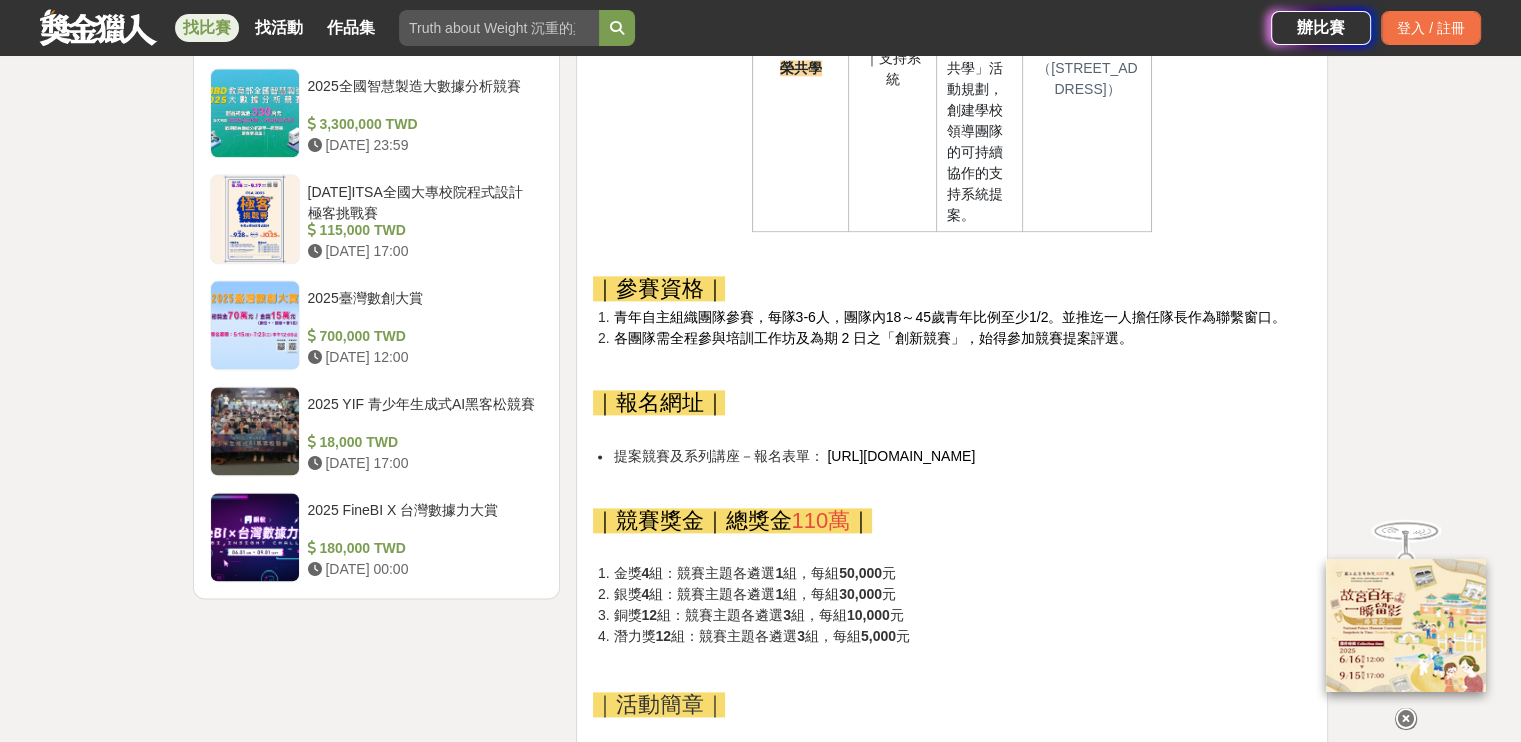 drag, startPoint x: 882, startPoint y: 353, endPoint x: 804, endPoint y: 378, distance: 81.908485 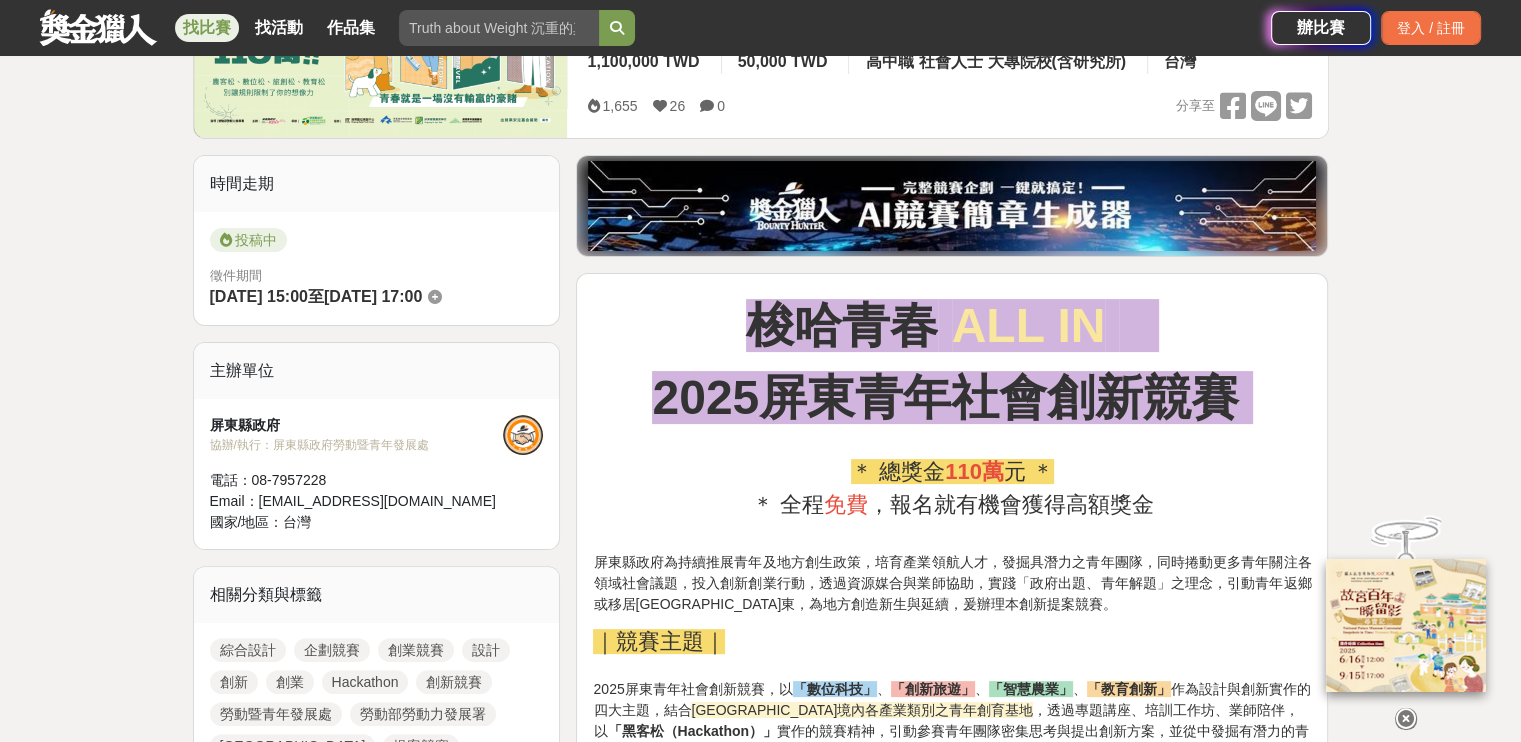 scroll, scrollTop: 0, scrollLeft: 0, axis: both 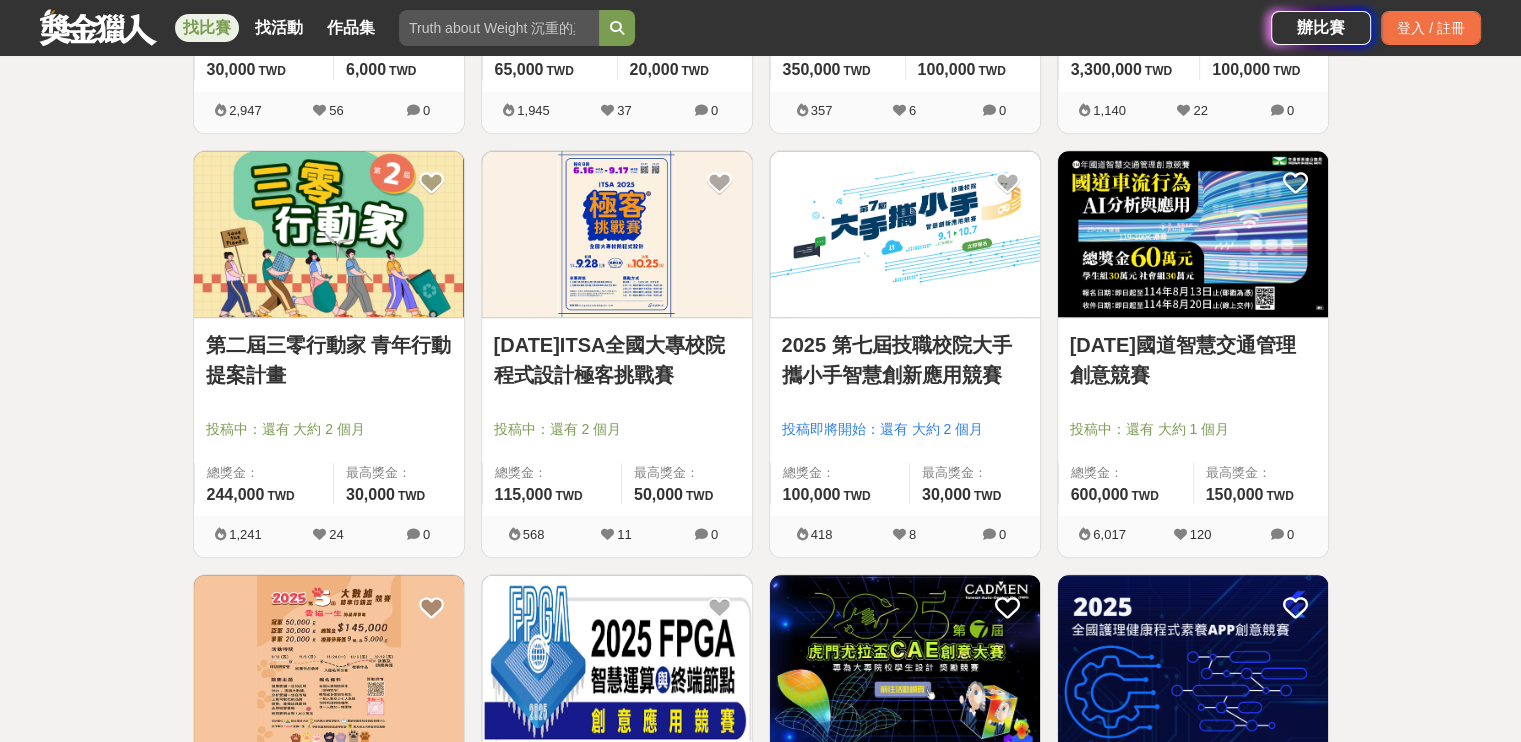 click on "2025年ITSA全國大專校院程式設計極客挑戰賽" at bounding box center (617, 360) 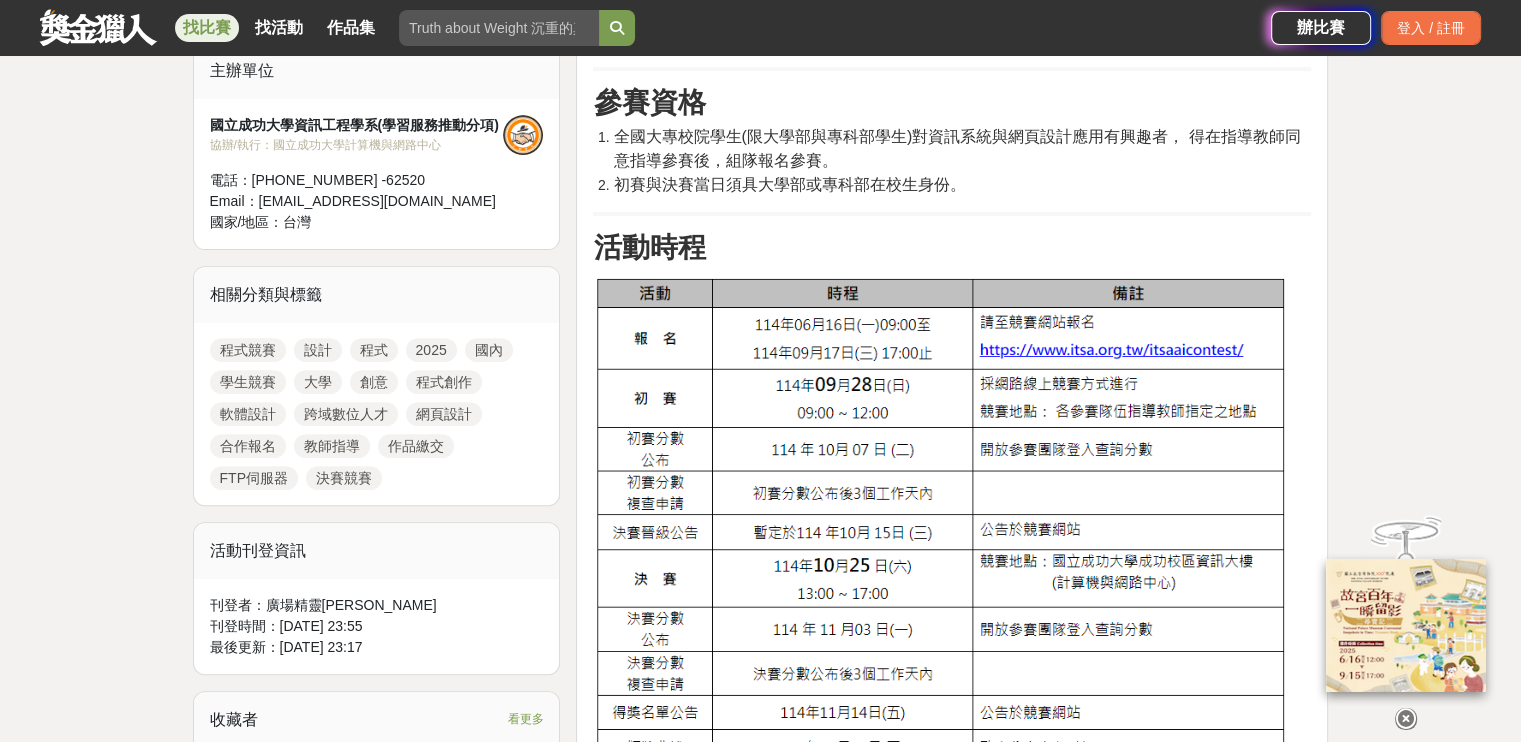 scroll, scrollTop: 600, scrollLeft: 0, axis: vertical 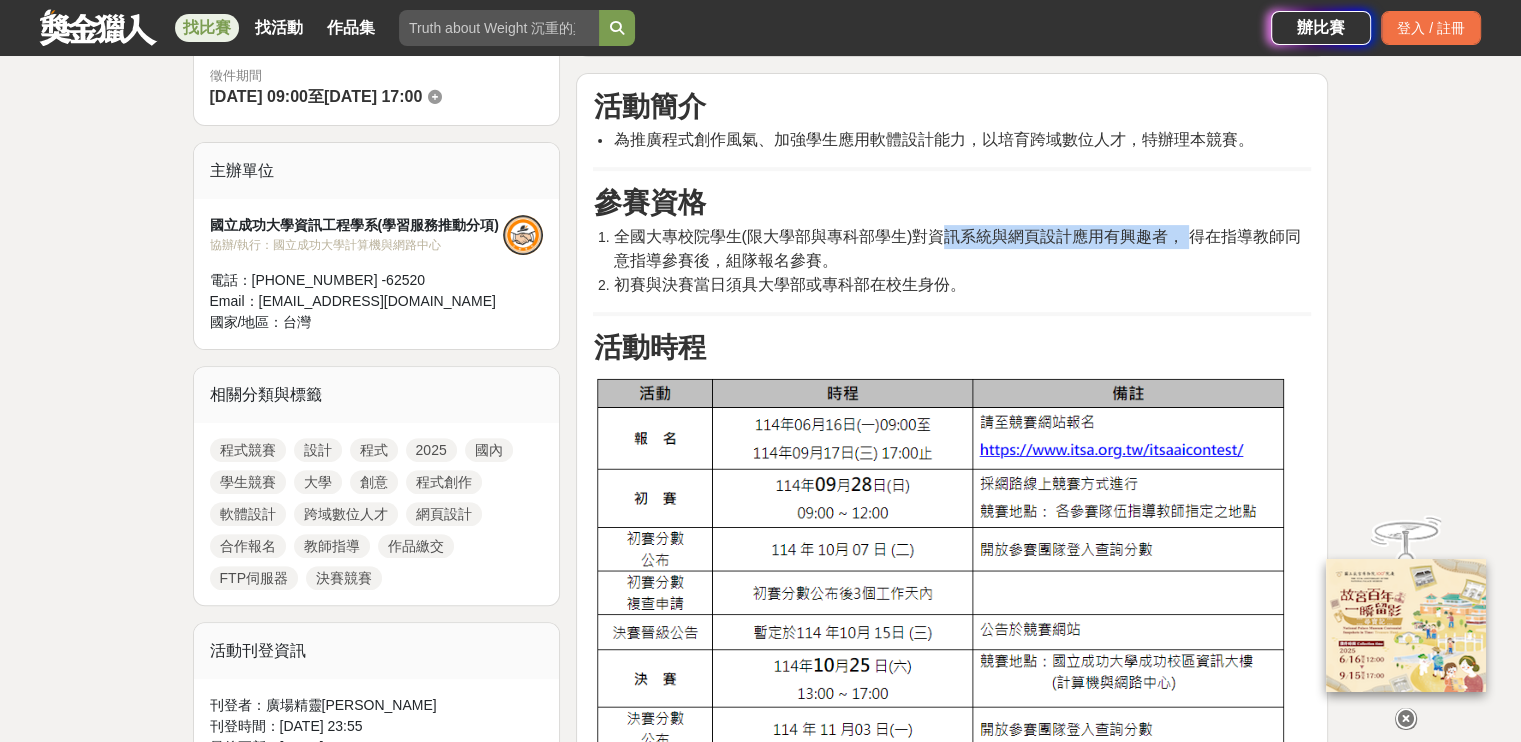 drag, startPoint x: 938, startPoint y: 230, endPoint x: 1194, endPoint y: 241, distance: 256.2362 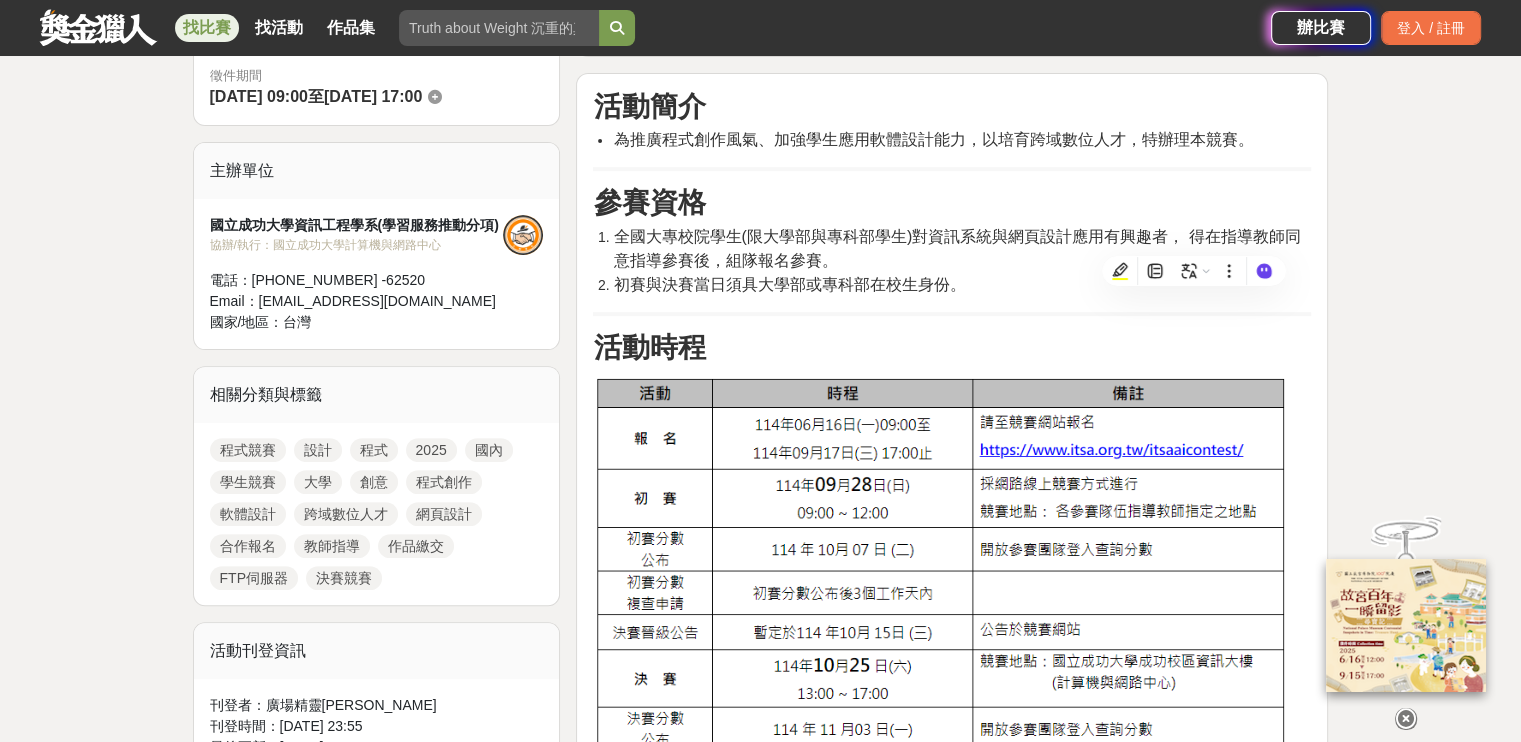 drag, startPoint x: 1046, startPoint y: 271, endPoint x: 1033, endPoint y: 272, distance: 13.038404 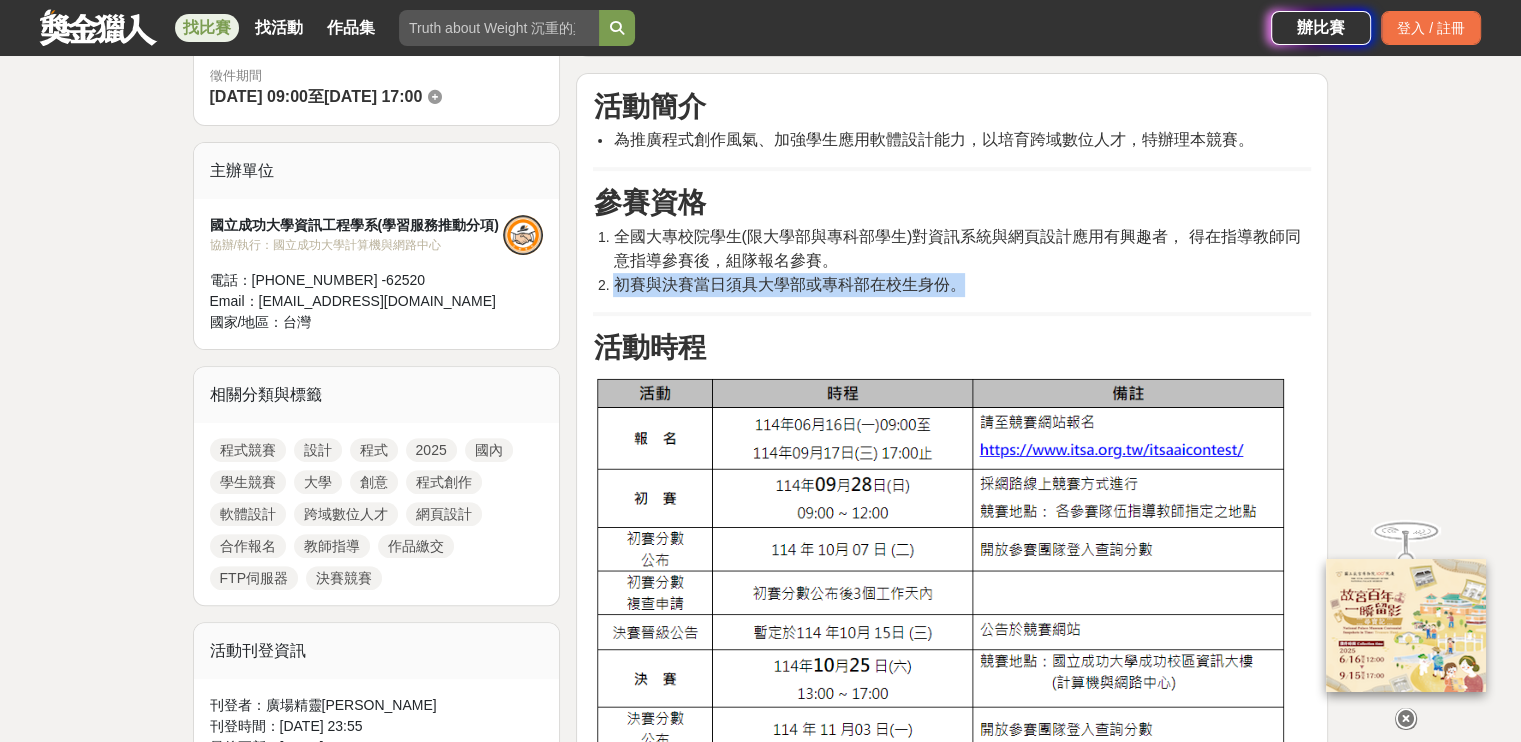 drag, startPoint x: 953, startPoint y: 273, endPoint x: 609, endPoint y: 277, distance: 344.02325 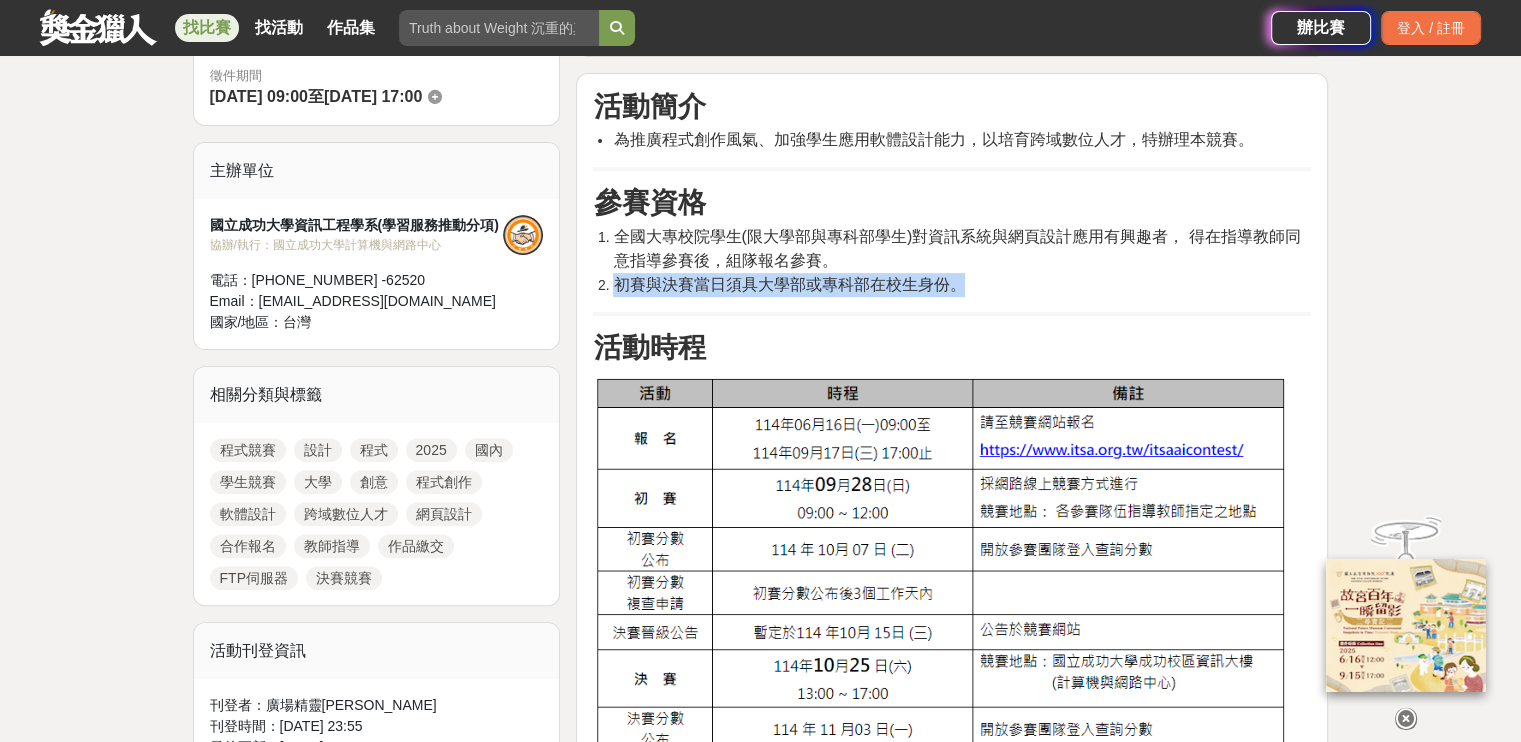 click on "初賽與決賽當日須具大學部或專科部在校生身份。" at bounding box center (962, 285) 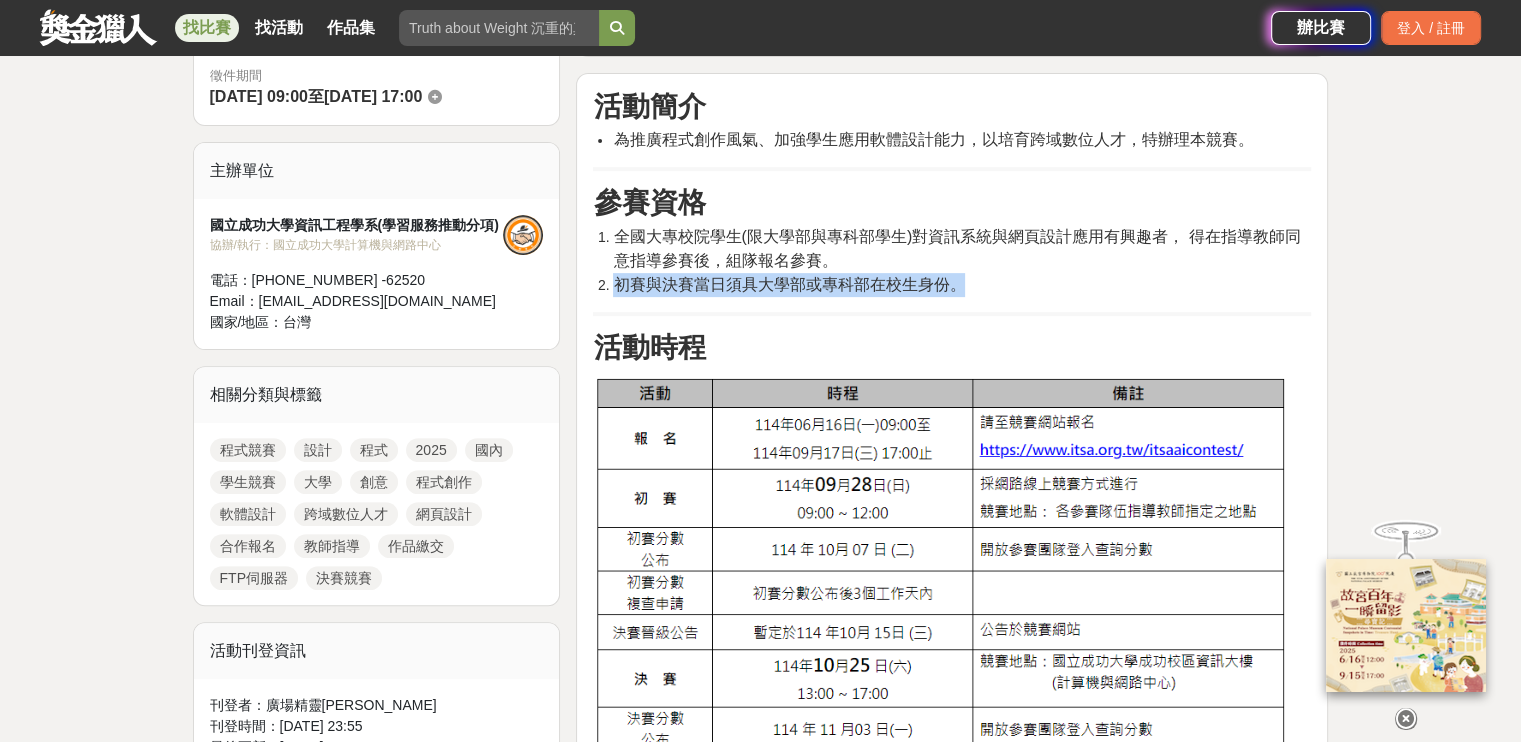 click on "初賽與決賽當日須具大學部或專科部在校生身份。" at bounding box center (789, 284) 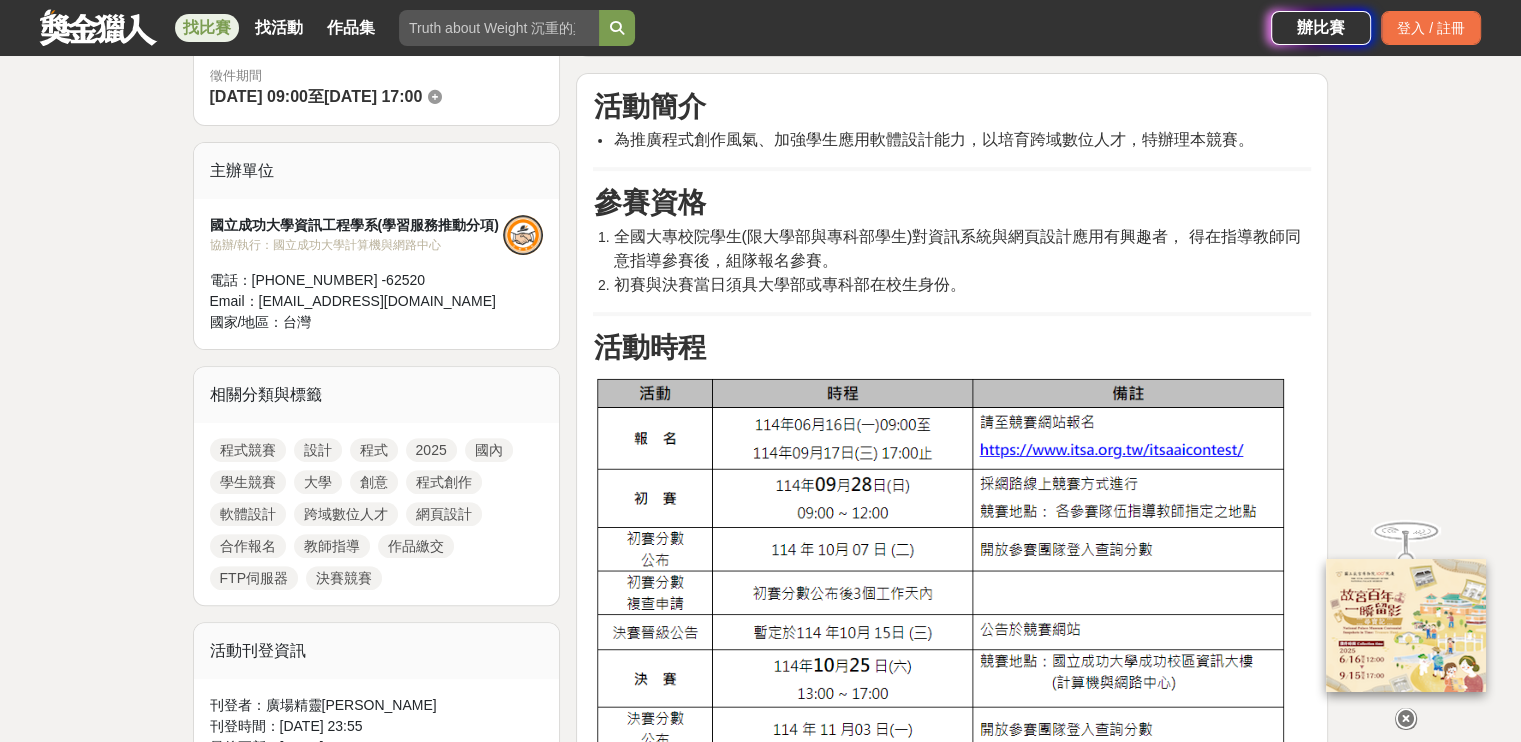 scroll, scrollTop: 900, scrollLeft: 0, axis: vertical 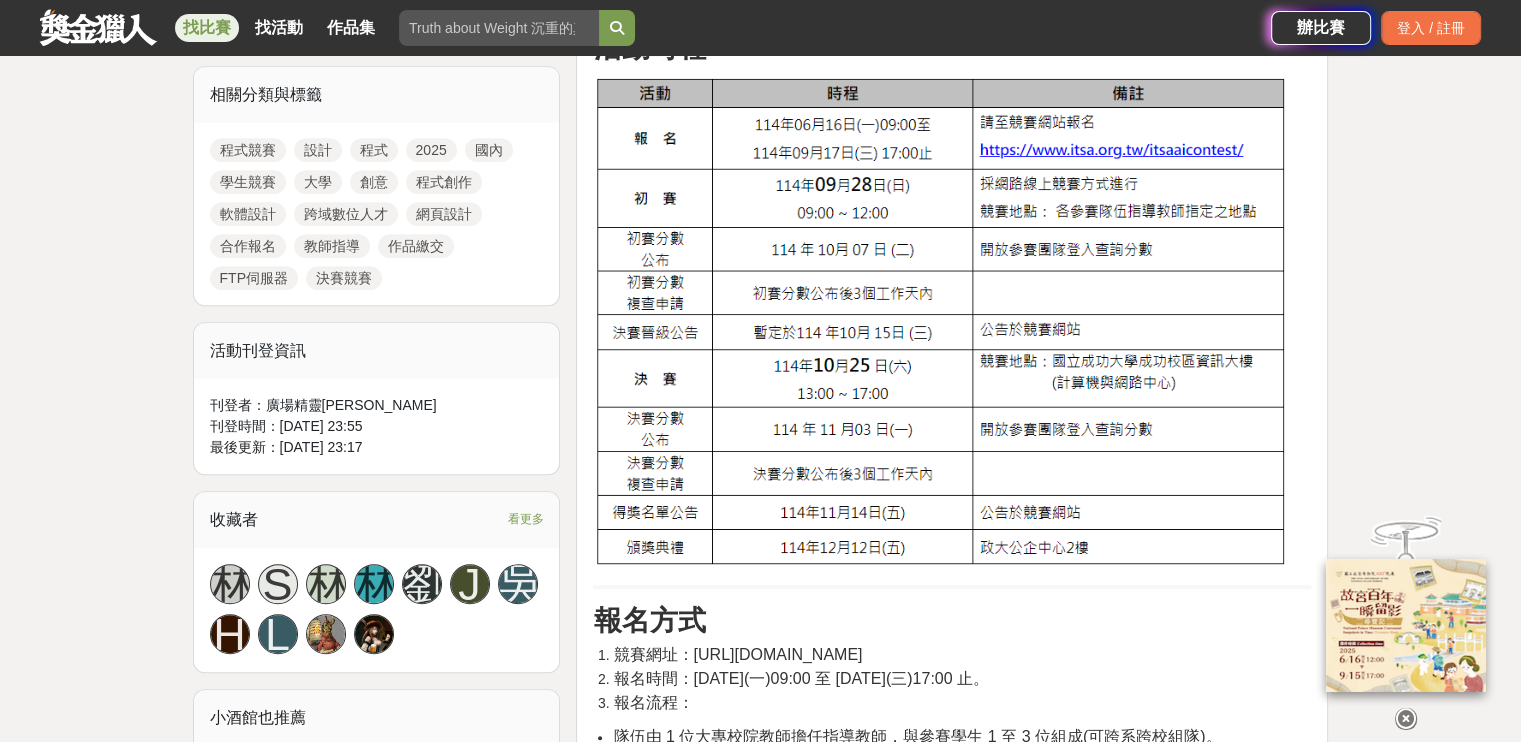 drag, startPoint x: 691, startPoint y: 195, endPoint x: 1196, endPoint y: 212, distance: 505.28607 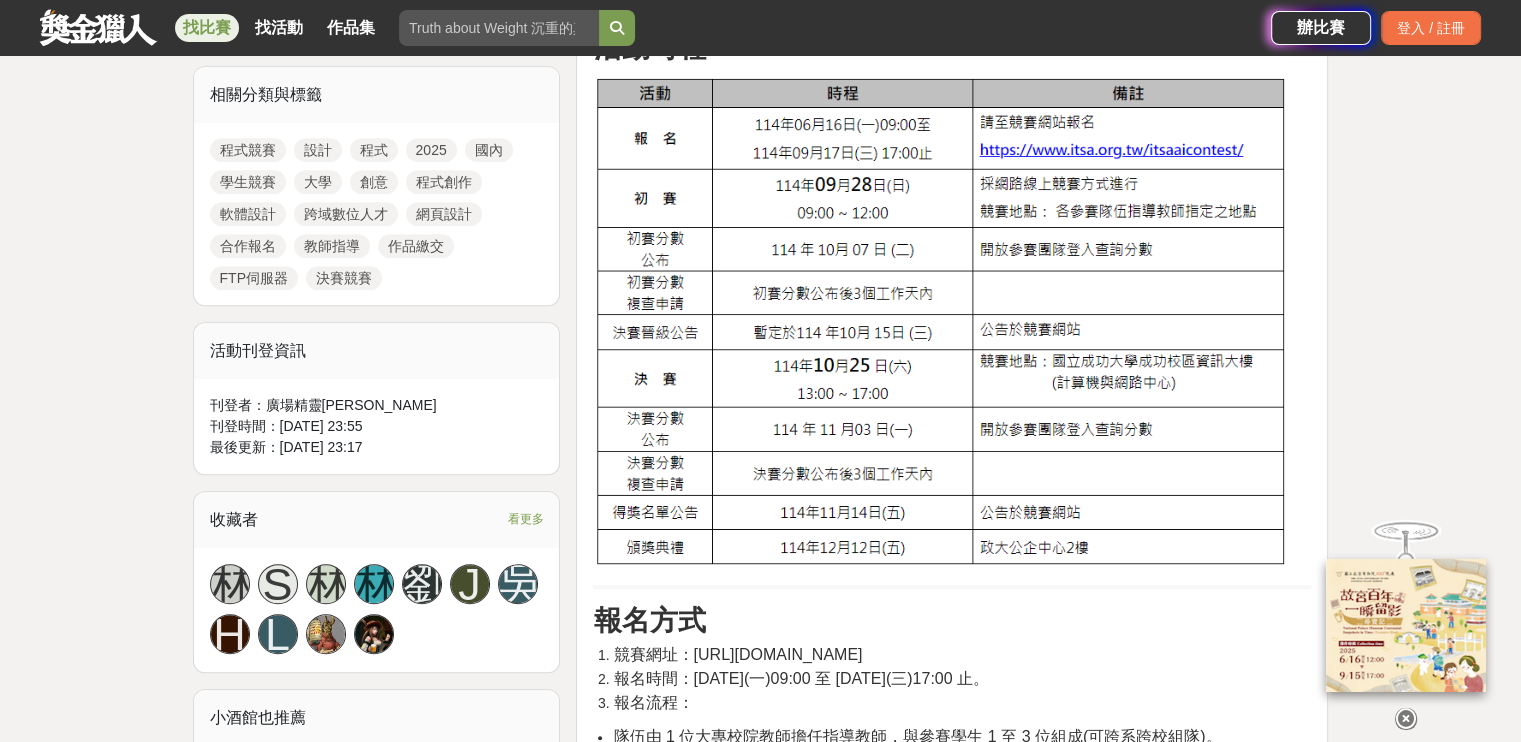 click on "報名時間：114 年 6 月 16 日(一)09:00 至 114 年 9 月 17 日(三)17:00 止。" at bounding box center (962, 679) 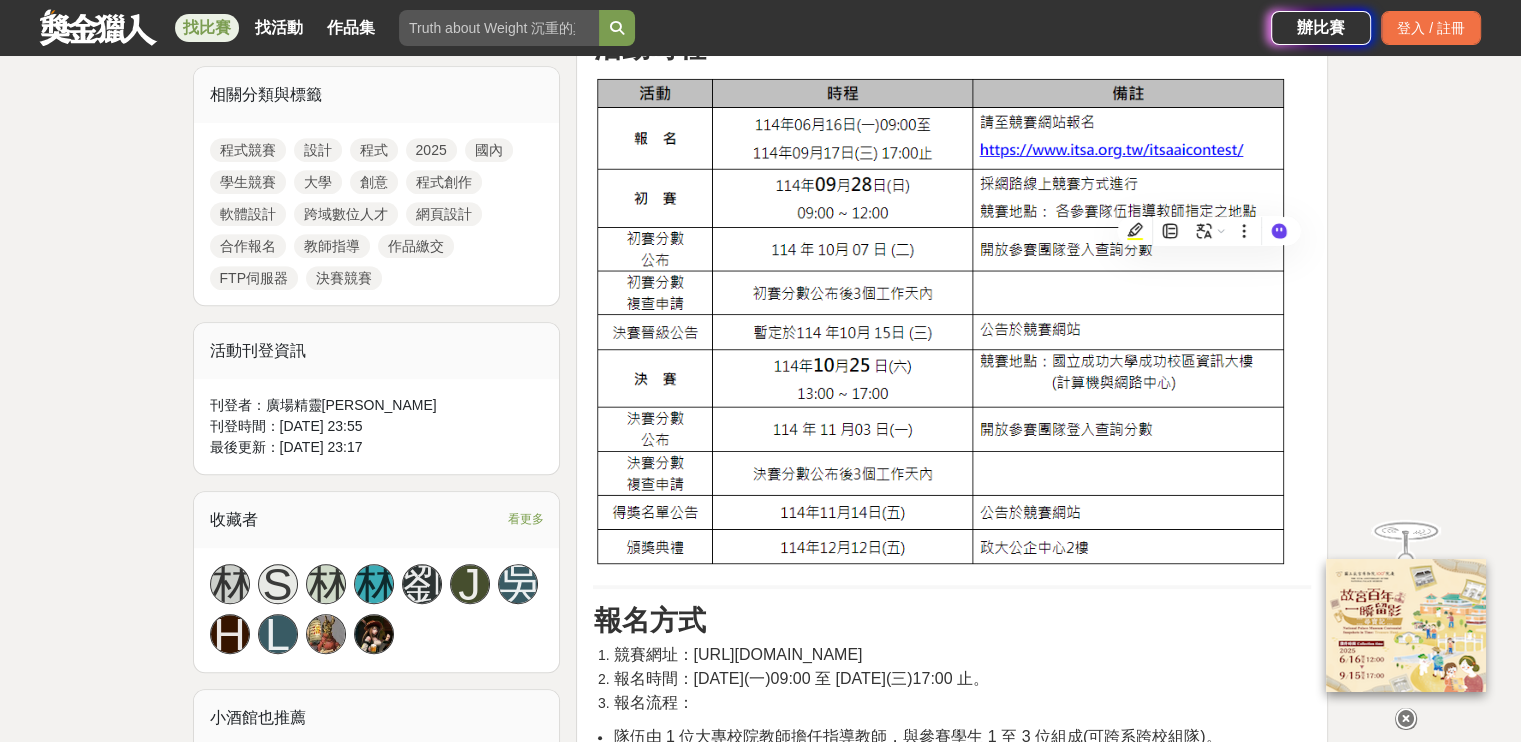 click on "隊伍由 1 位大專校院教師擔任指導教師，與參賽學生 1 至 3 位組成(可跨系跨校組隊)。" at bounding box center [917, 736] 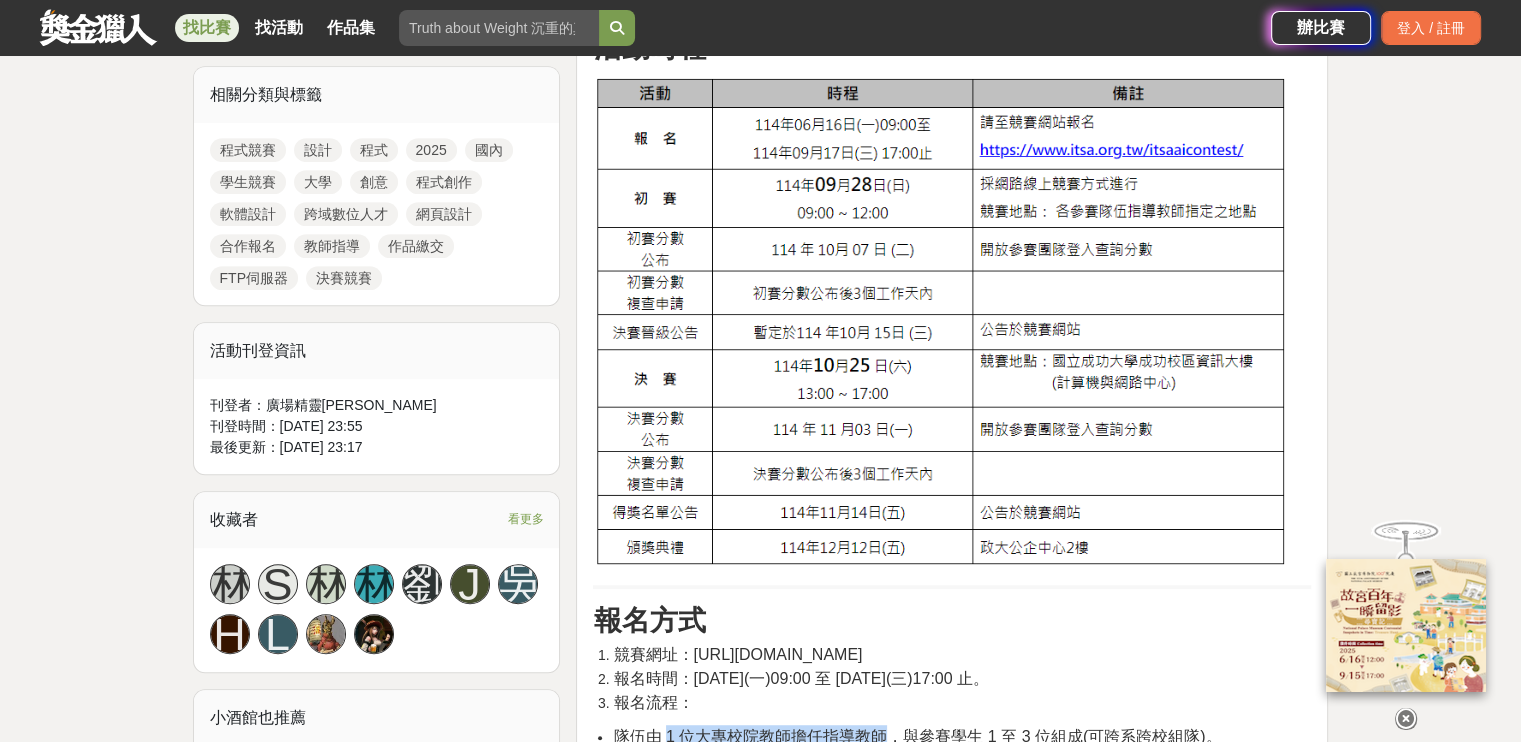 drag, startPoint x: 663, startPoint y: 255, endPoint x: 892, endPoint y: 258, distance: 229.01965 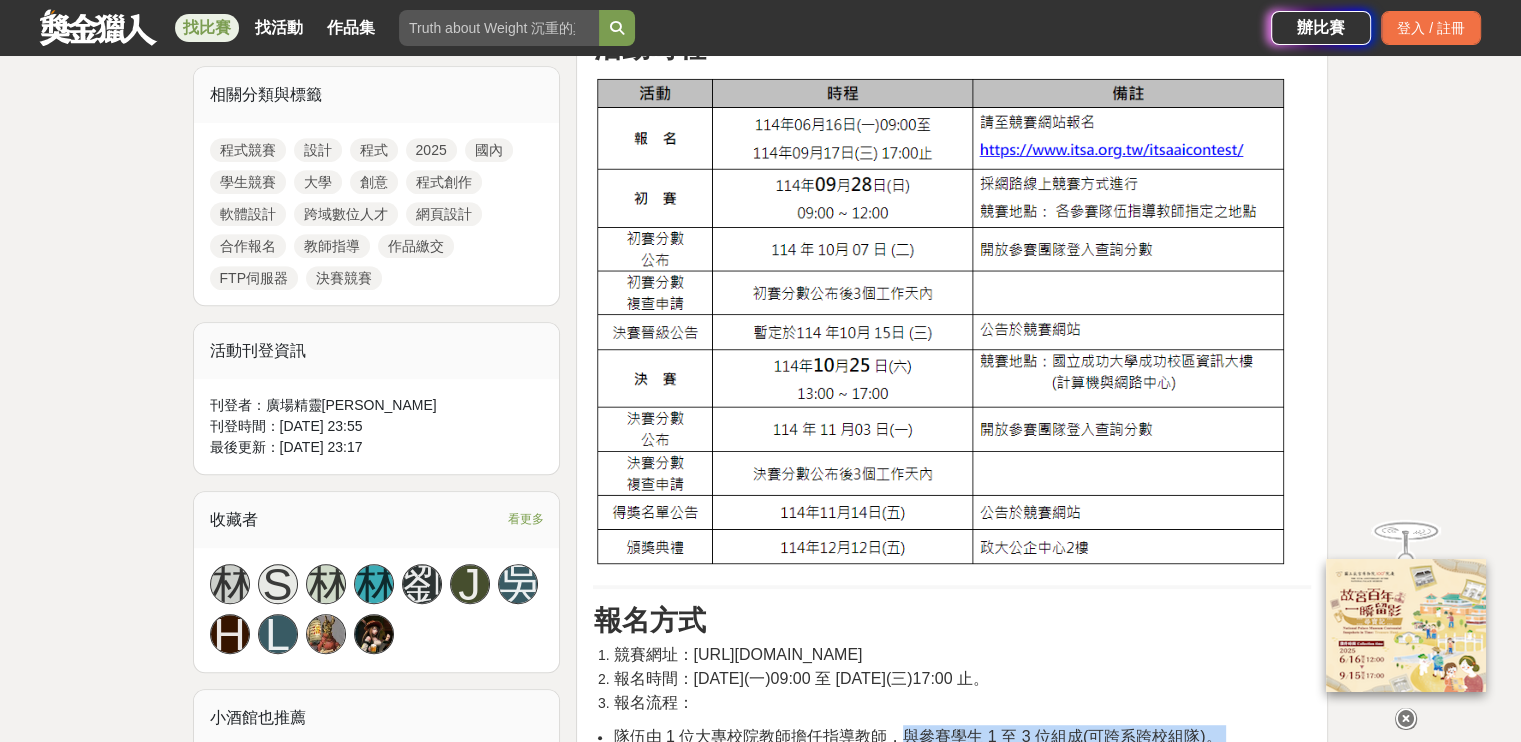 drag, startPoint x: 900, startPoint y: 255, endPoint x: 1153, endPoint y: 400, distance: 291.6059 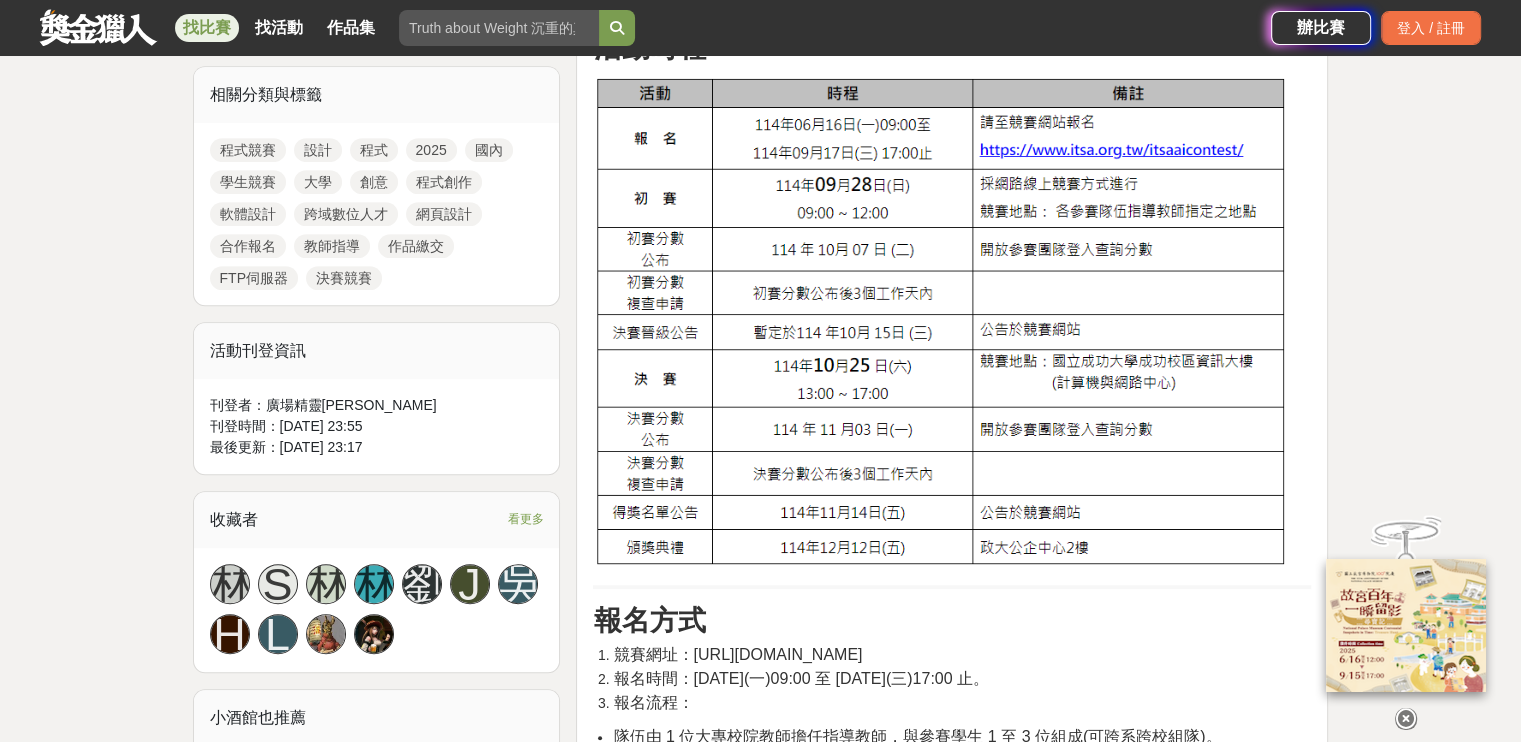 drag, startPoint x: 612, startPoint y: 419, endPoint x: 859, endPoint y: 442, distance: 248.06854 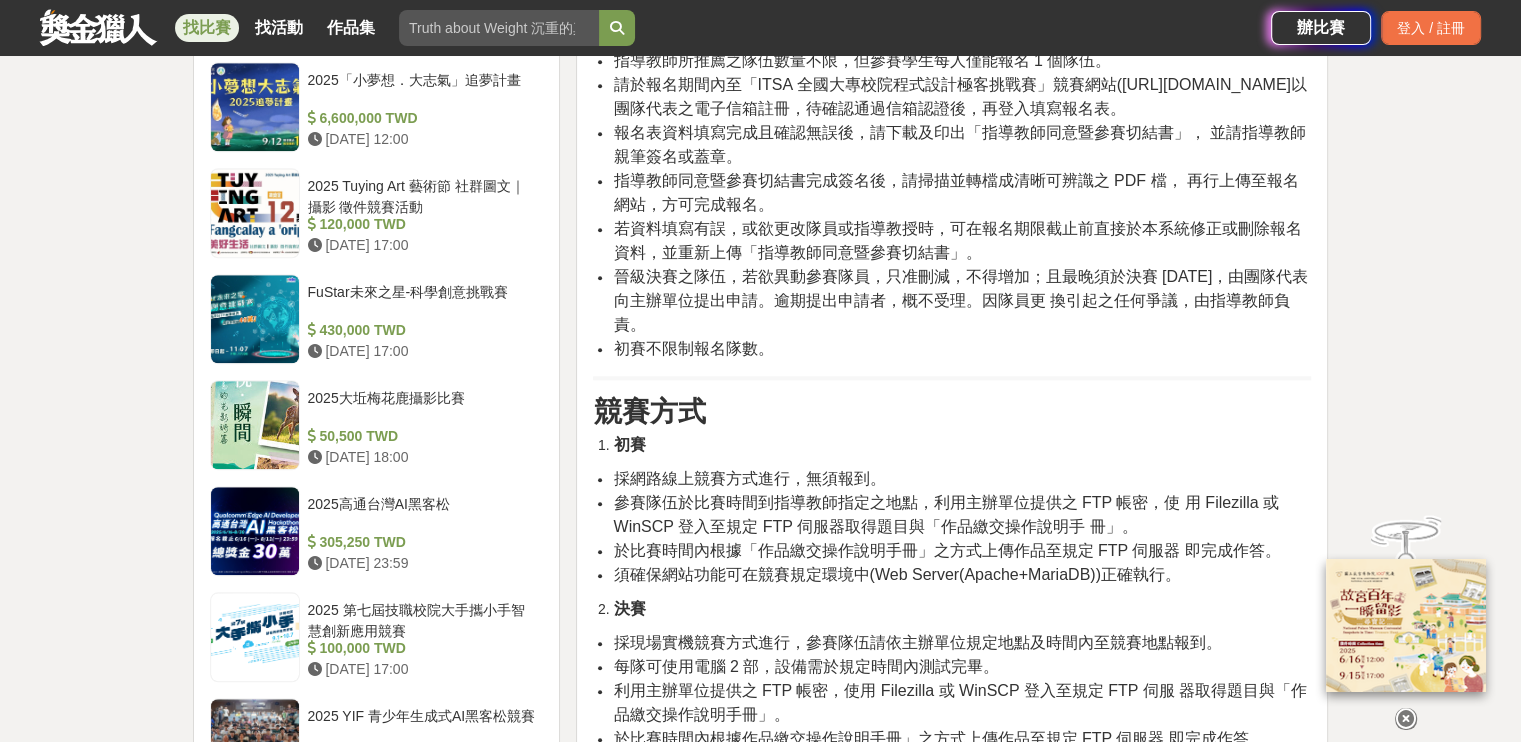 scroll, scrollTop: 1700, scrollLeft: 0, axis: vertical 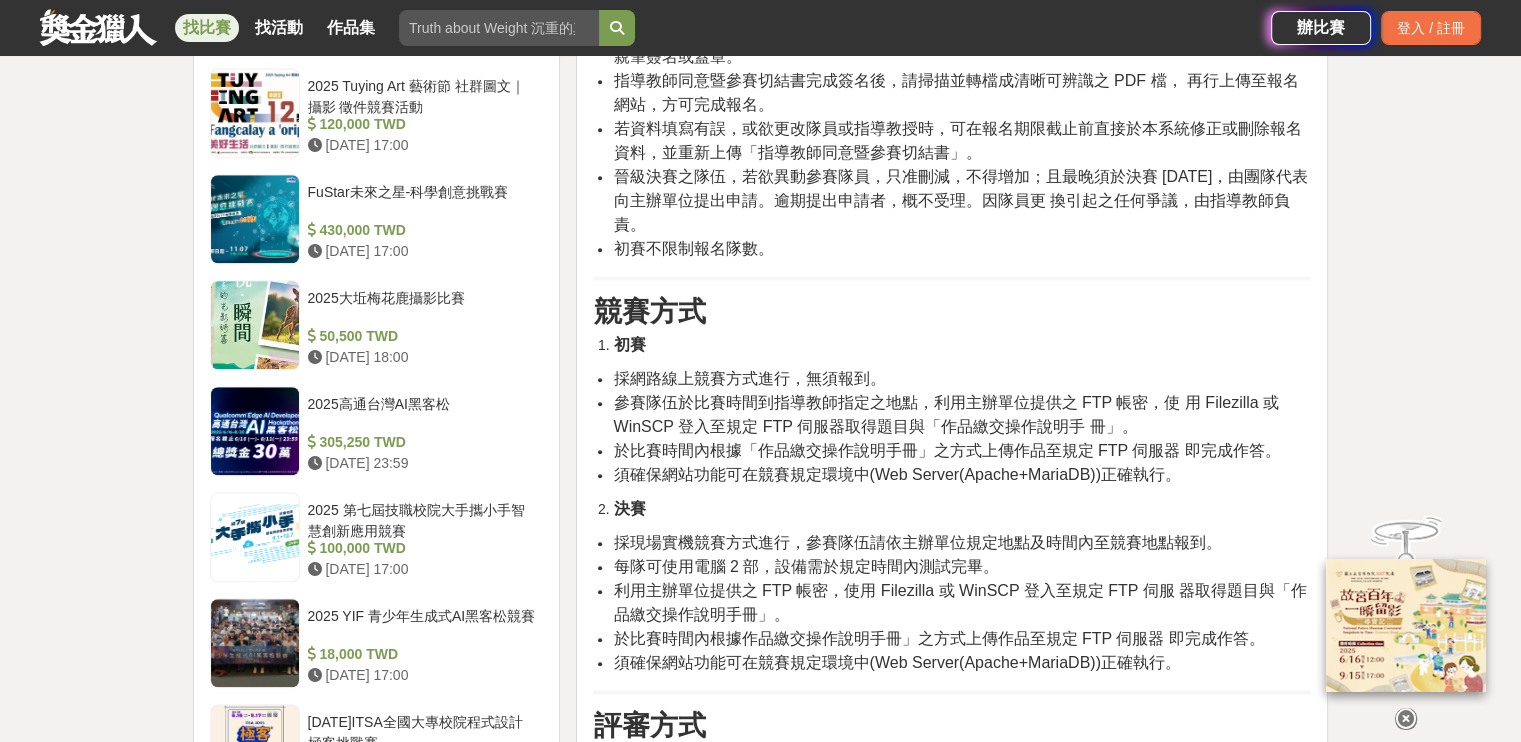 drag, startPoint x: 616, startPoint y: 299, endPoint x: 1291, endPoint y: 318, distance: 675.26733 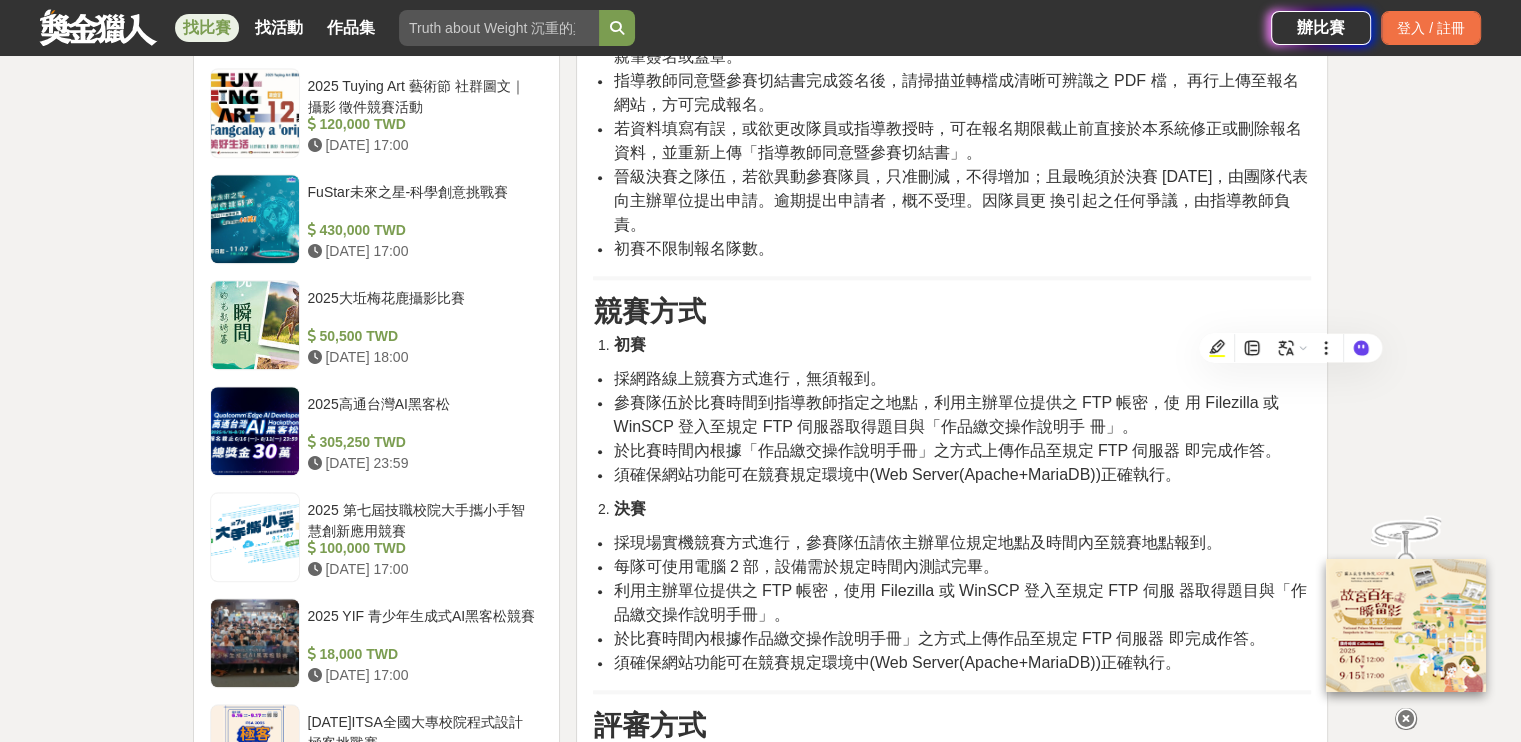 click on "評分將以完成題目所要求之設計規格為要件，依評分結果擇優錄取。" at bounding box center (853, 807) 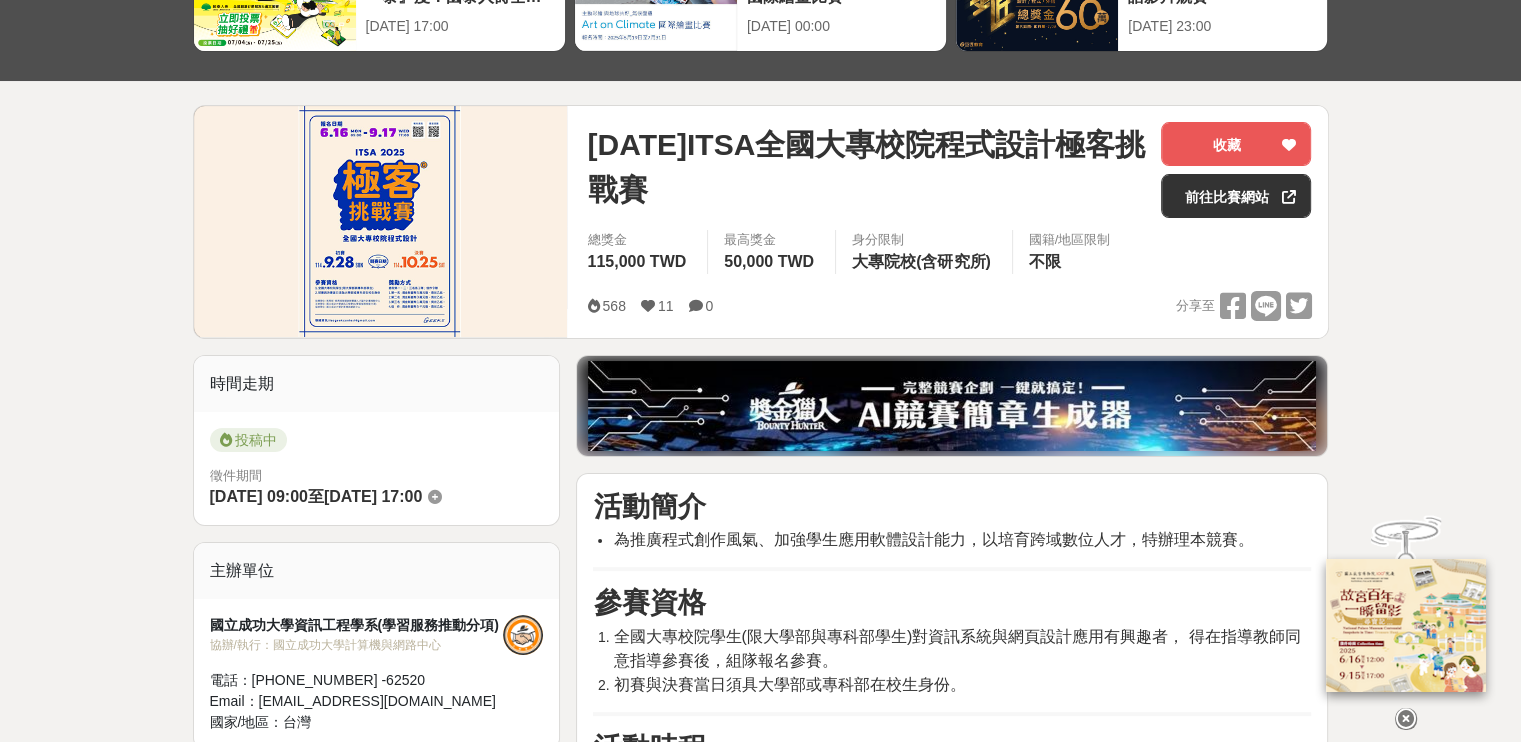scroll, scrollTop: 0, scrollLeft: 0, axis: both 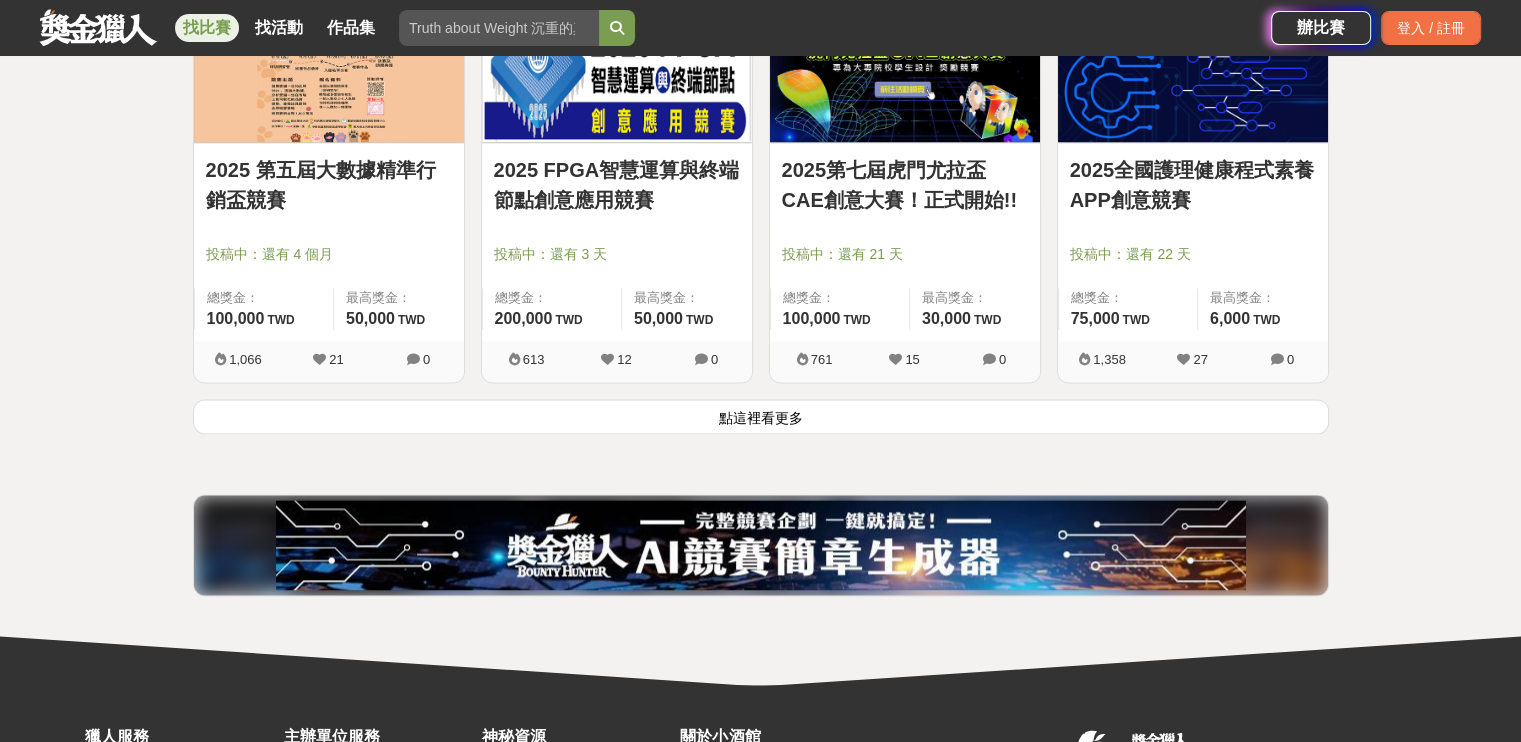 click on "點這裡看更多" at bounding box center (761, 416) 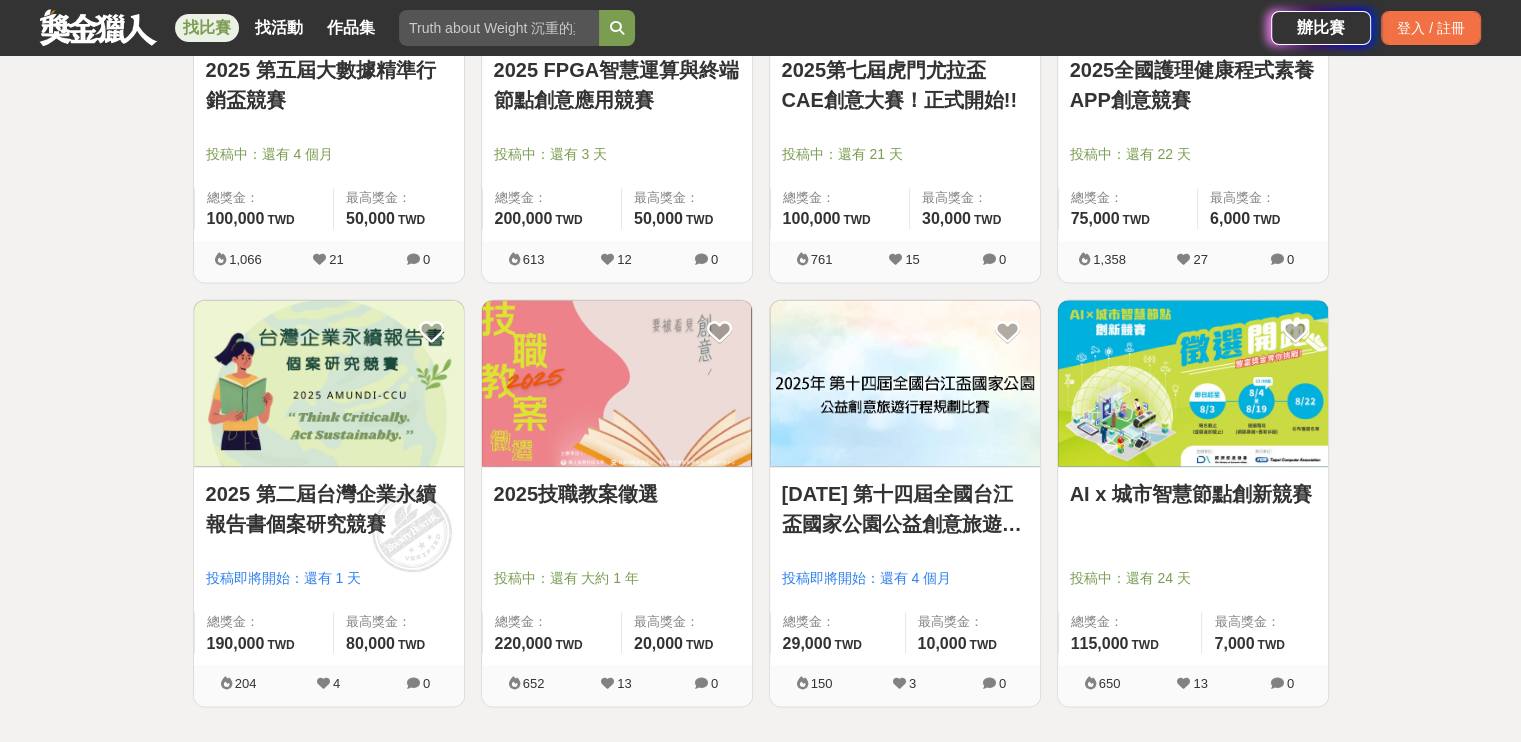 scroll, scrollTop: 2986, scrollLeft: 0, axis: vertical 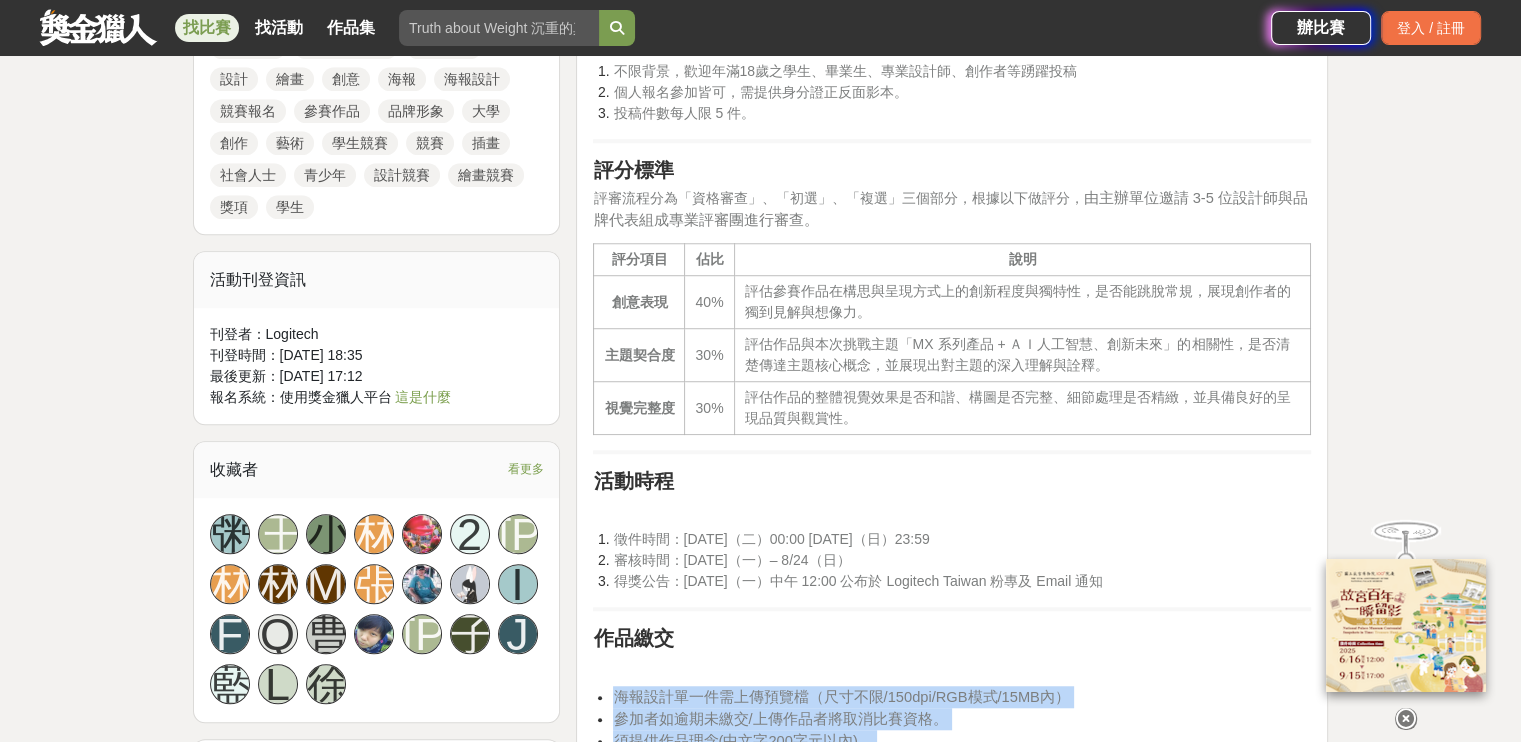drag, startPoint x: 616, startPoint y: 442, endPoint x: 1043, endPoint y: 580, distance: 448.74603 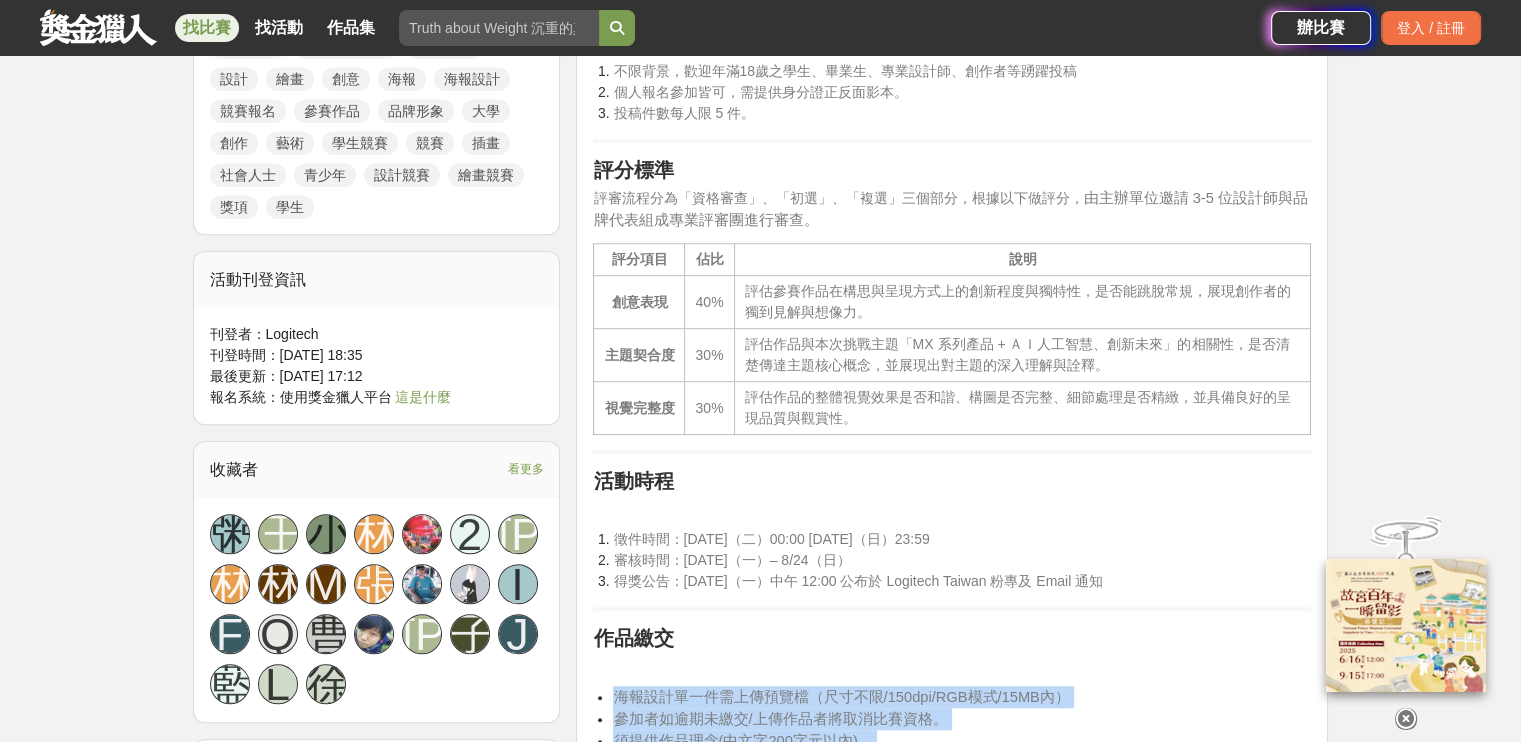 click on "海報設計單一件需上傳預覽檔（尺寸不限/150dpi/RGB模式/15MB內） 參加者如逾期未繳交/上傳作品者將取消比賽資格。 須提供作品理念(中文字200字元以內)。 作品畫面不得標示創作者姓名、學校名稱或其他影響評選公正性之代號，違者取消資格。 審核後將聯繫參賽結果，請務必填寫正確郵件信箱。 作品審核通過後，將無法再修改作品資訊，請妥為填寫。 因得獎後寄送紙本獎狀及禮品所需，請務必填寫正確收件地址。 須為非AI人工智慧生成之創作作品。" at bounding box center (952, 774) 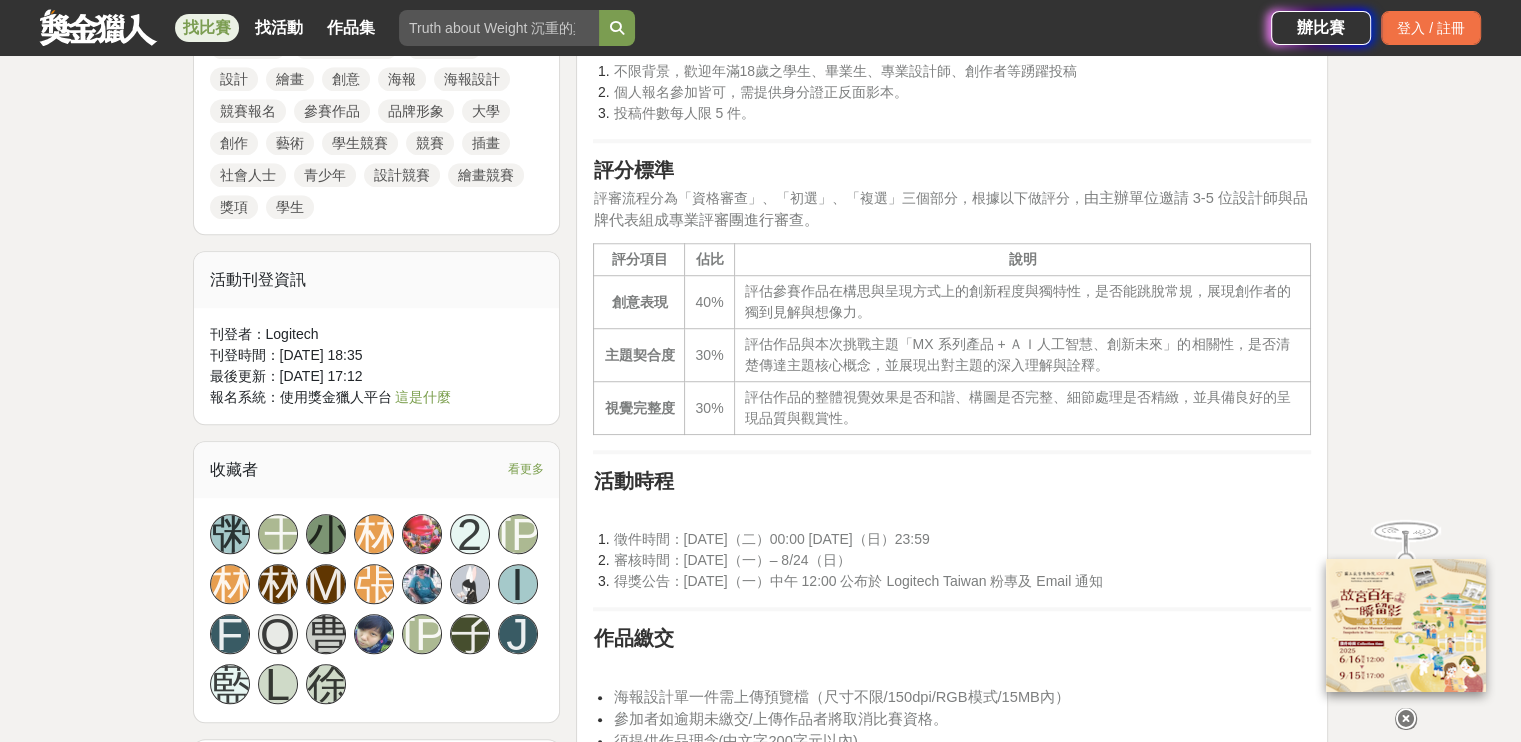 drag, startPoint x: 756, startPoint y: 599, endPoint x: 854, endPoint y: 600, distance: 98.005104 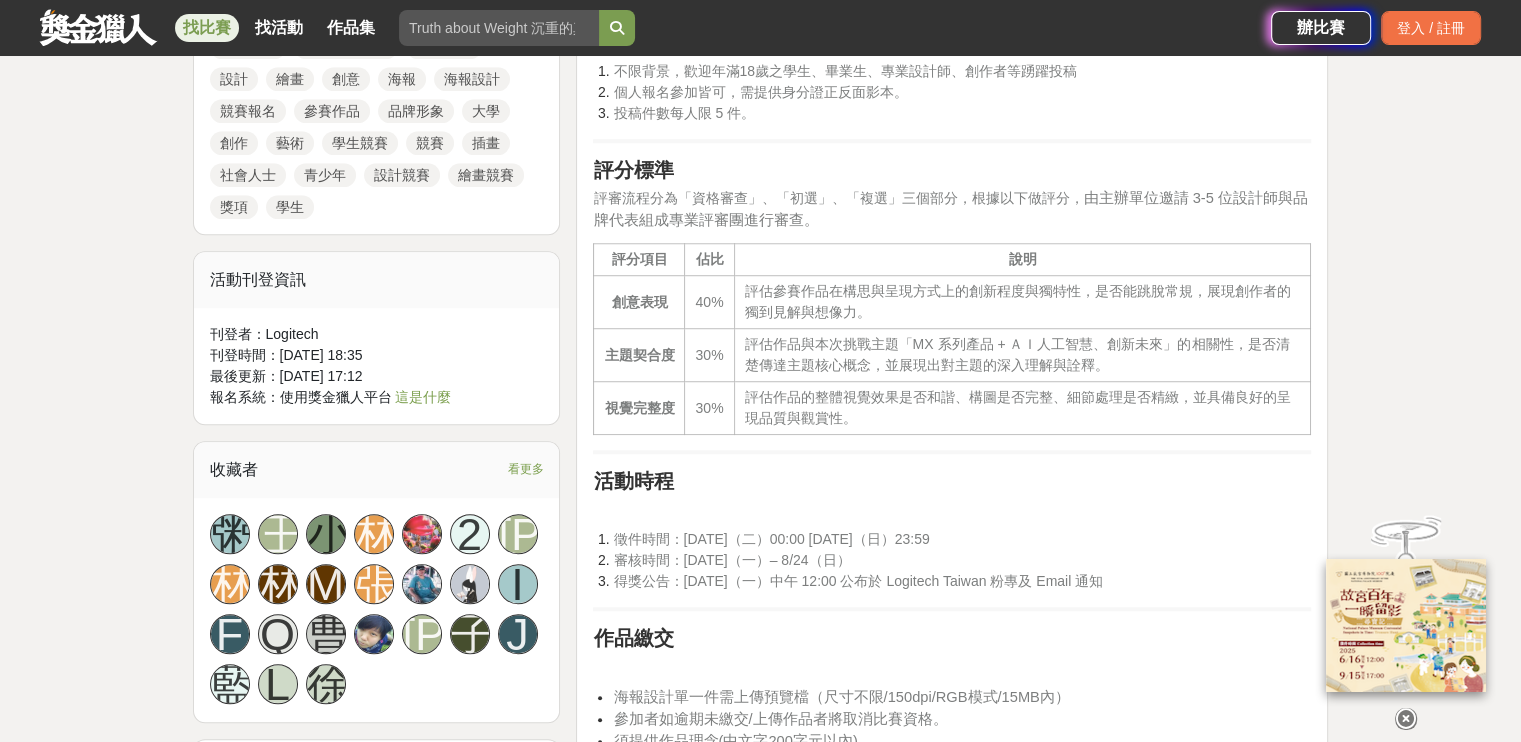 click on "須為非AI人工智慧生成之創作作品。" at bounding box center [962, 851] 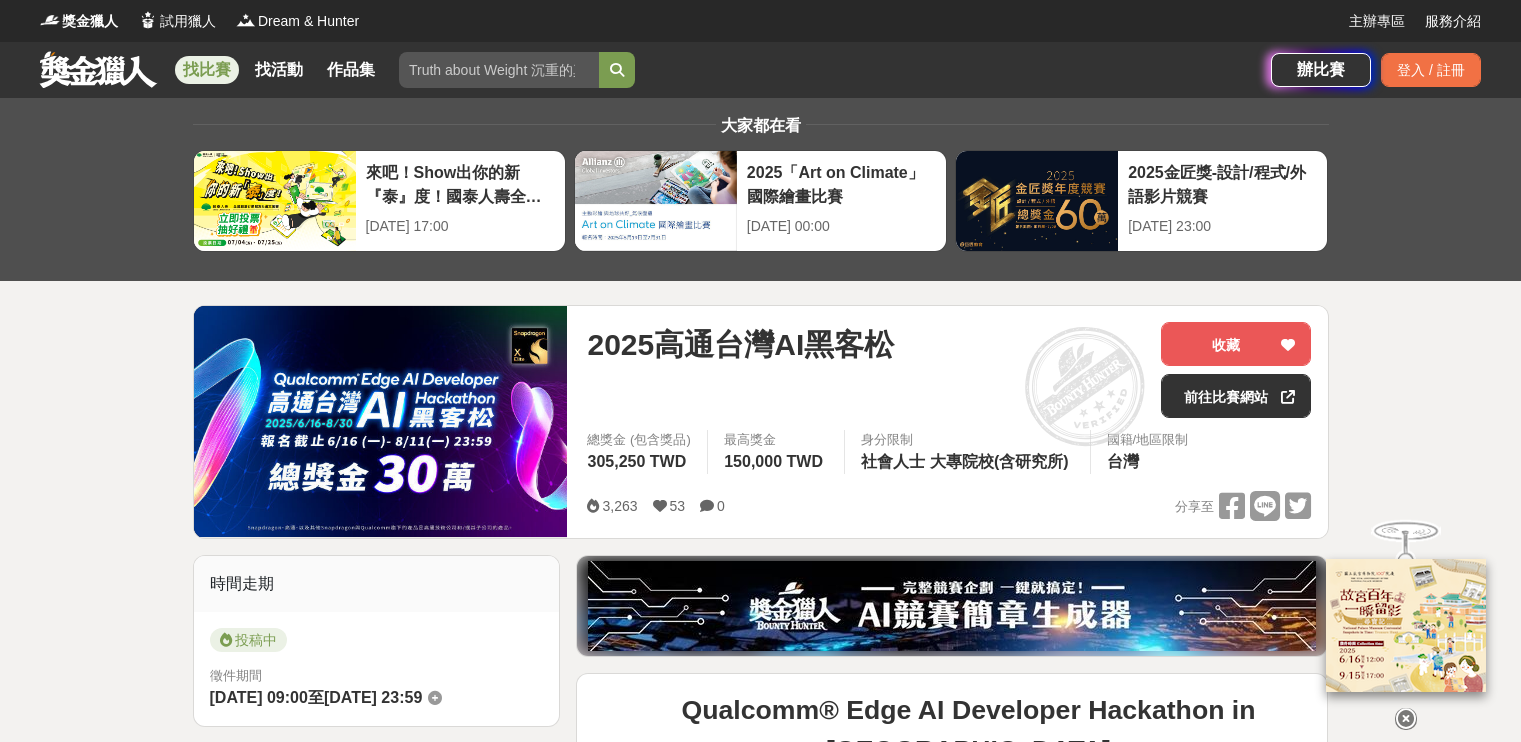scroll, scrollTop: 0, scrollLeft: 0, axis: both 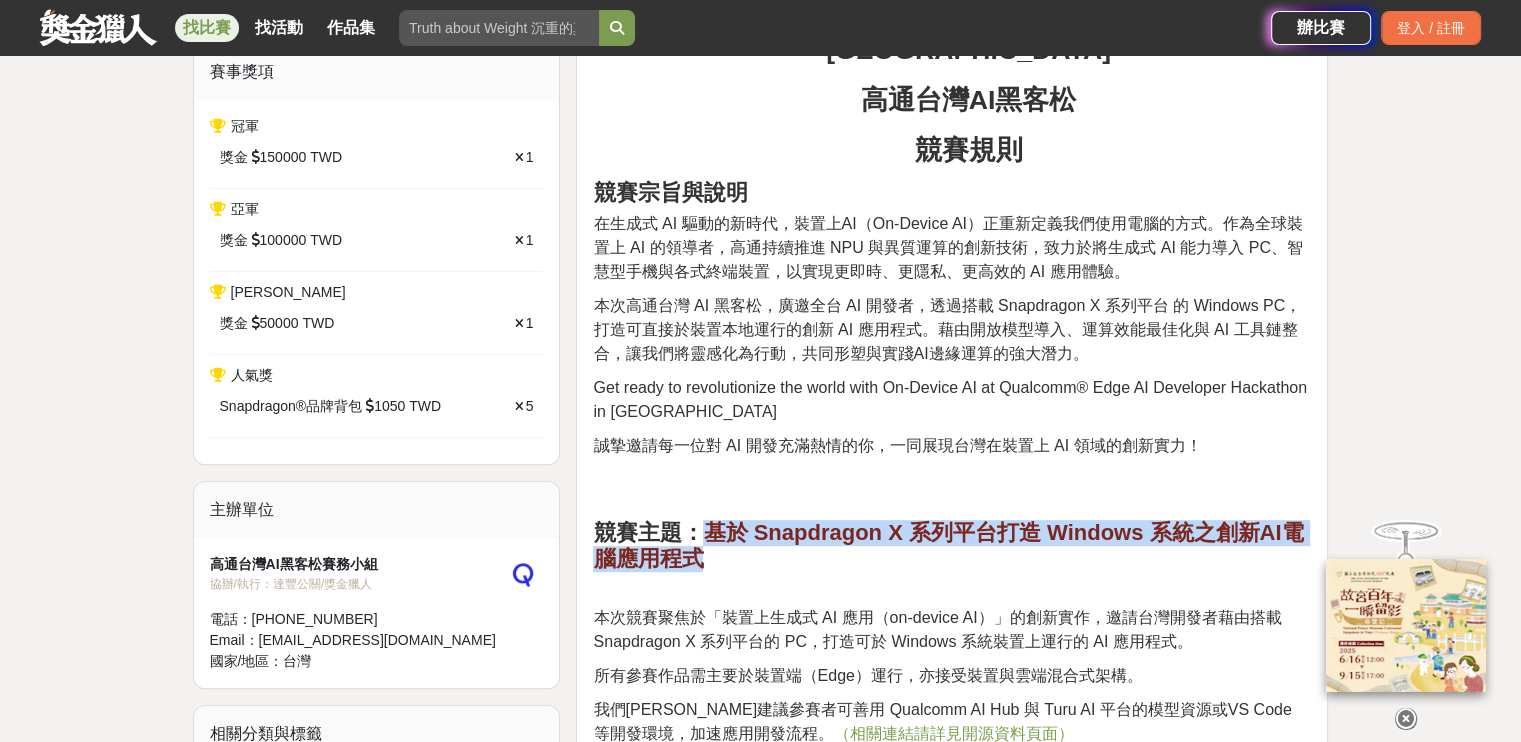 drag, startPoint x: 711, startPoint y: 491, endPoint x: 1215, endPoint y: 511, distance: 504.39667 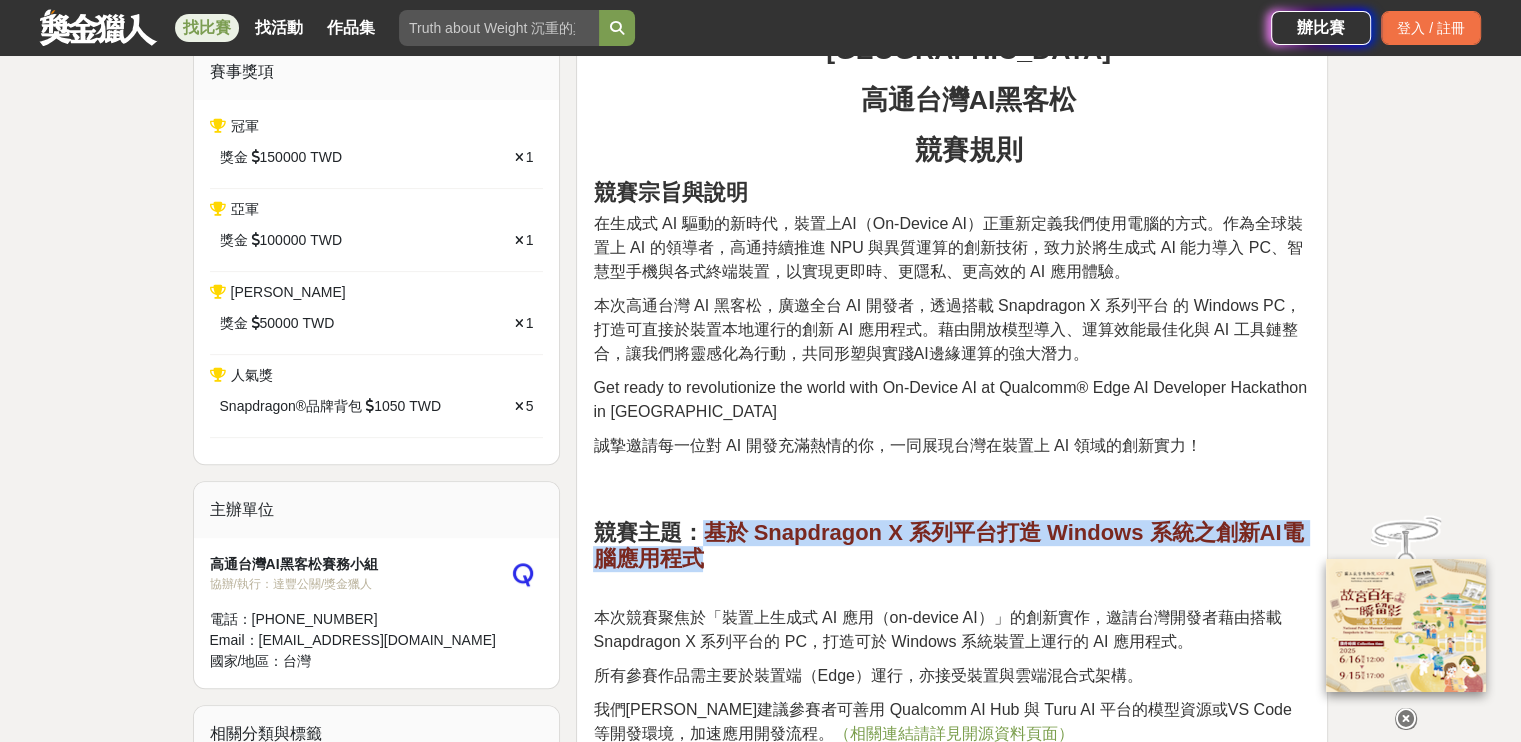 click on "競賽主題： 基於 Snapdragon X 系列平台打造 Windows 系統之創新AI電腦應用程式" at bounding box center (952, 546) 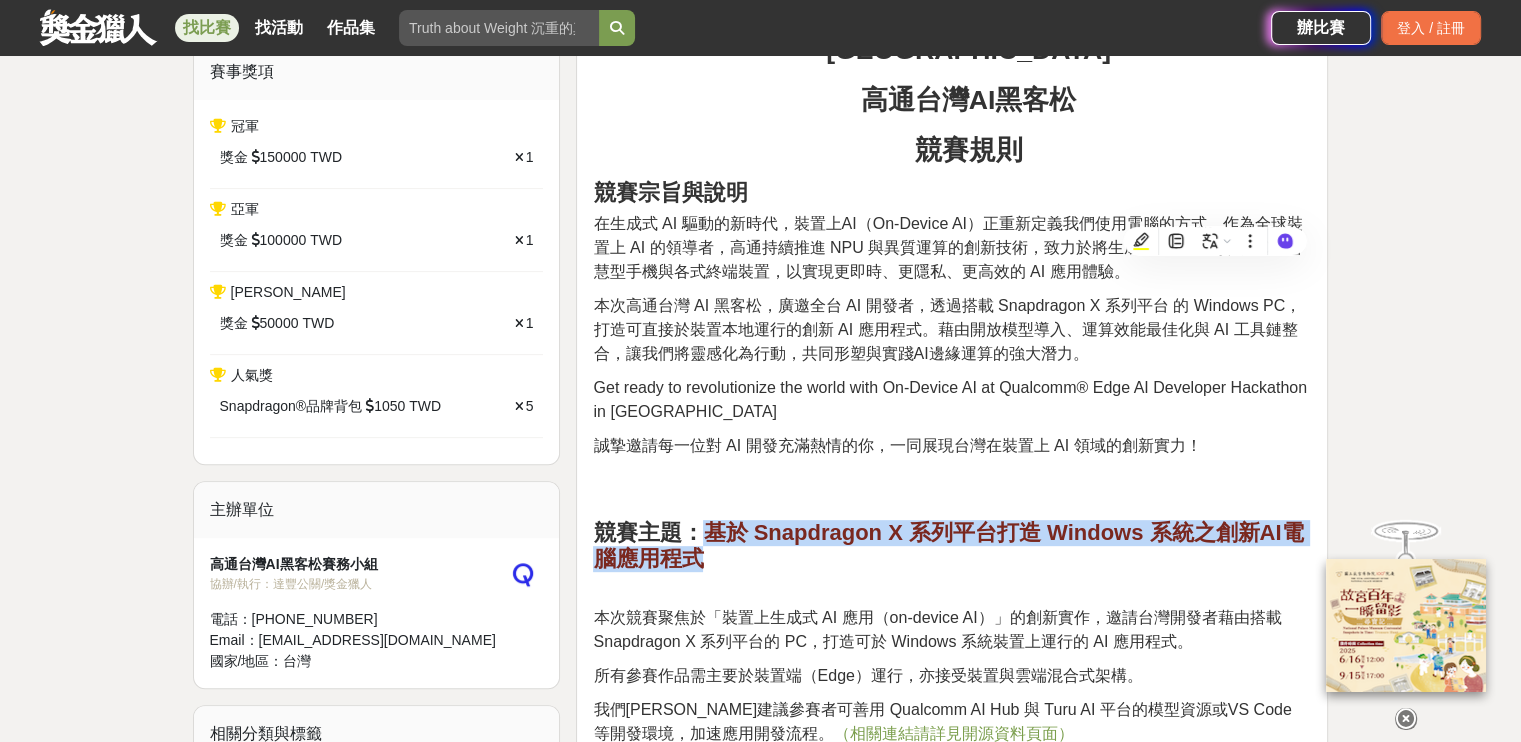 scroll, scrollTop: 1100, scrollLeft: 0, axis: vertical 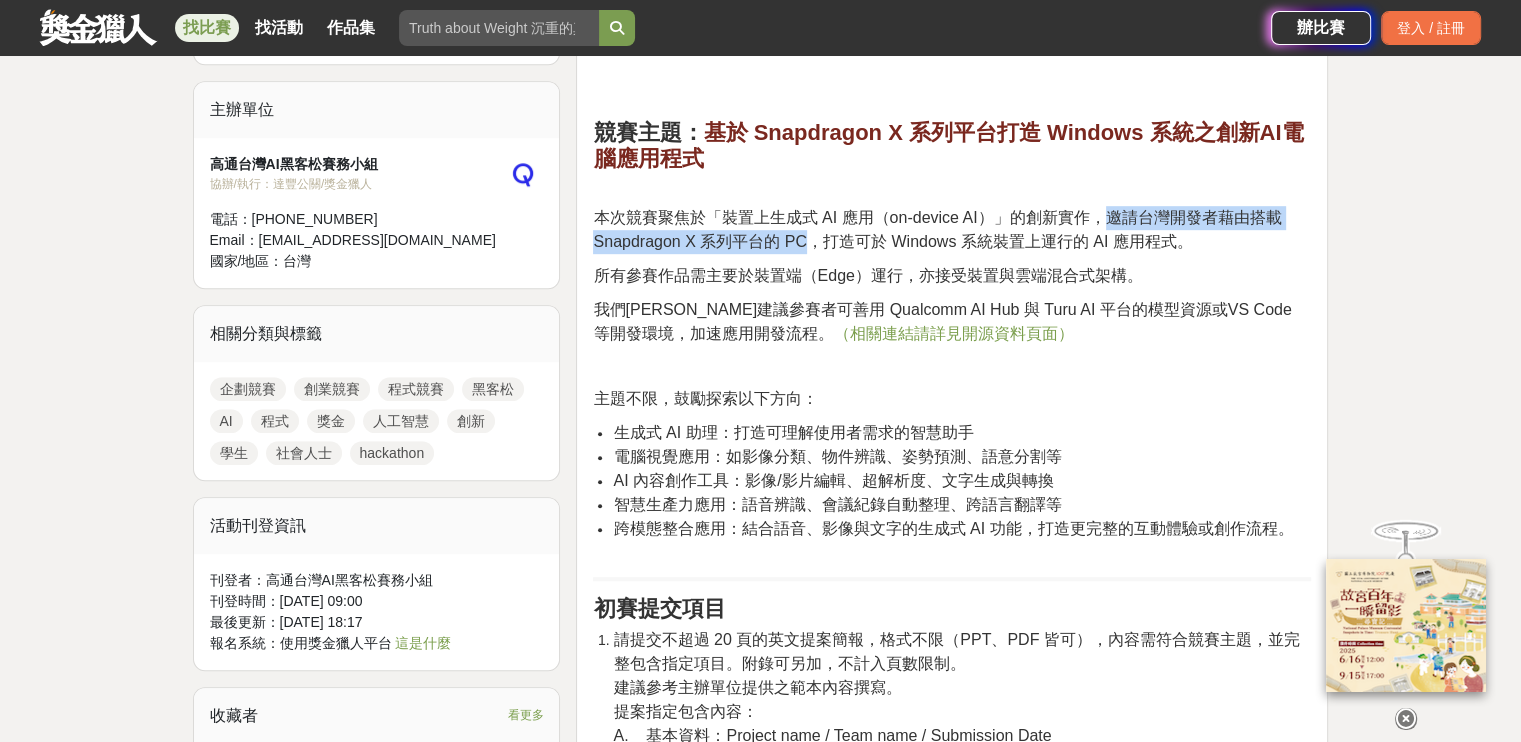 drag, startPoint x: 1096, startPoint y: 175, endPoint x: 804, endPoint y: 203, distance: 293.3394 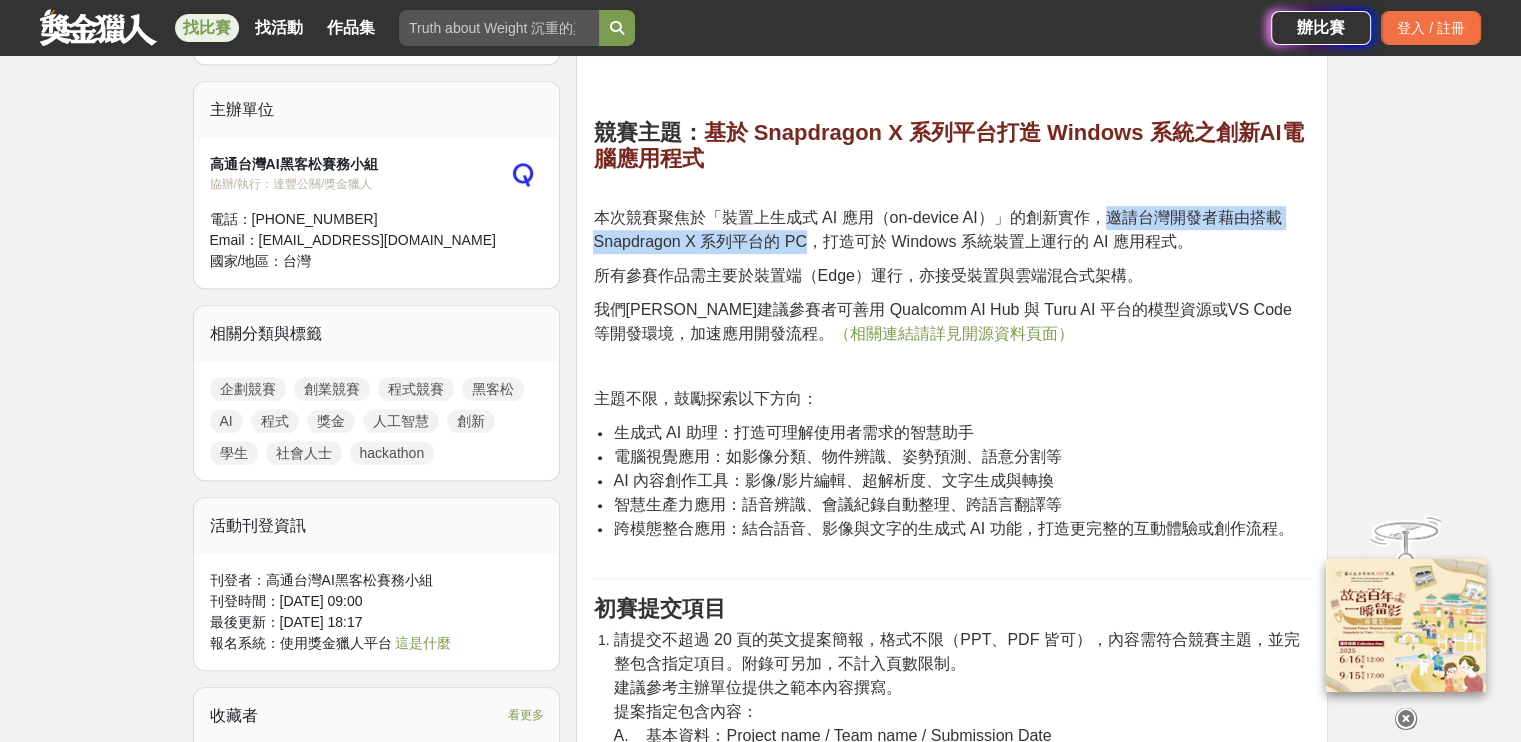 click on "本次競賽聚焦於「裝置上生成式 AI 應用（on-device AI）」的創新實作，邀請台灣開發者藉由搭載 Snapdragon X 系列平台的 PC，打造可於 Windows 系統裝置上運行的 AI 應用程式。" at bounding box center [937, 229] 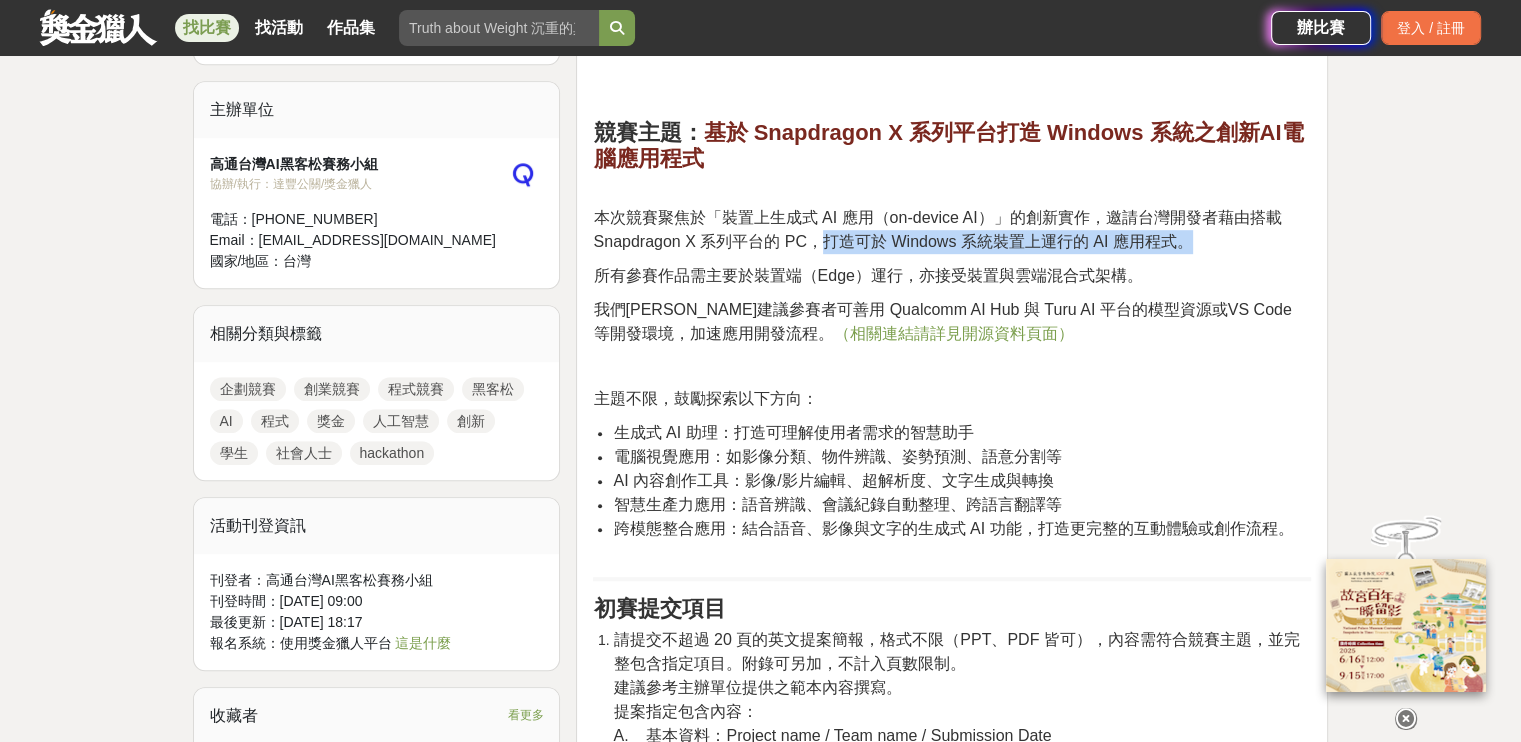 drag, startPoint x: 818, startPoint y: 200, endPoint x: 1211, endPoint y: 207, distance: 393.06235 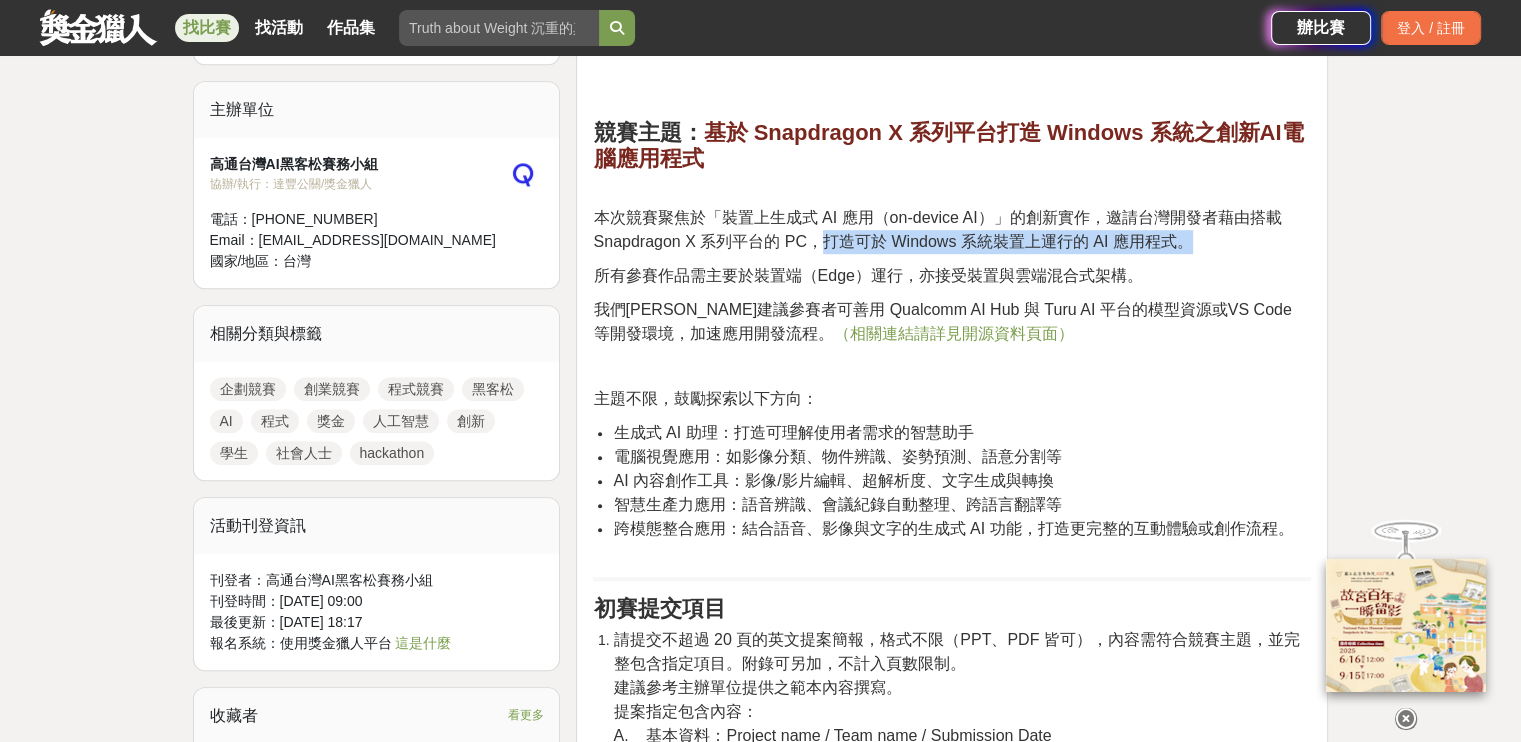 click on "本次競賽聚焦於「裝置上生成式 AI 應用（on-device AI）」的創新實作，邀請台灣開發者藉由搭載 Snapdragon X 系列平台的 PC，打造可於 Windows 系統裝置上運行的 AI 應用程式。" at bounding box center (952, 230) 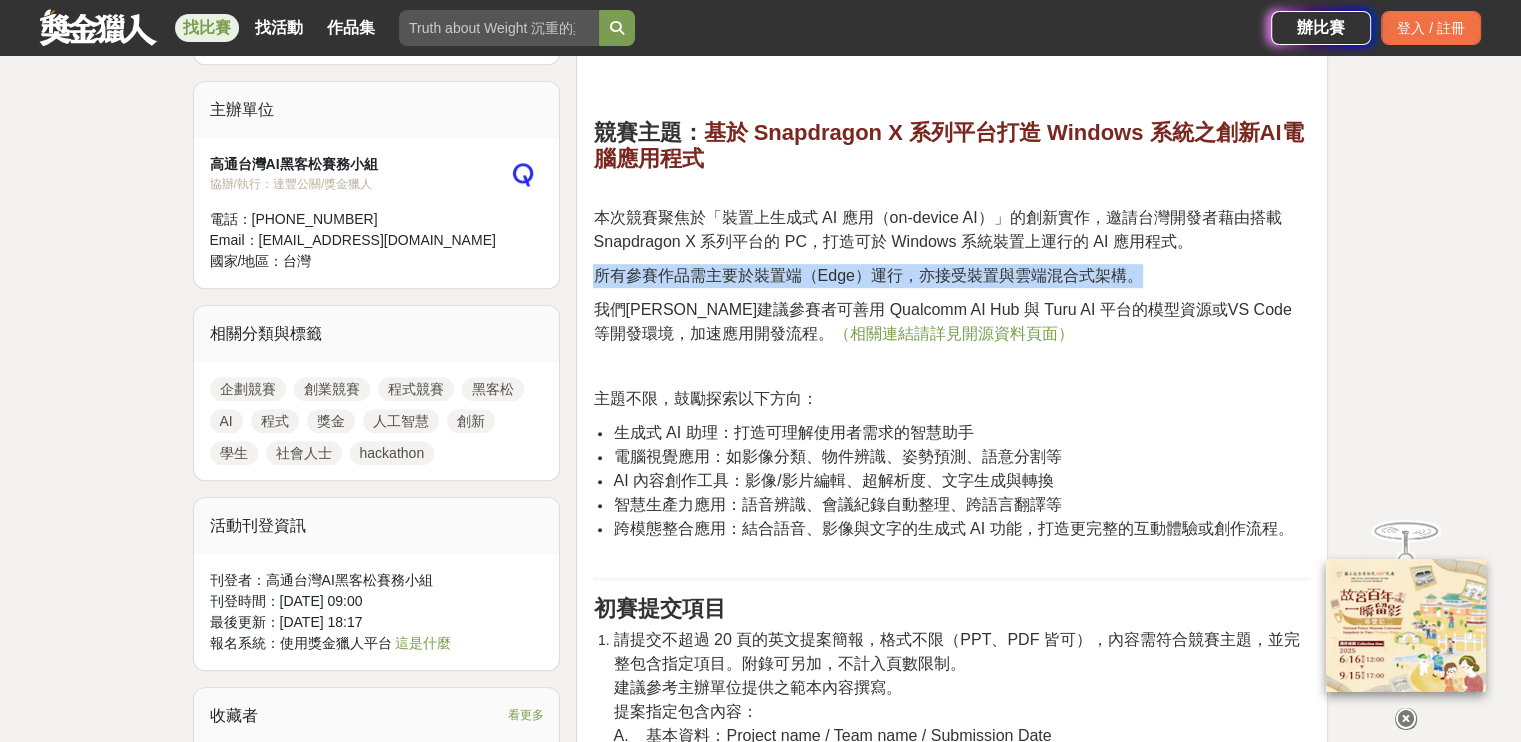 drag, startPoint x: 593, startPoint y: 226, endPoint x: 1188, endPoint y: 237, distance: 595.1017 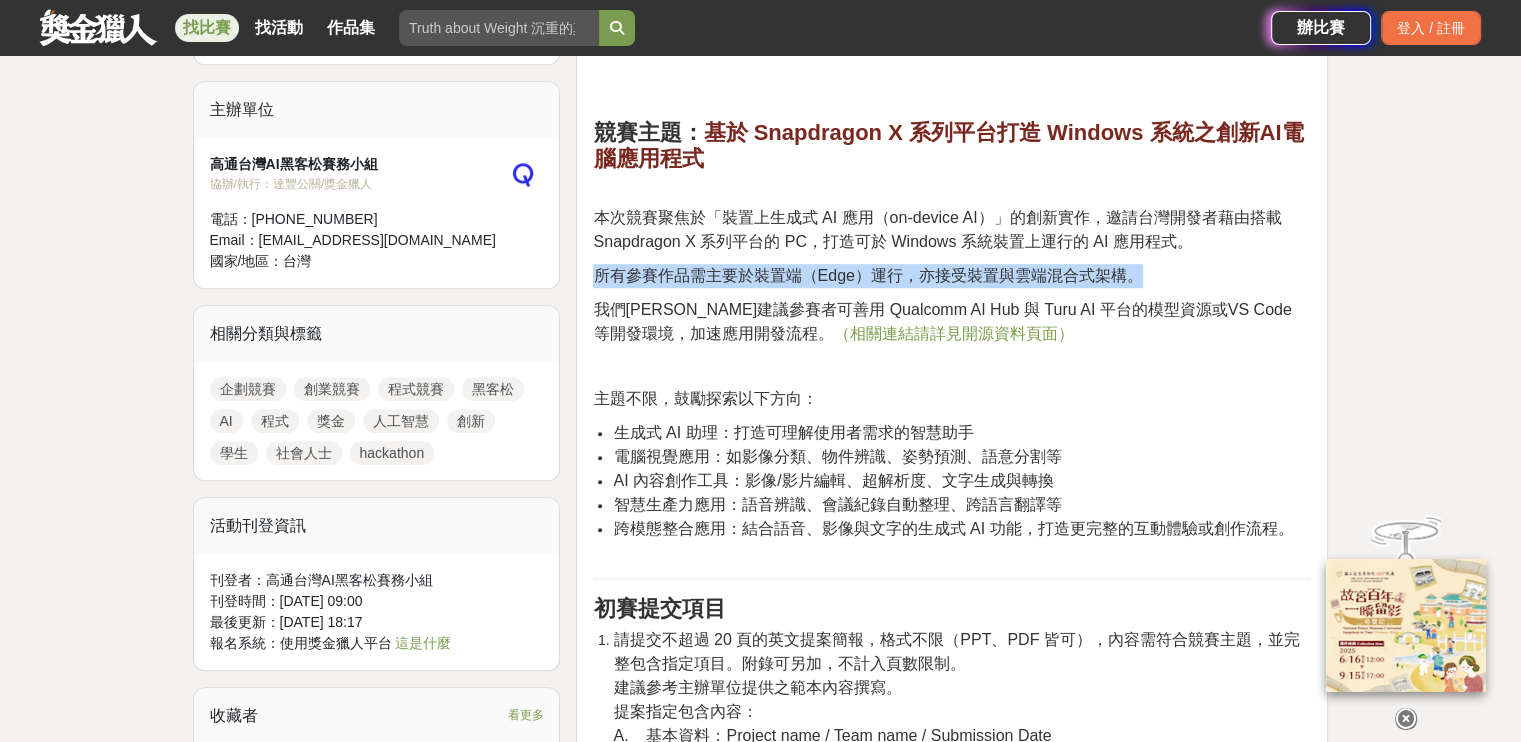 click on "所有參賽作品需主要於裝置端（Edge）運行，亦接受裝置與雲端混合式架構。" at bounding box center [952, 276] 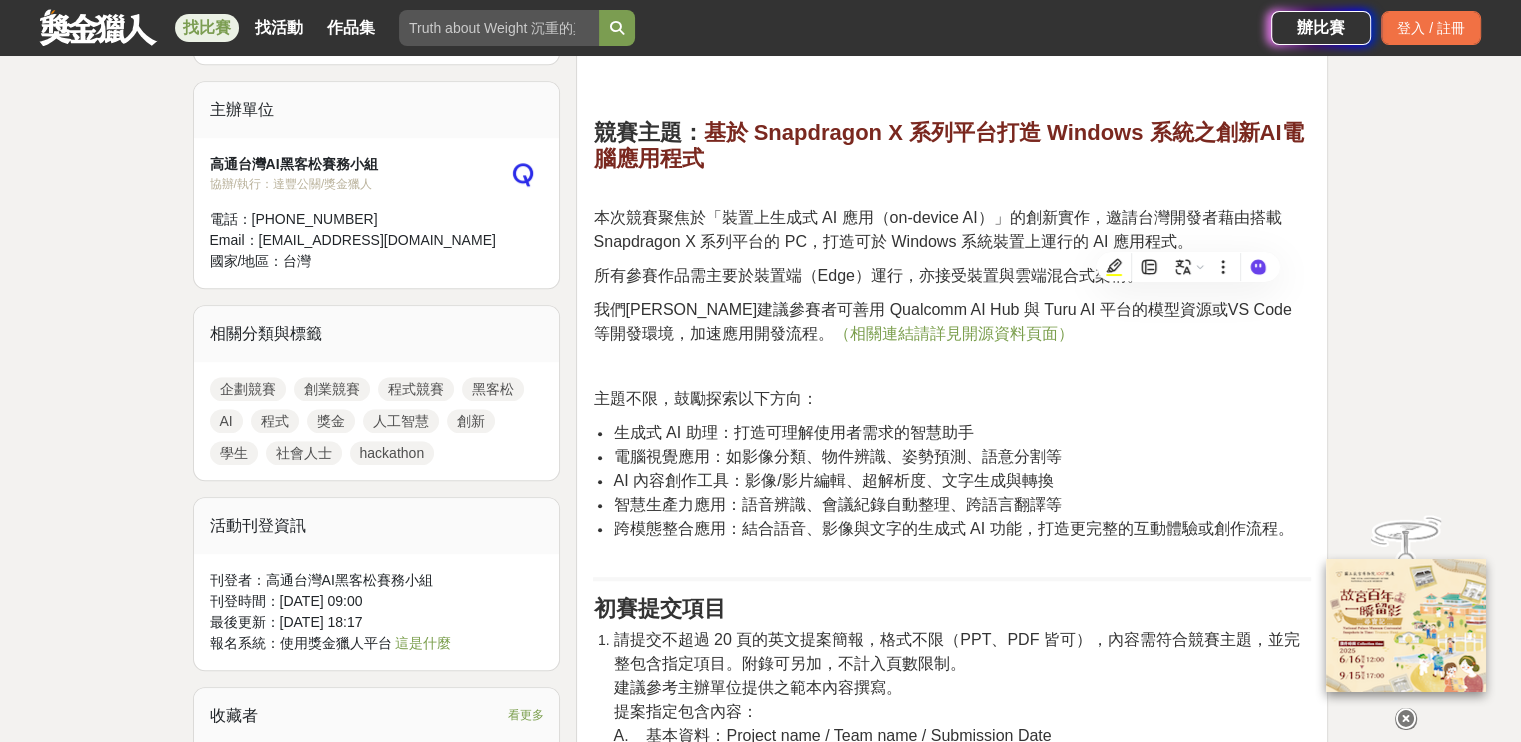 click on "我們強烈建議參賽者可善用 Qualcomm AI Hub 與 Turu AI 平台的模型資源或VS Code 等開發環境，加速應用開發流程。" at bounding box center [942, 321] 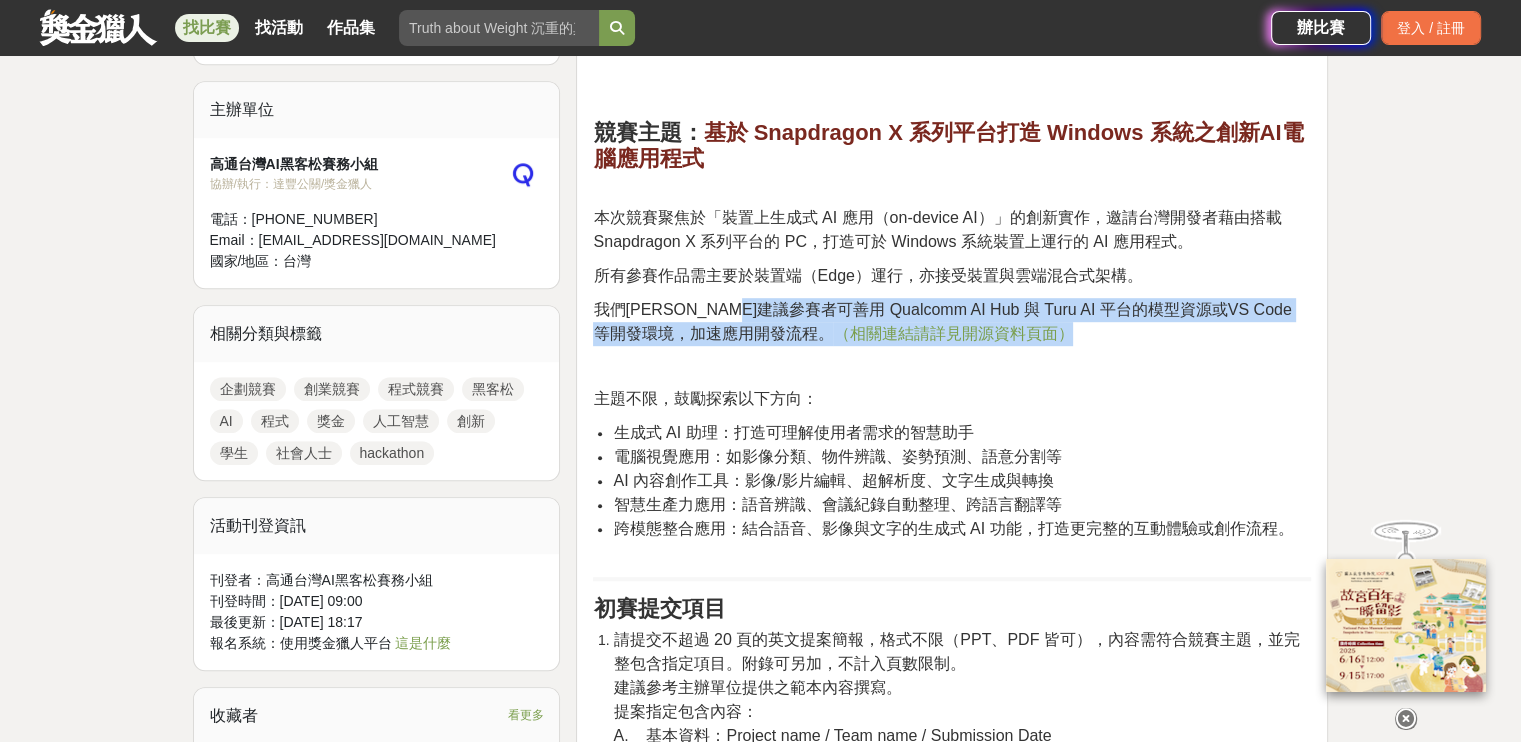drag, startPoint x: 792, startPoint y: 262, endPoint x: 1183, endPoint y: 295, distance: 392.3901 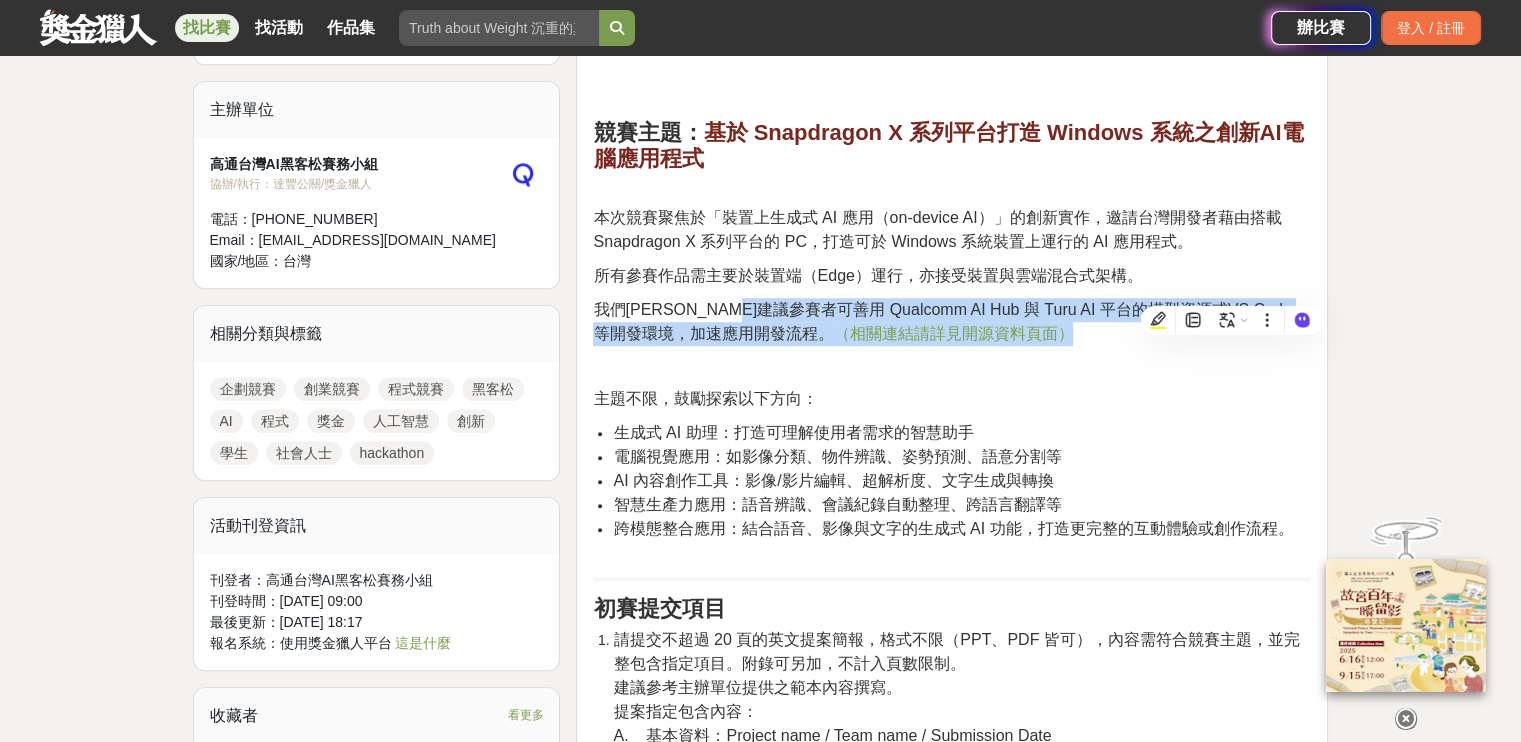 click on "我們強烈建議參賽者可善用 Qualcomm AI Hub 與 Turu AI 平台的模型資源或VS Code 等開發環境，加速應用開發流程。 （相關連結請詳見開源資料頁面）" at bounding box center [952, 322] 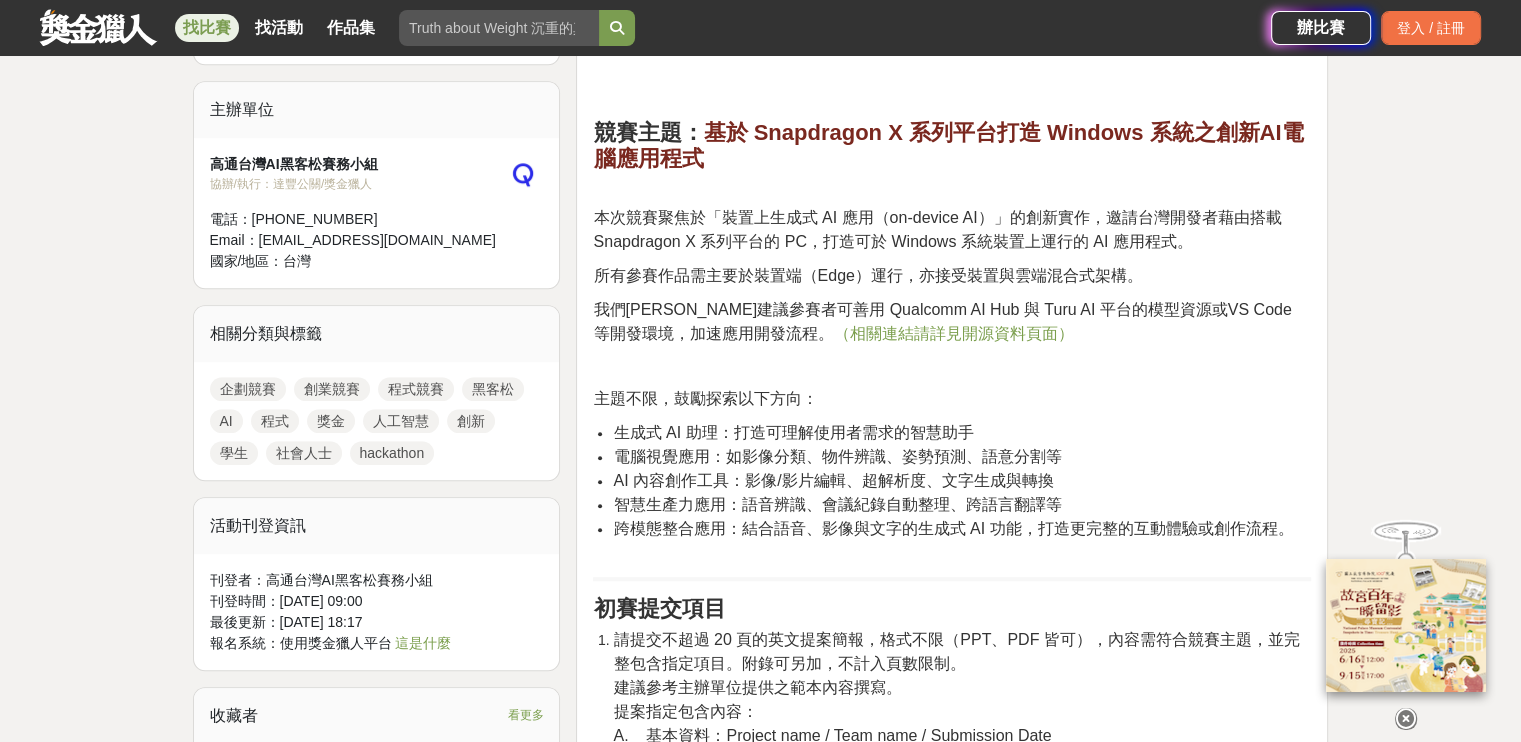 scroll, scrollTop: 1400, scrollLeft: 0, axis: vertical 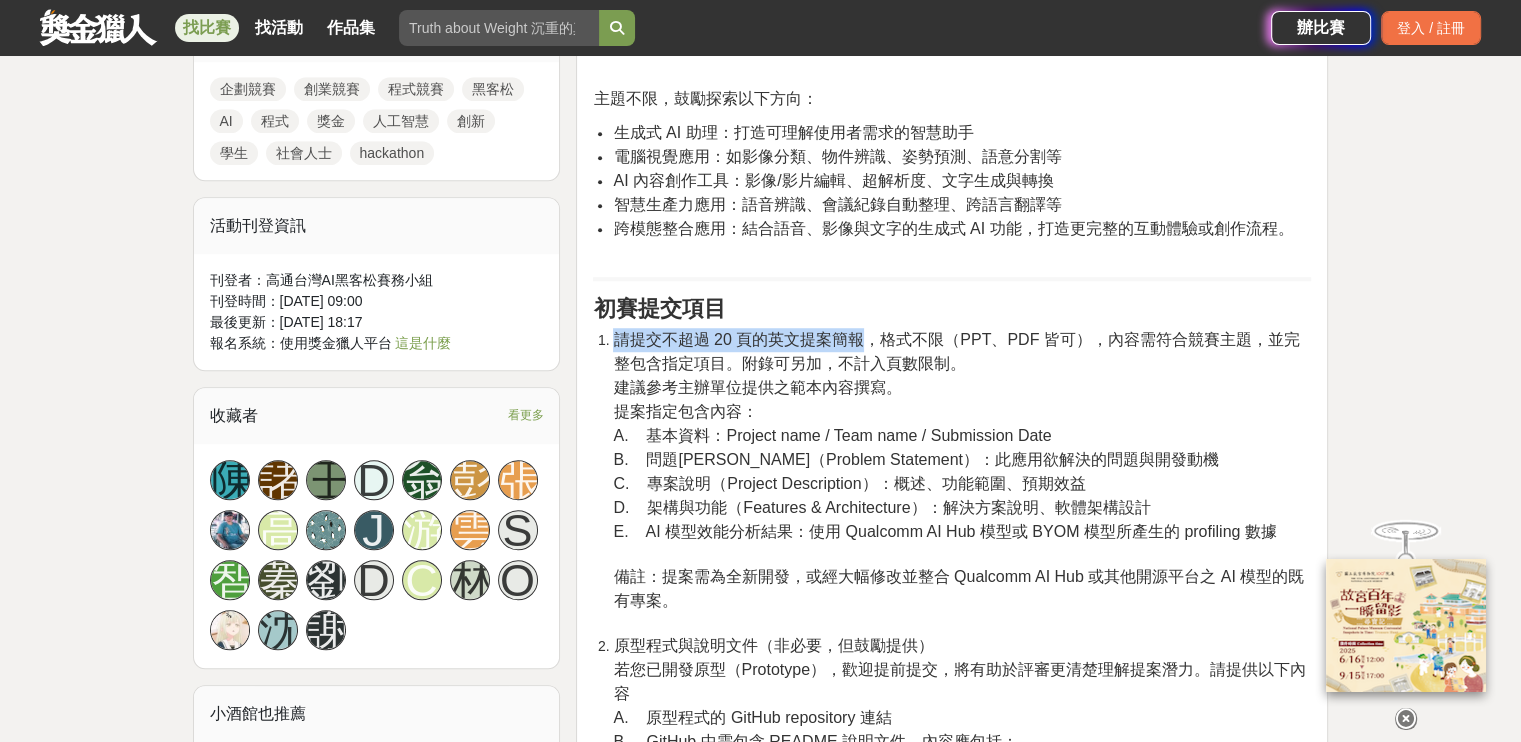 drag, startPoint x: 619, startPoint y: 298, endPoint x: 867, endPoint y: 287, distance: 248.24384 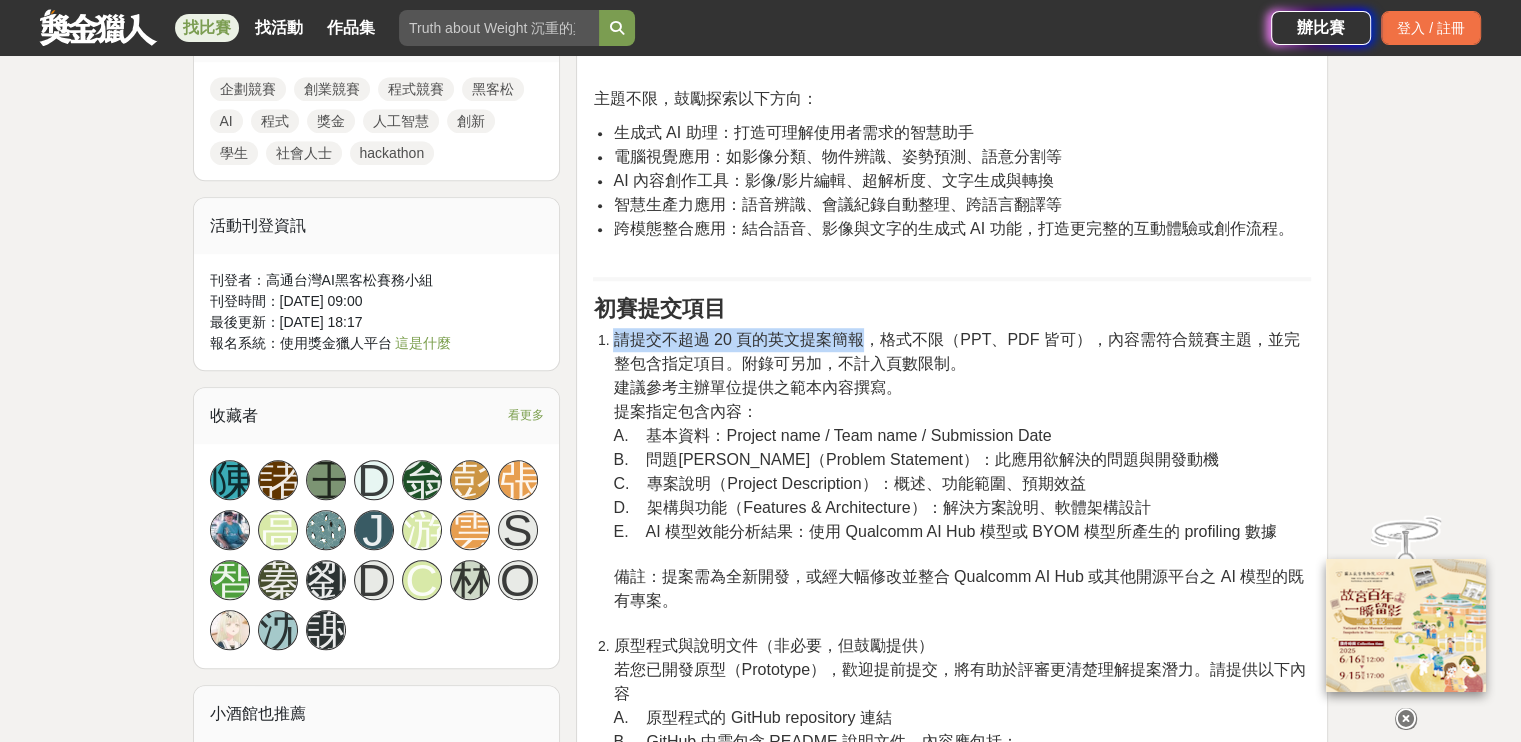 click on "請提交不超過 20 頁的英文提案簡報，格式不限（PPT、PDF 皆可），內容需符合競賽主題，並完整包含指定項目。附錄可另加，不計入頁數限制。" at bounding box center (956, 351) 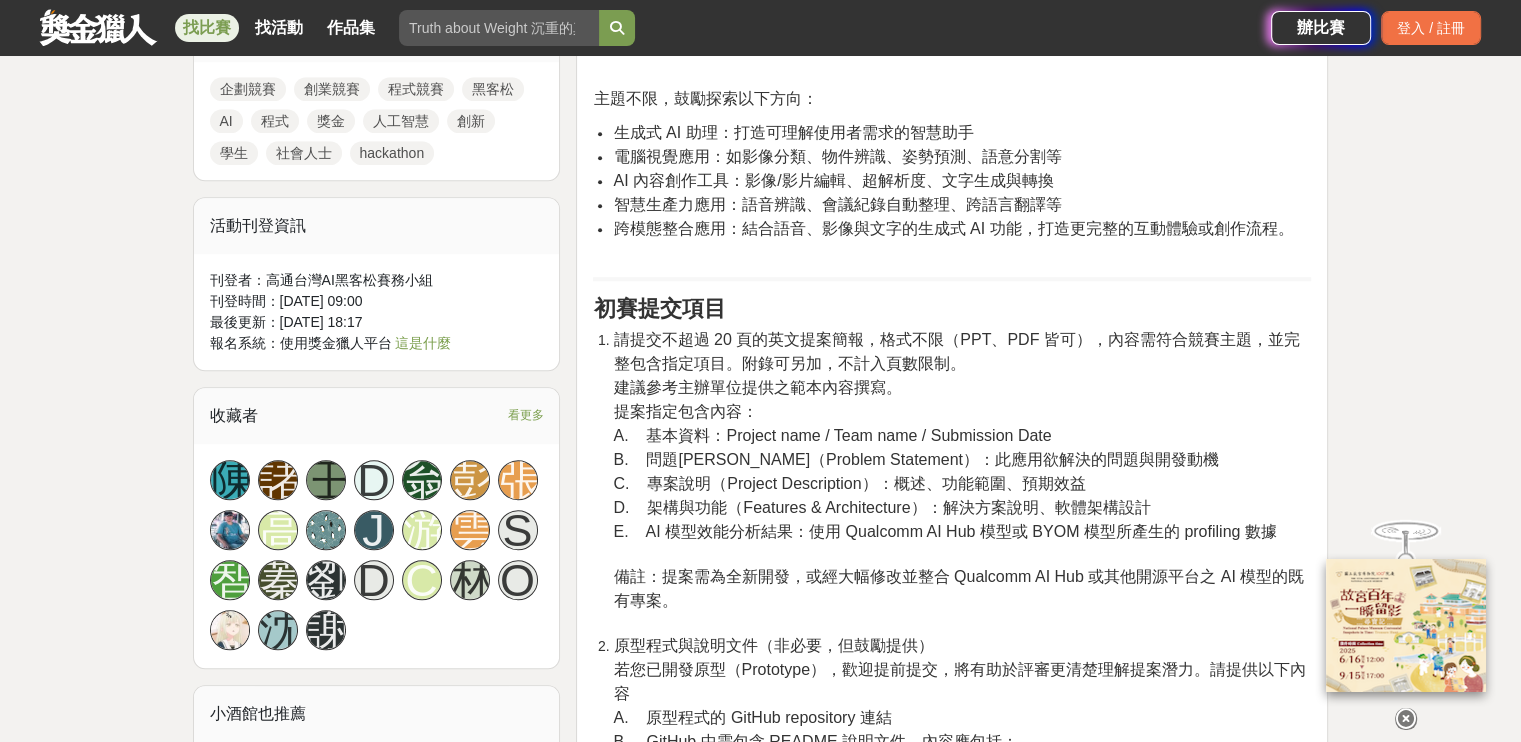 click on "請提交不超過 20 頁的英文提案簡報，格式不限（PPT、PDF 皆可），內容需符合競賽主題，並完整包含指定項目。附錄可另加，不計入頁數限制。" at bounding box center [956, 351] 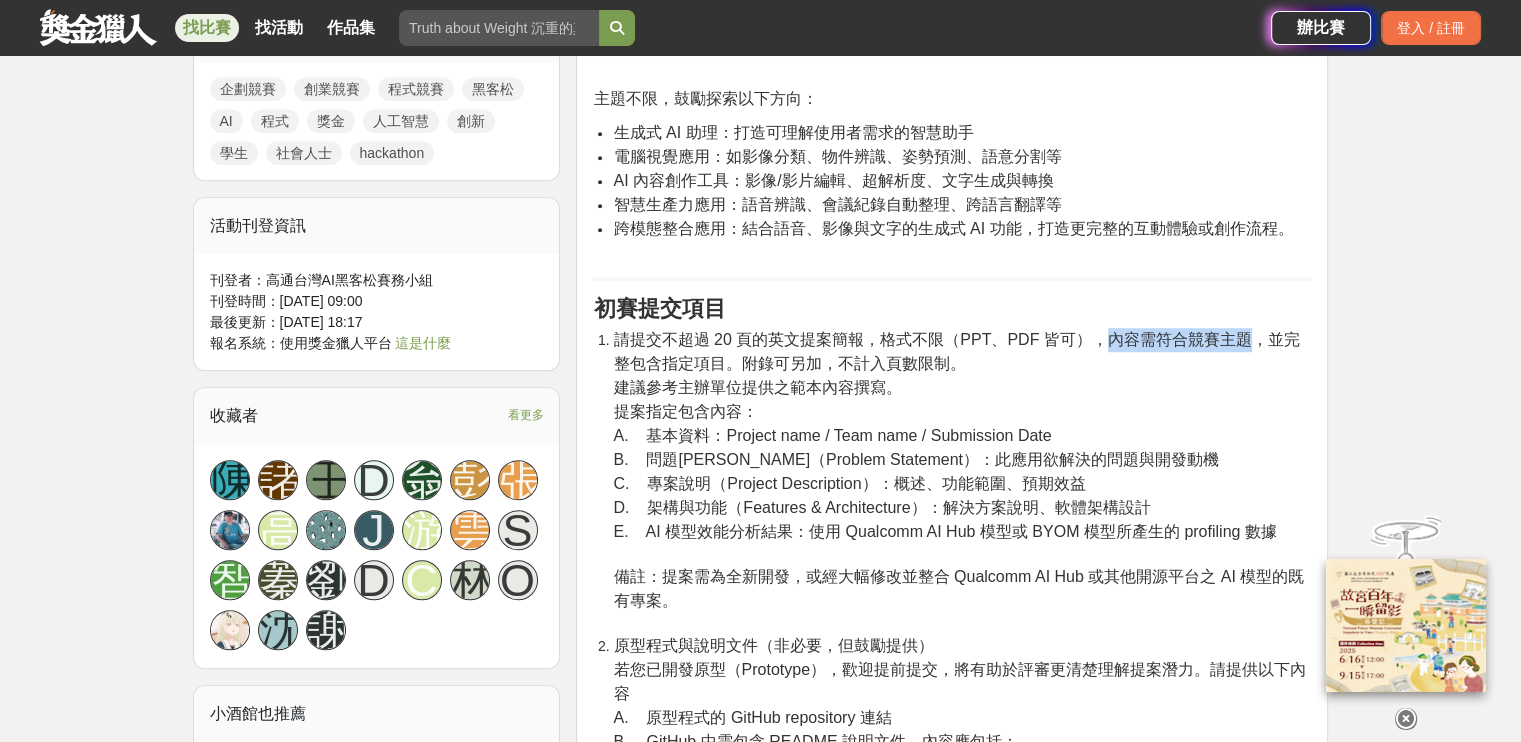 drag, startPoint x: 1094, startPoint y: 298, endPoint x: 1228, endPoint y: 295, distance: 134.03358 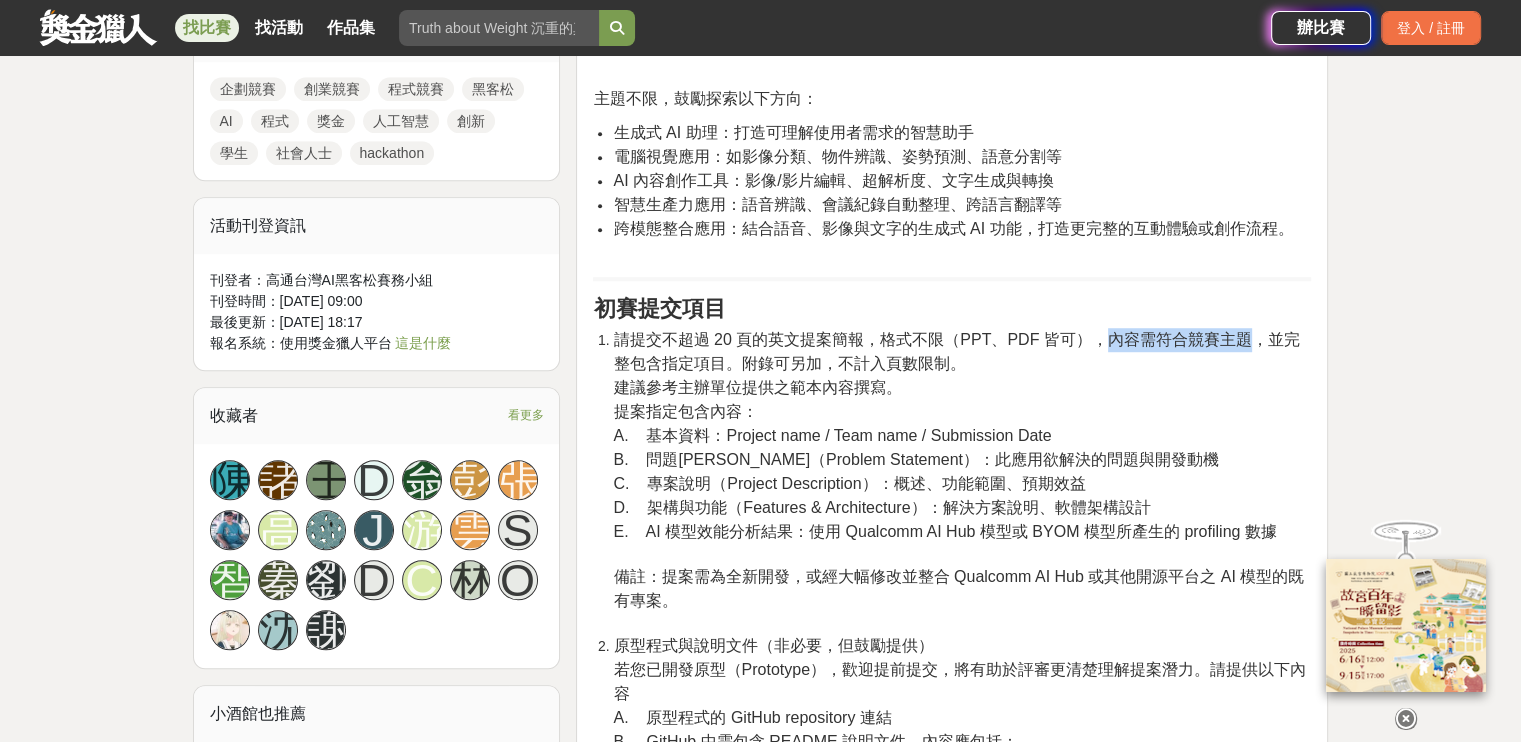 click on "請提交不超過 20 頁的英文提案簡報，格式不限（PPT、PDF 皆可），內容需符合競賽主題，並完整包含指定項目。附錄可另加，不計入頁數限制。" at bounding box center (956, 351) 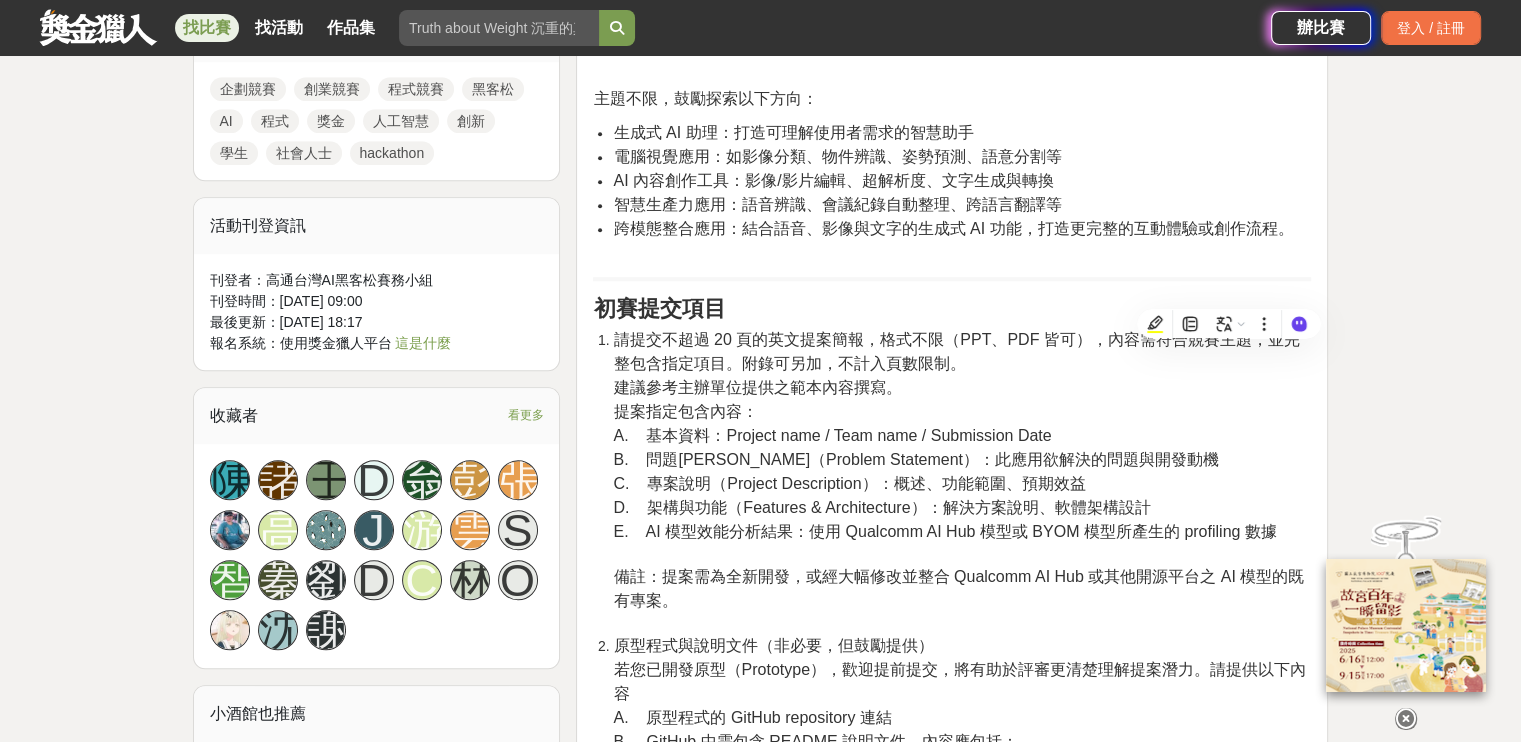 click on "請提交不超過 20 頁的英文提案簡報，格式不限（PPT、PDF 皆可），內容需符合競賽主題，並完整包含指定項目。附錄可另加，不計入頁數限制。" at bounding box center [956, 351] 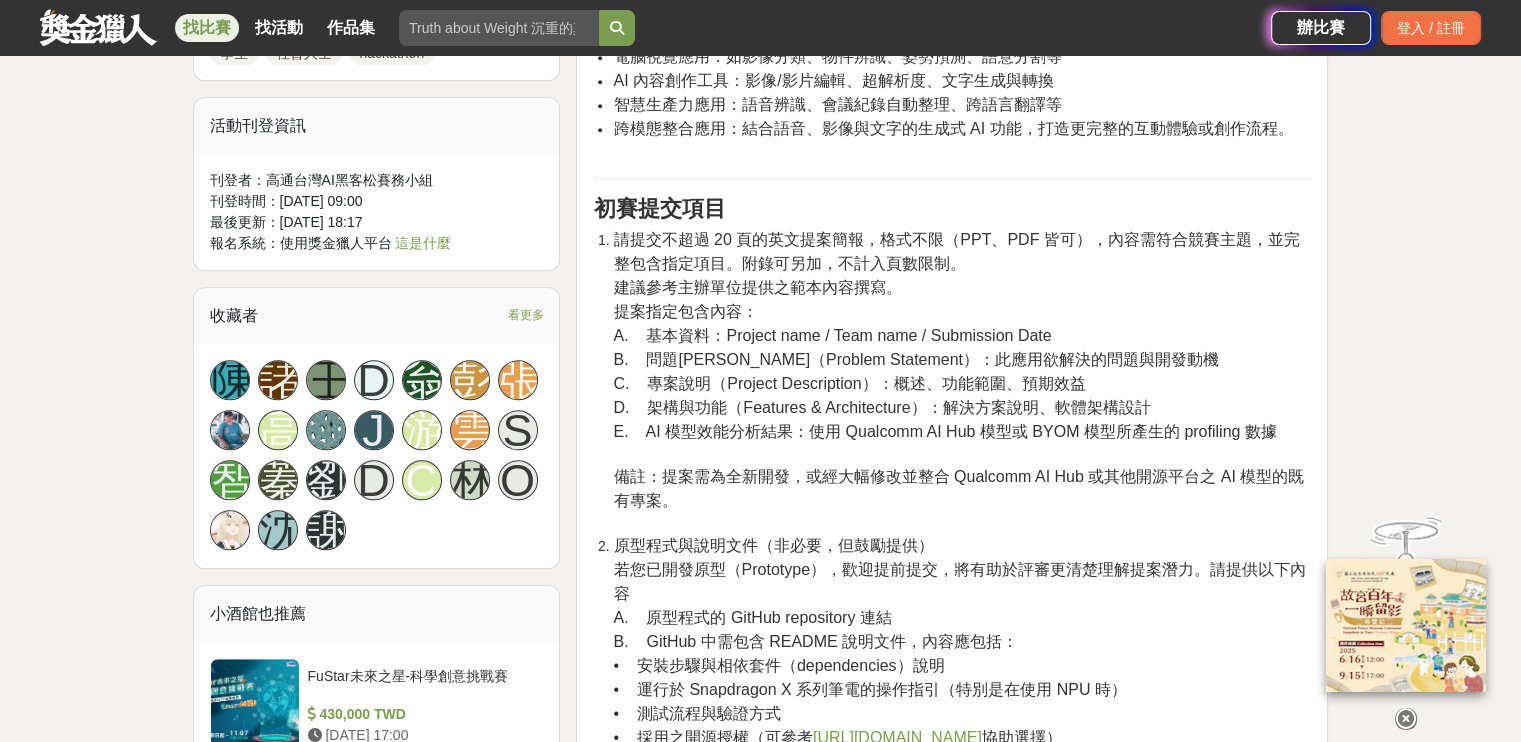 scroll, scrollTop: 1700, scrollLeft: 0, axis: vertical 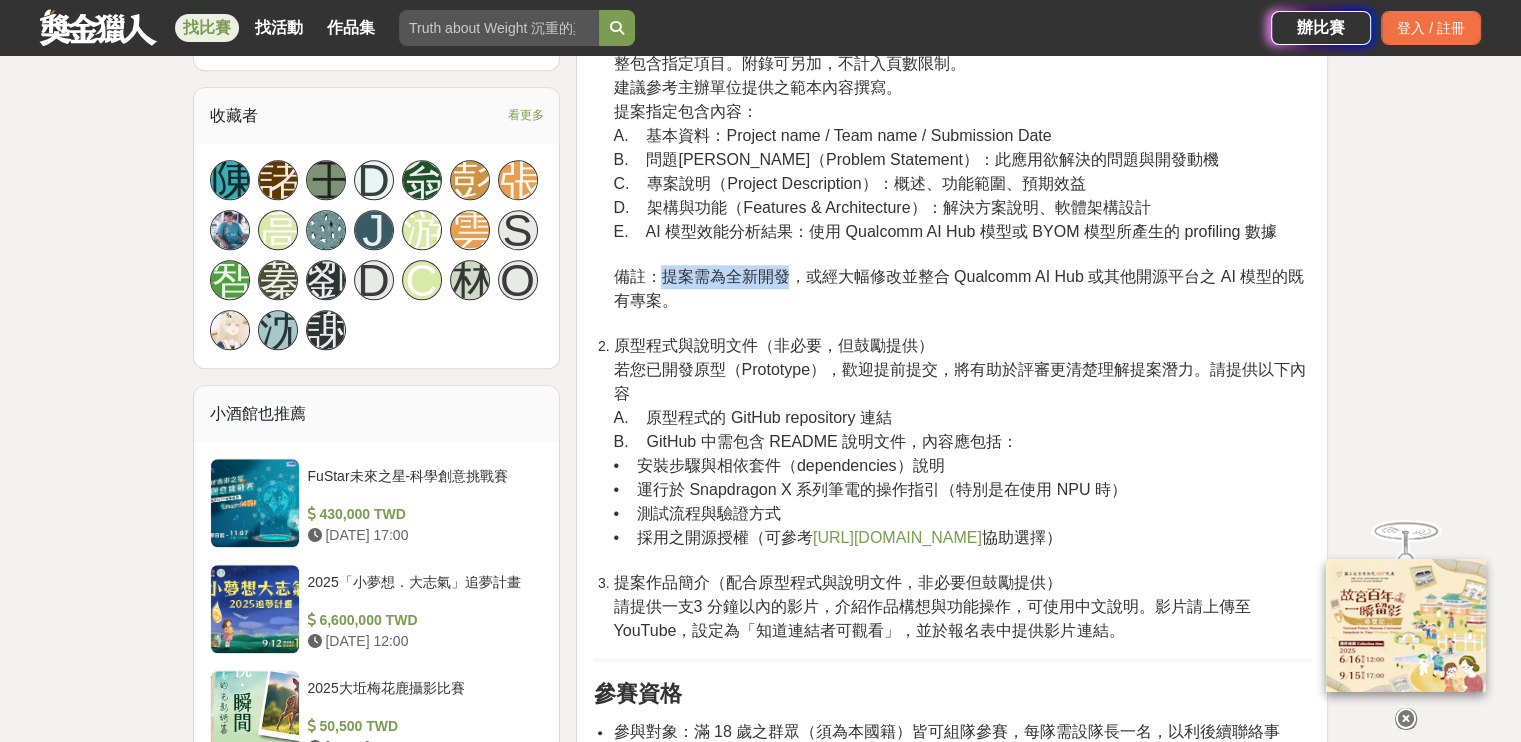 drag, startPoint x: 660, startPoint y: 232, endPoint x: 792, endPoint y: 235, distance: 132.03409 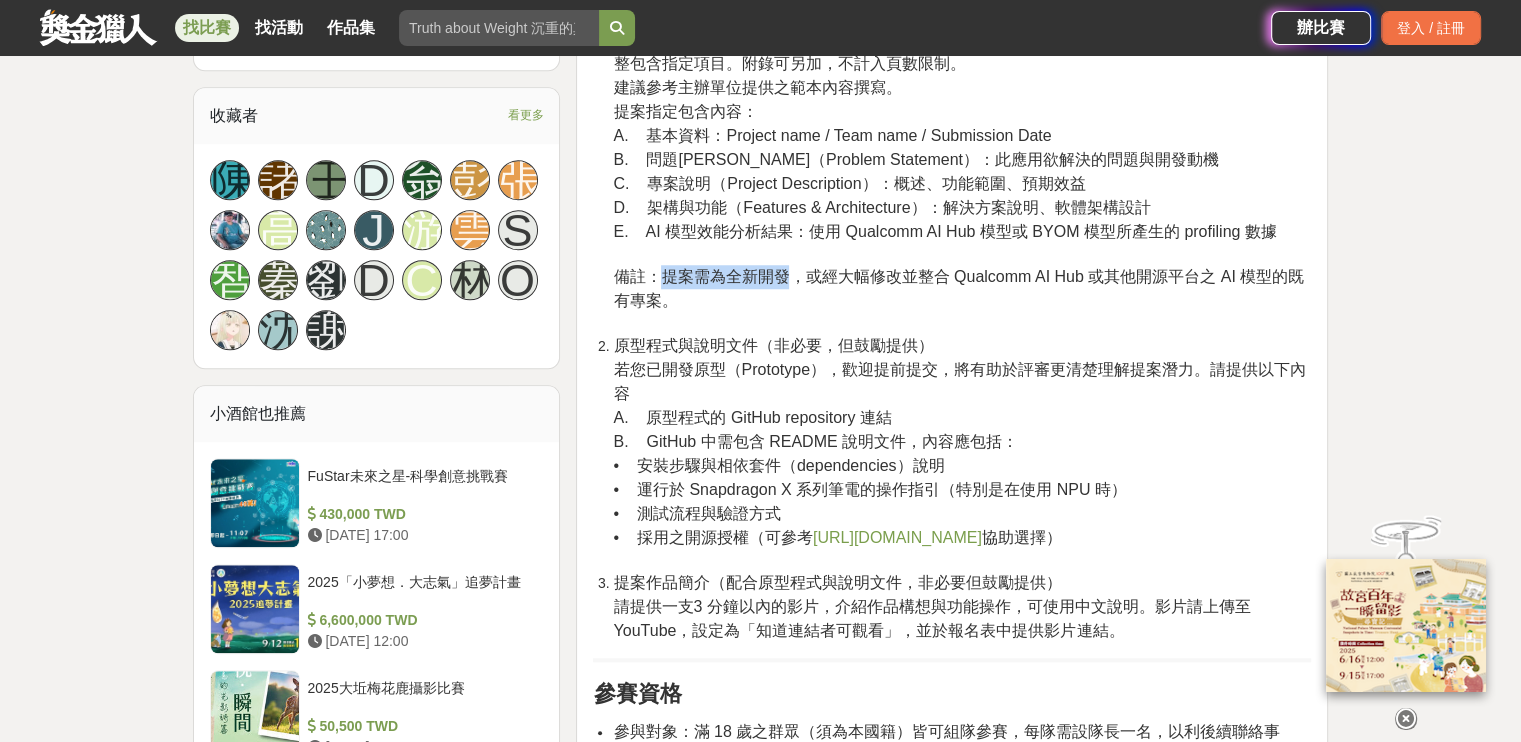 click on "備註：提案需為全新開發，或經大幅修改並整合 Qualcomm AI Hub 或其他開源平台之 AI 模型的既有專案。" at bounding box center [958, 288] 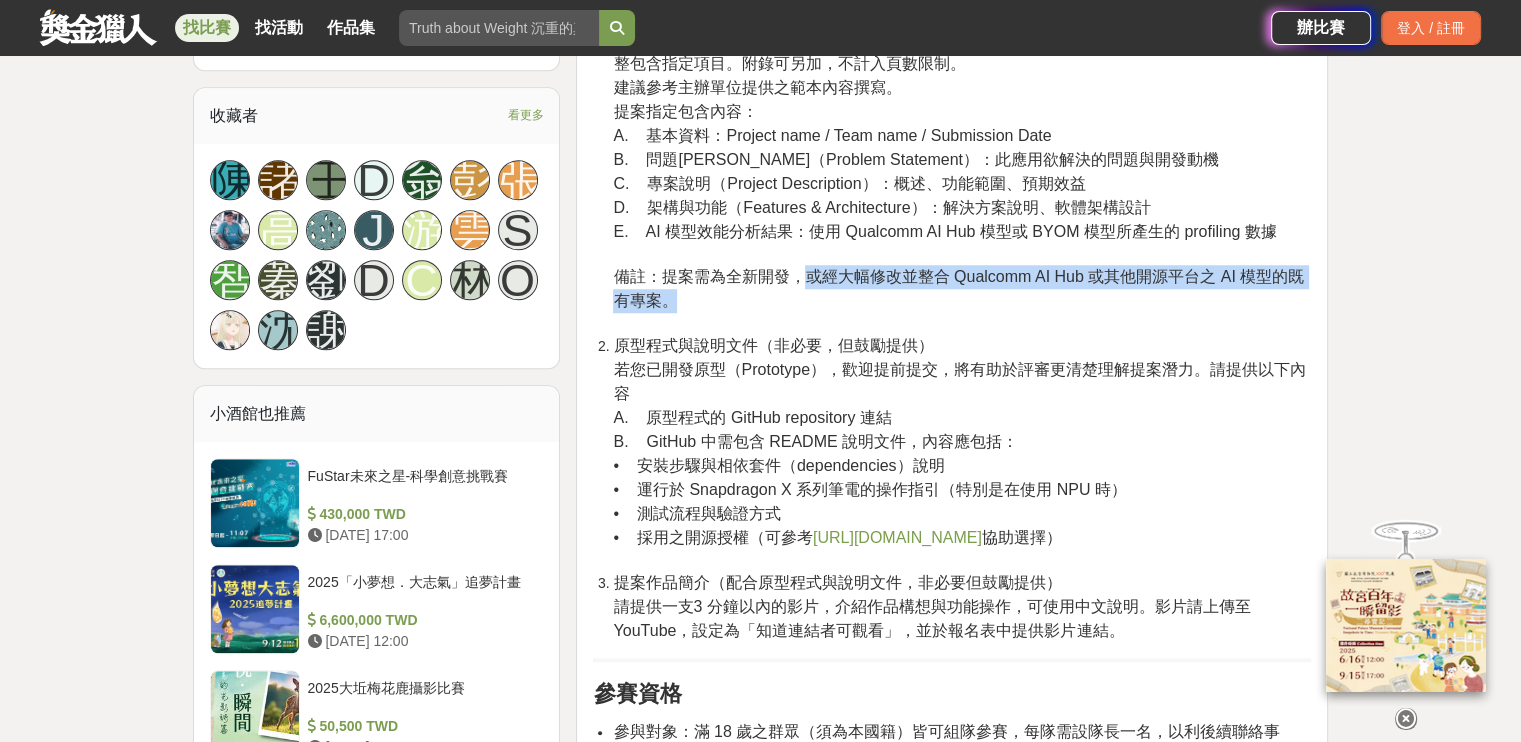 drag, startPoint x: 808, startPoint y: 235, endPoint x: 1247, endPoint y: 245, distance: 439.1139 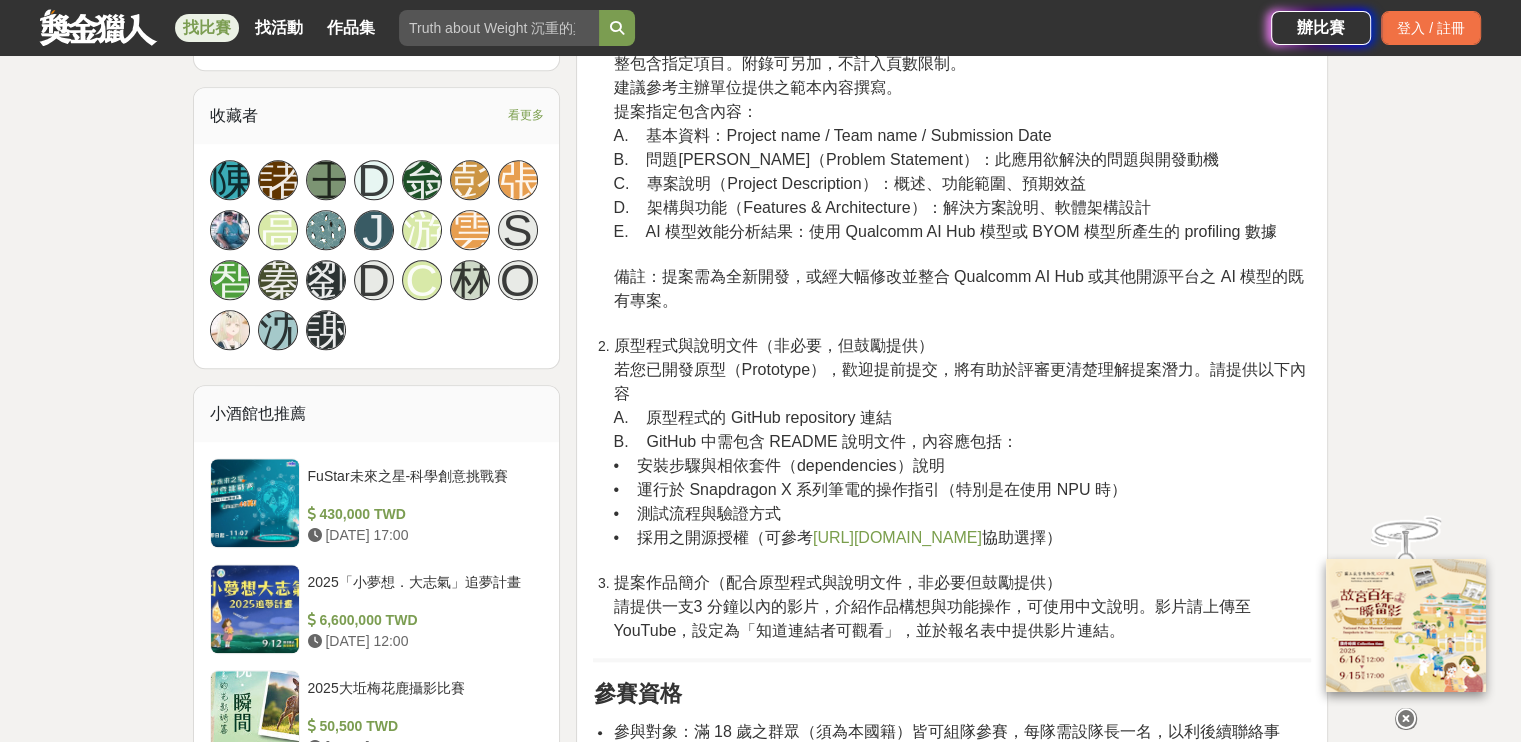 drag, startPoint x: 742, startPoint y: 295, endPoint x: 731, endPoint y: 301, distance: 12.529964 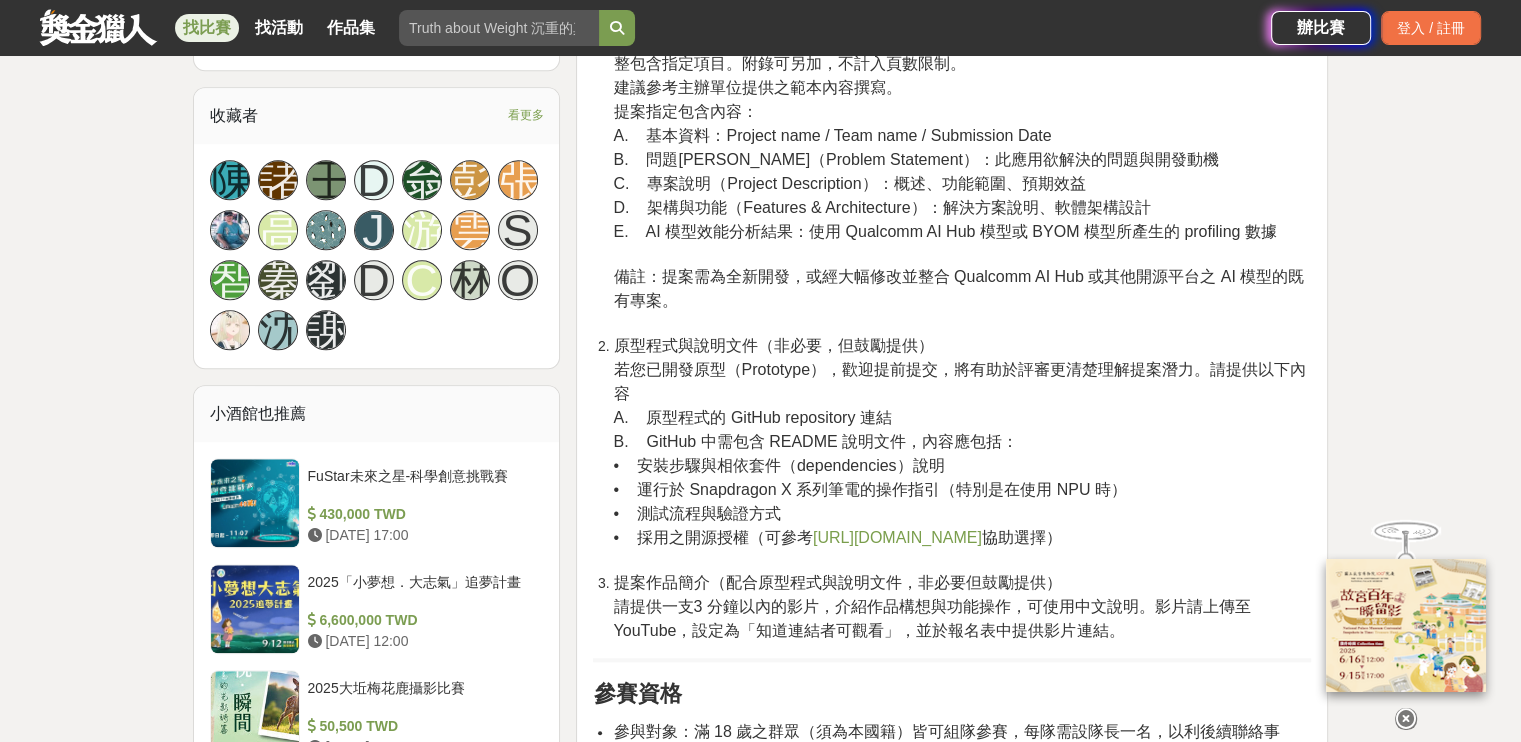 click on "原型程式與說明文件（非必要，但鼓勵提供）" at bounding box center [773, 345] 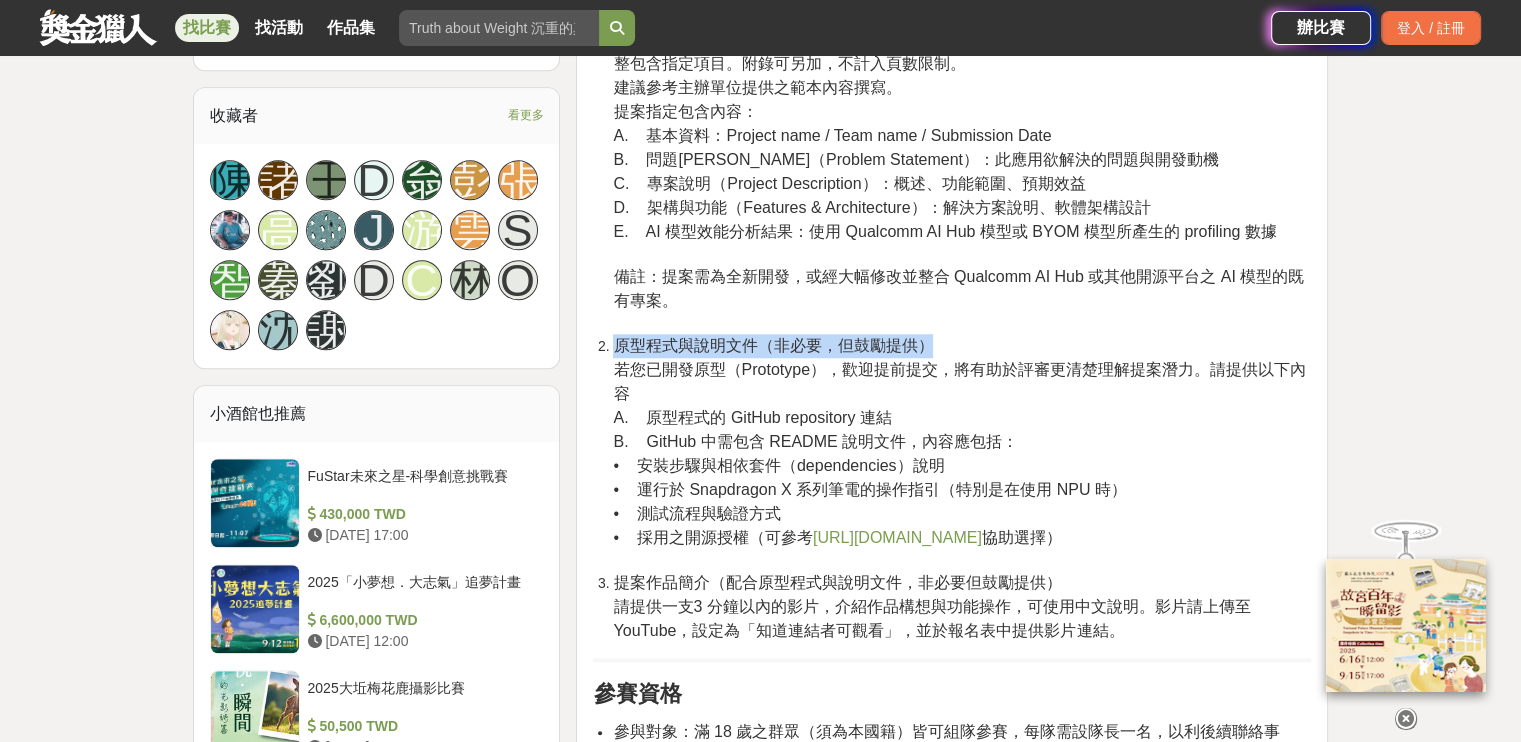 drag, startPoint x: 616, startPoint y: 294, endPoint x: 968, endPoint y: 305, distance: 352.17184 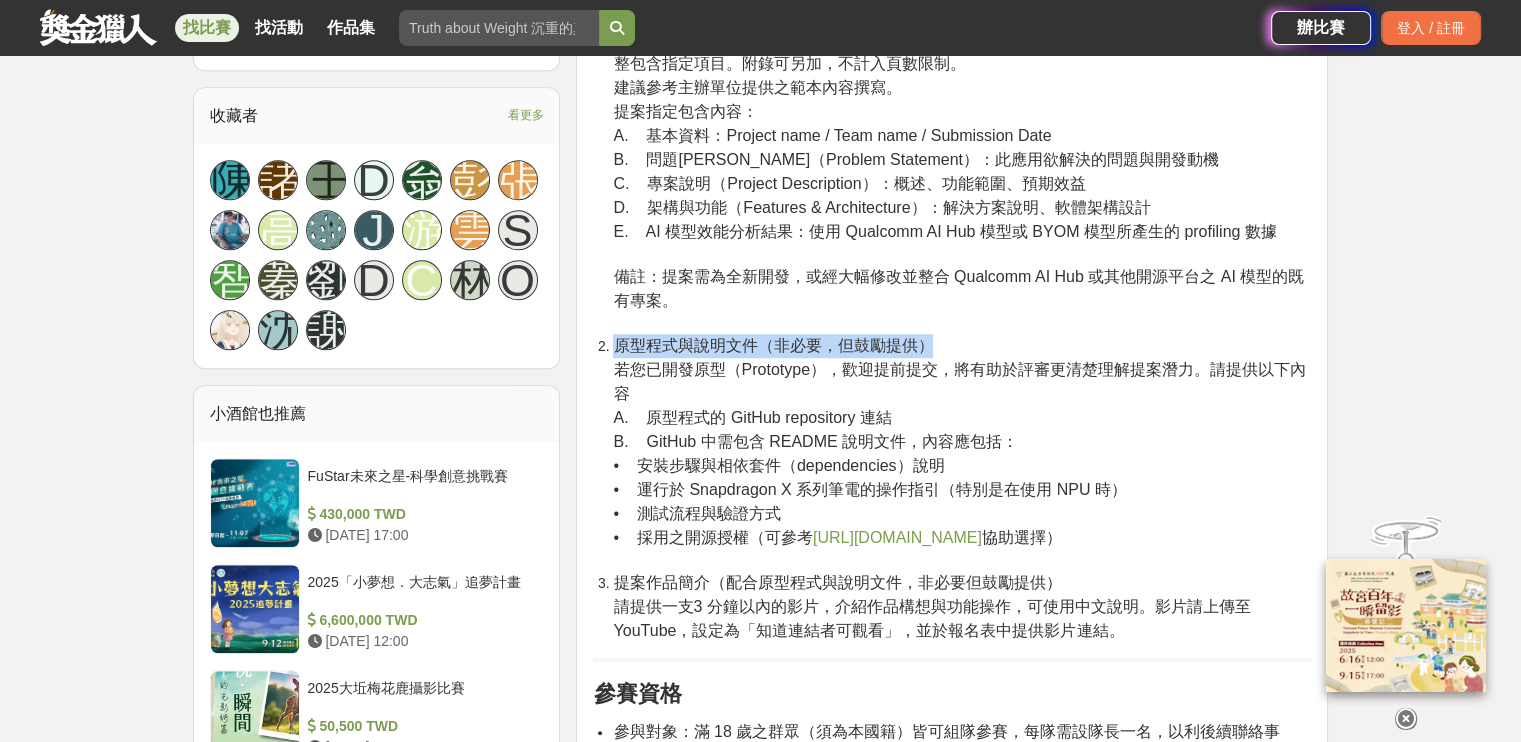 click on "原型程式與說明文件（非必要，但鼓勵提供） 若您已開發原型（Prototype），歡迎提前提交，將有助於評審更清楚理解提案潛力。請提供以下內容 A.    原型程式的 GitHub repository 連結 B.    GitHub 中需包含 README 說明文件，內容應包括：         •    安裝步驟與相依套件（dependencies）說明         •    運行於 Snapdragon X 系列筆電的操作指引（特別是在使用 NPU 時）         •    測試流程與驗證方式         •    採用之開源授權（可參考  https://choosealicense.com  協助選擇）" at bounding box center (962, 452) 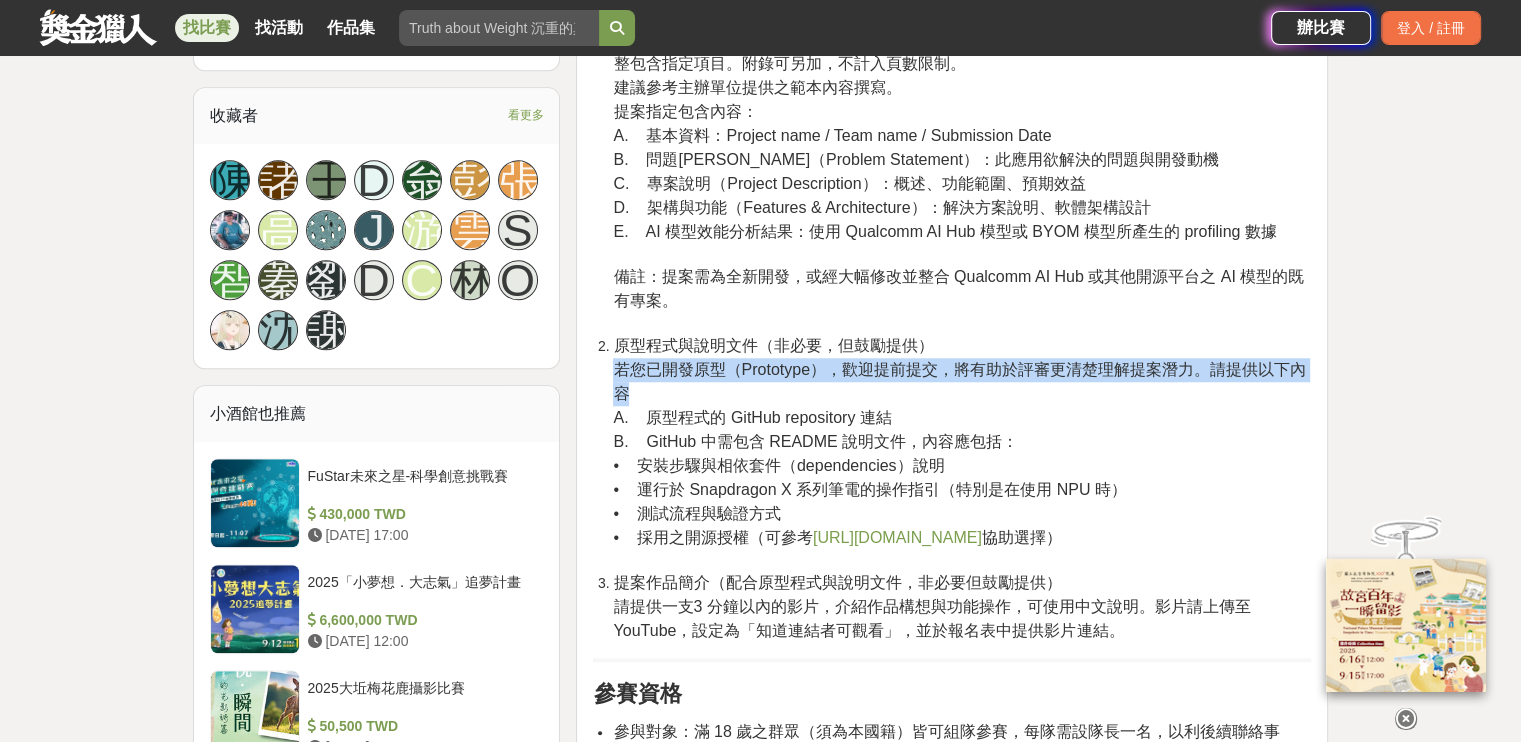drag, startPoint x: 618, startPoint y: 323, endPoint x: 1036, endPoint y: 343, distance: 418.4782 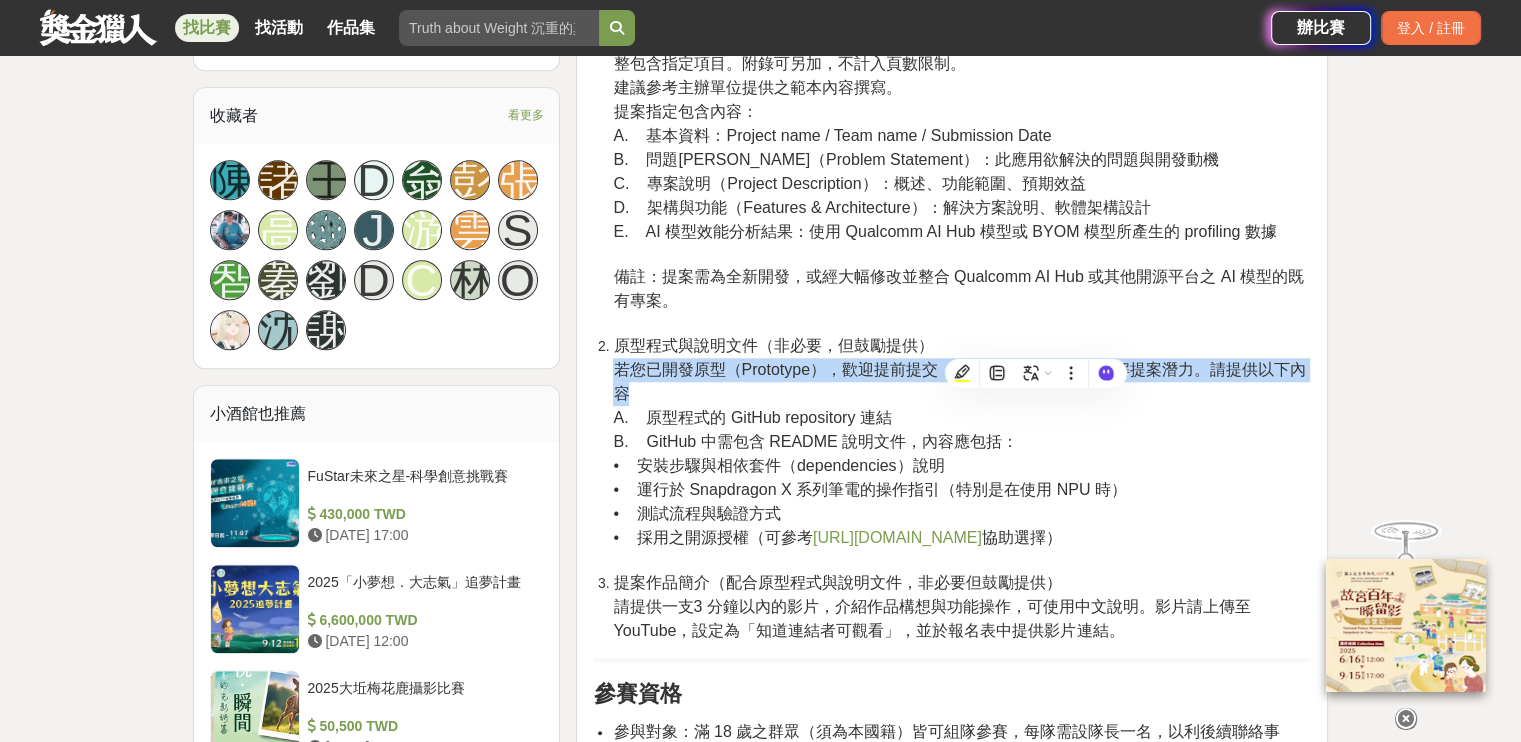click on "原型程式與說明文件（非必要，但鼓勵提供） 若您已開發原型（Prototype），歡迎提前提交，將有助於評審更清楚理解提案潛力。請提供以下內容 A.    原型程式的 GitHub repository 連結 B.    GitHub 中需包含 README 說明文件，內容應包括：         •    安裝步驟與相依套件（dependencies）說明         •    運行於 Snapdragon X 系列筆電的操作指引（特別是在使用 NPU 時）         •    測試流程與驗證方式         •    採用之開源授權（可參考  https://choosealicense.com  協助選擇）" at bounding box center (962, 452) 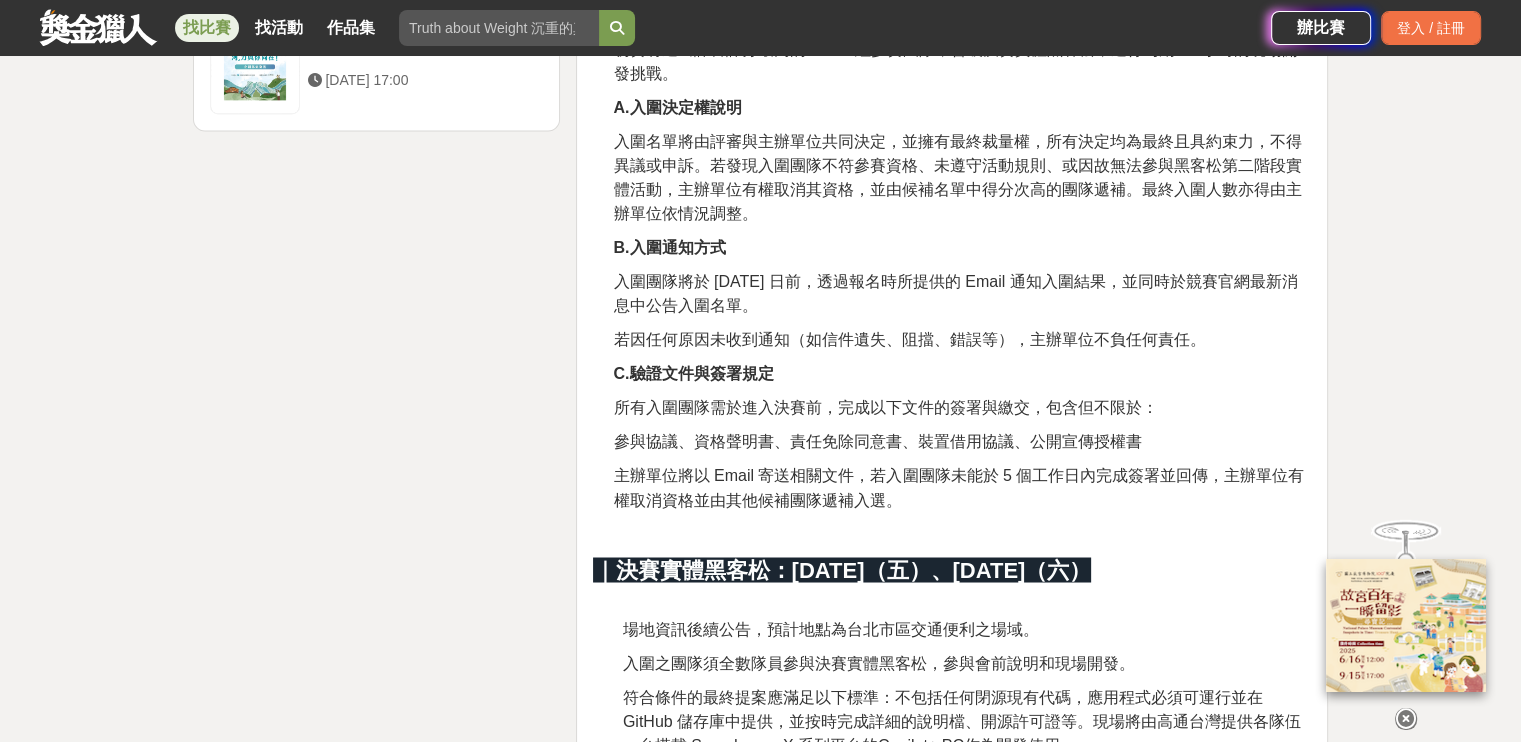 scroll, scrollTop: 2900, scrollLeft: 0, axis: vertical 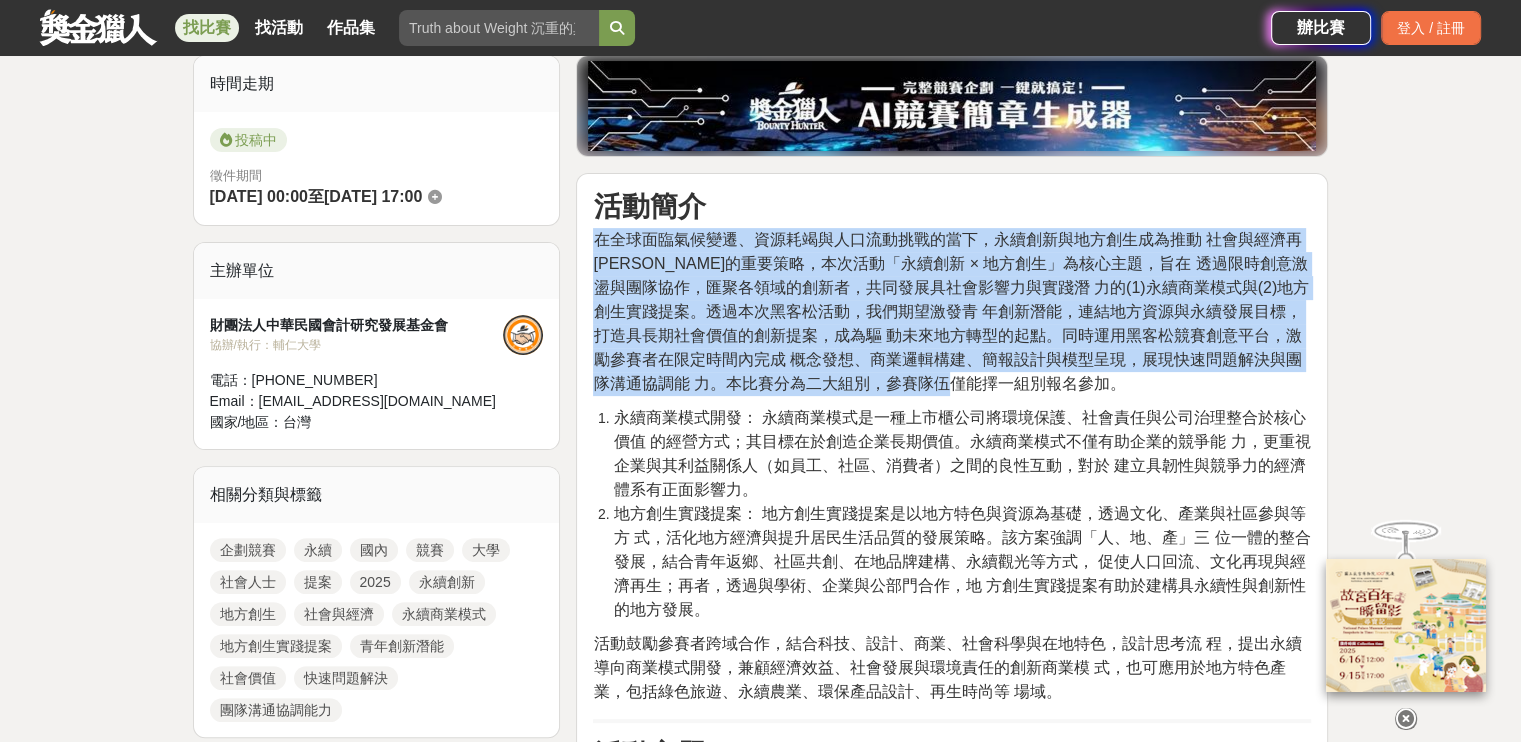 drag, startPoint x: 592, startPoint y: 234, endPoint x: 1091, endPoint y: 388, distance: 522.22314 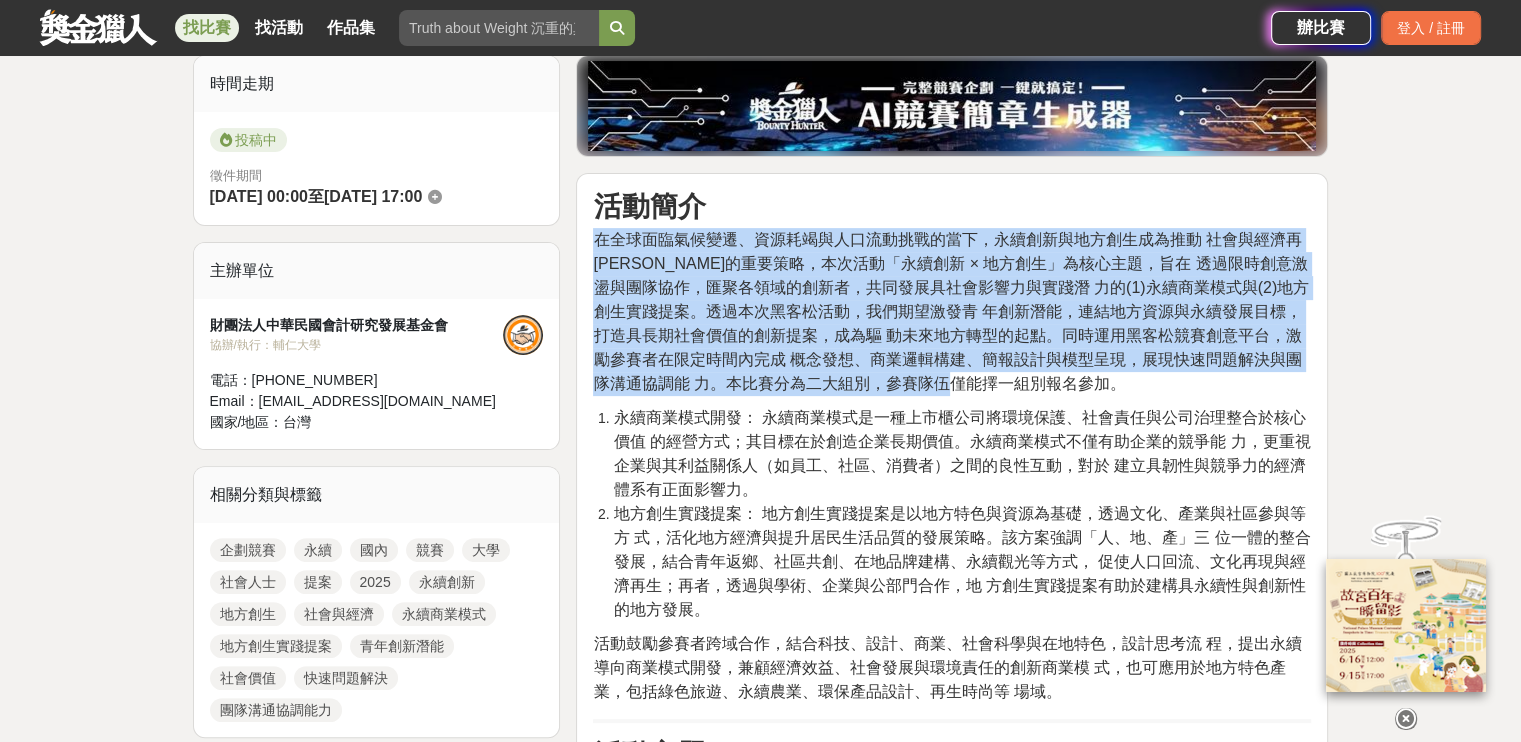 click on "活動簡介 在全球面臨氣候變遷、資源耗竭與人口流動挑戰的當下，永續創新與地方創生成為推動 社會與經濟再[PERSON_NAME]的重要策略，本次活動「永續創新 × 地方創生」為核心主題，旨在 透過限時創意激盪與團隊協作，匯聚各領域的創新者，共同發展具社會影響力與實踐潛 力的(1)永續商業模式與(2)地方創生實踐提案。透過本次黑客松活動，我們期望激發青 年創新潛能，連結地方資源與永續發展目標，打造具長期社會價值的創新提案，成為驅 動未來地方轉型的起點。同時運用黑客松競賽創意平台，激勵參賽者在限定時間內完成 概念發想、商業邏輯構建、簡報設計與模型呈現，展現快速問題解決與團隊溝通協調能 力。本比賽分為二大組別，參賽隊伍僅能擇一組別報名參加。 活動主題 永續商業模式開發。 地方創生實踐提案。 參賽資格 活動時程 報名方式 報名方式：" at bounding box center [952, 2704] 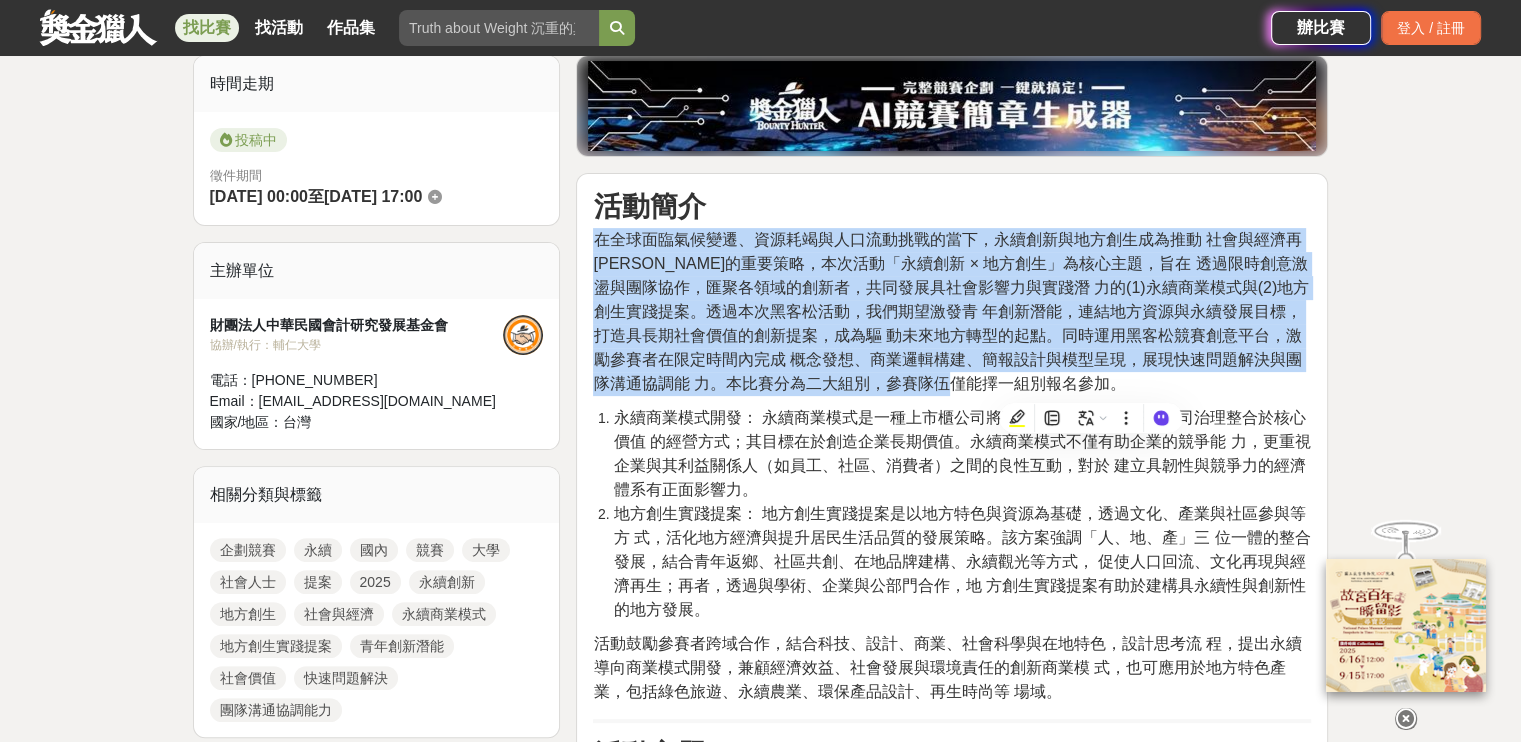 scroll, scrollTop: 700, scrollLeft: 0, axis: vertical 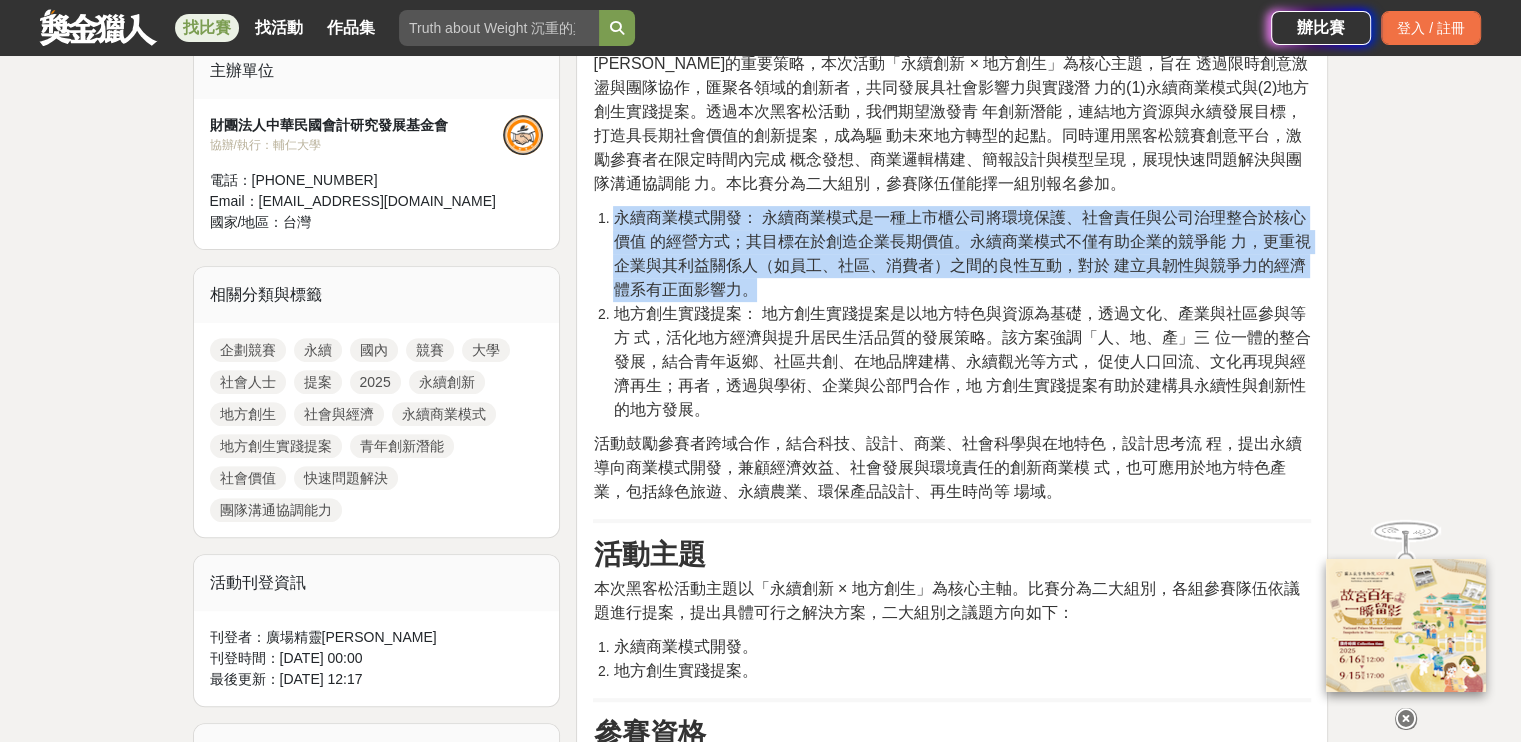 drag, startPoint x: 612, startPoint y: 210, endPoint x: 804, endPoint y: 281, distance: 204.7071 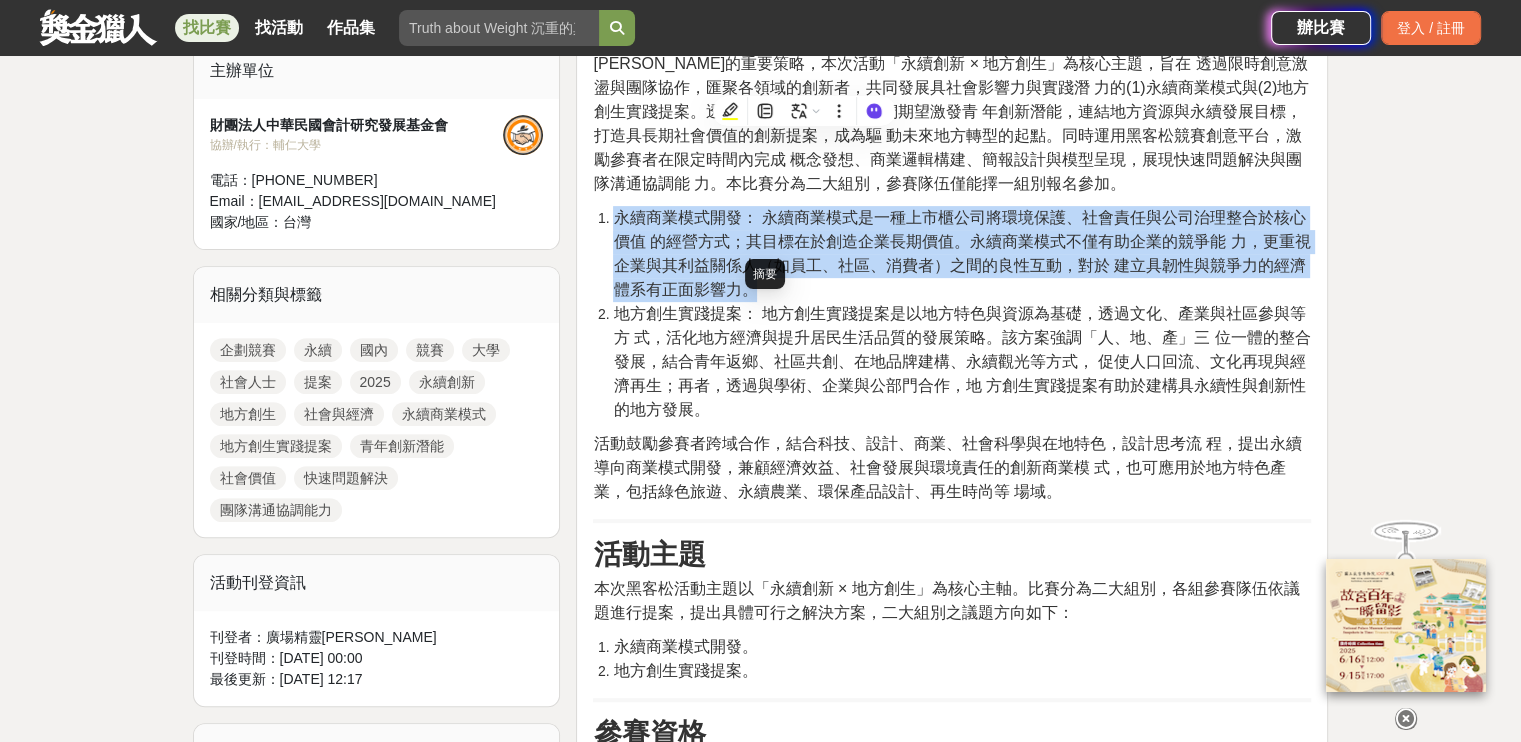 scroll, scrollTop: 900, scrollLeft: 0, axis: vertical 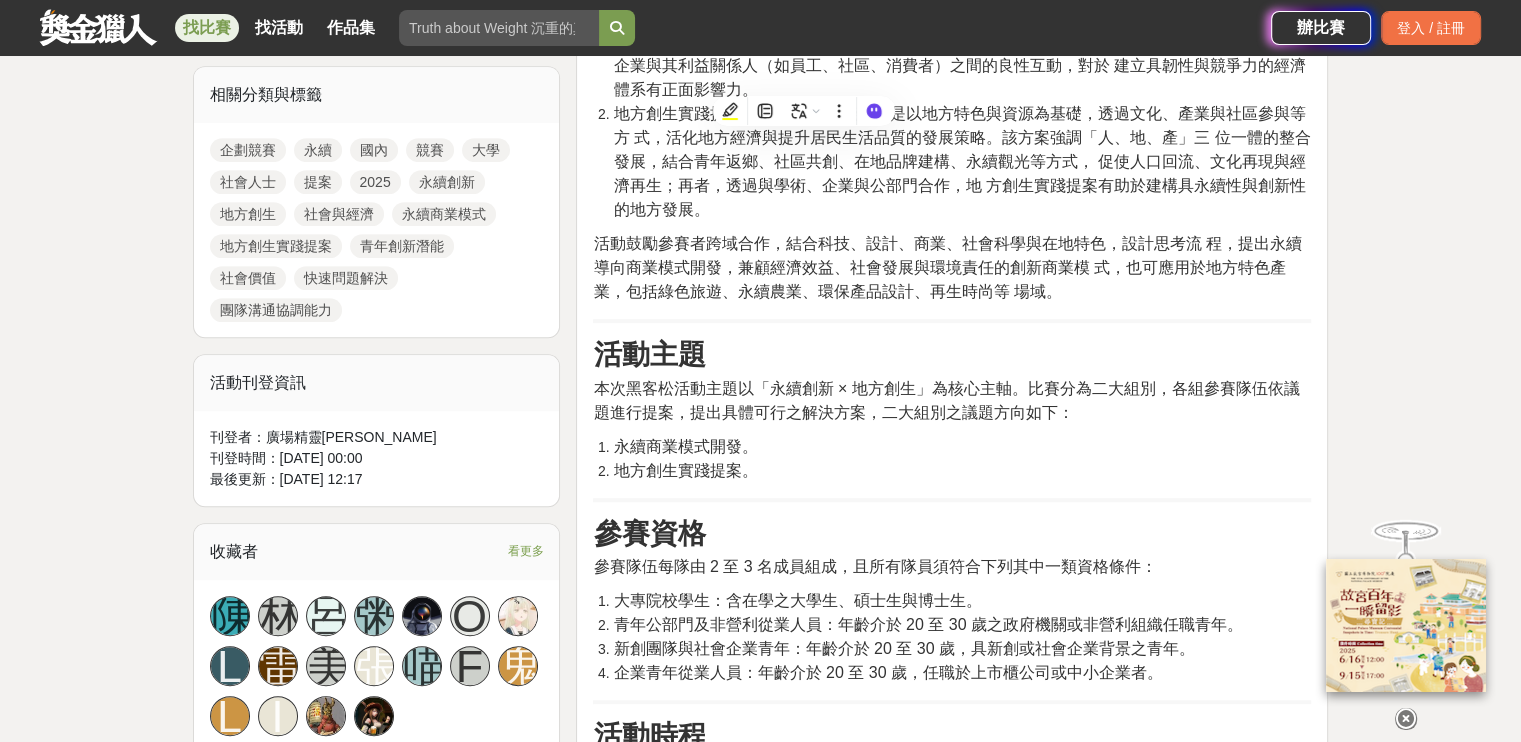 click on "活動鼓勵參賽者跨域合作，結合科技、設計、商業、社會科學與在地特色，設計思考流 程，提出永續導向商業模式開發，兼顧經濟效益、社會發展與環境責任的創新商業模 式，也可應用於地方特色產業，包括綠色旅遊、永續農業、環保產品設計、再生時尚等 場域。" at bounding box center (947, 267) 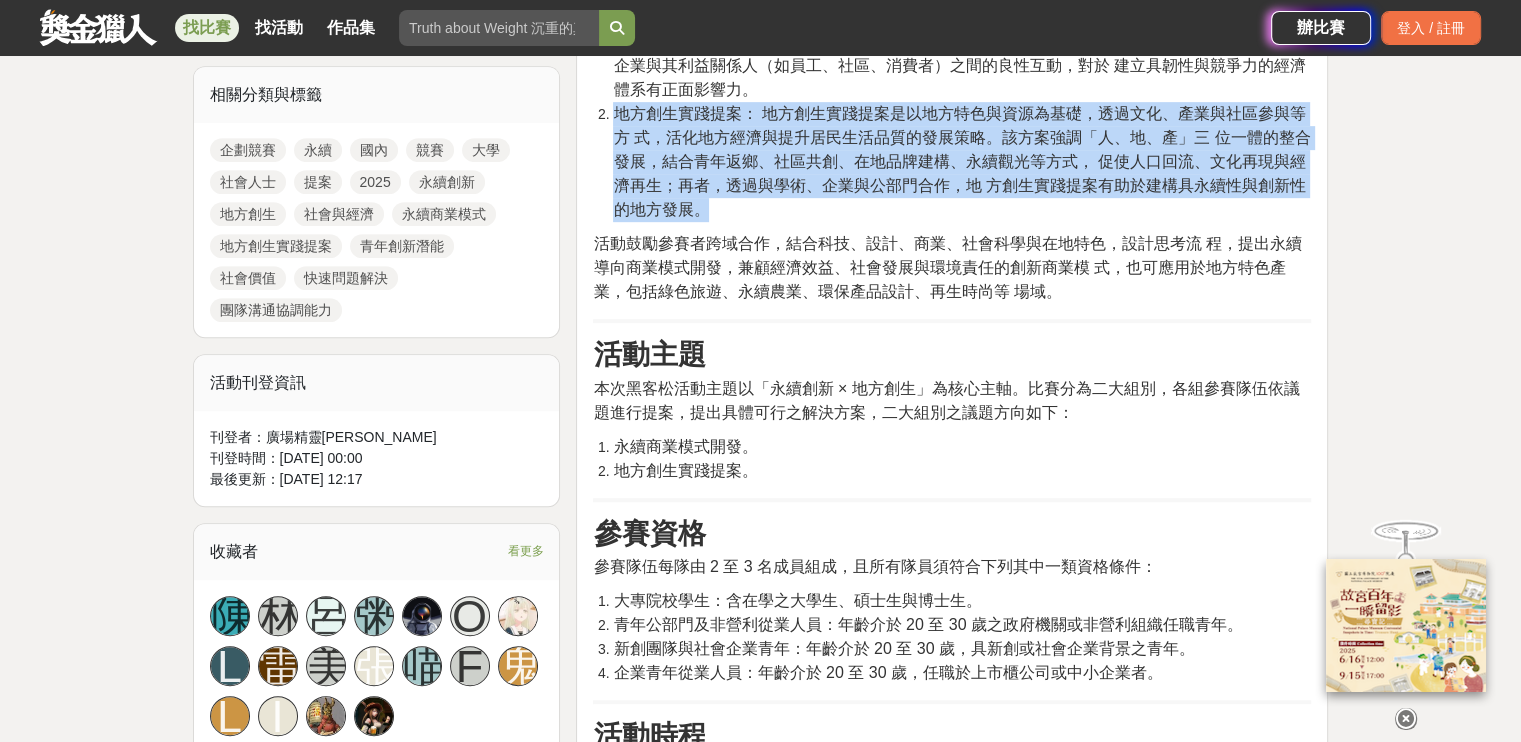 drag, startPoint x: 623, startPoint y: 109, endPoint x: 782, endPoint y: 205, distance: 185.73367 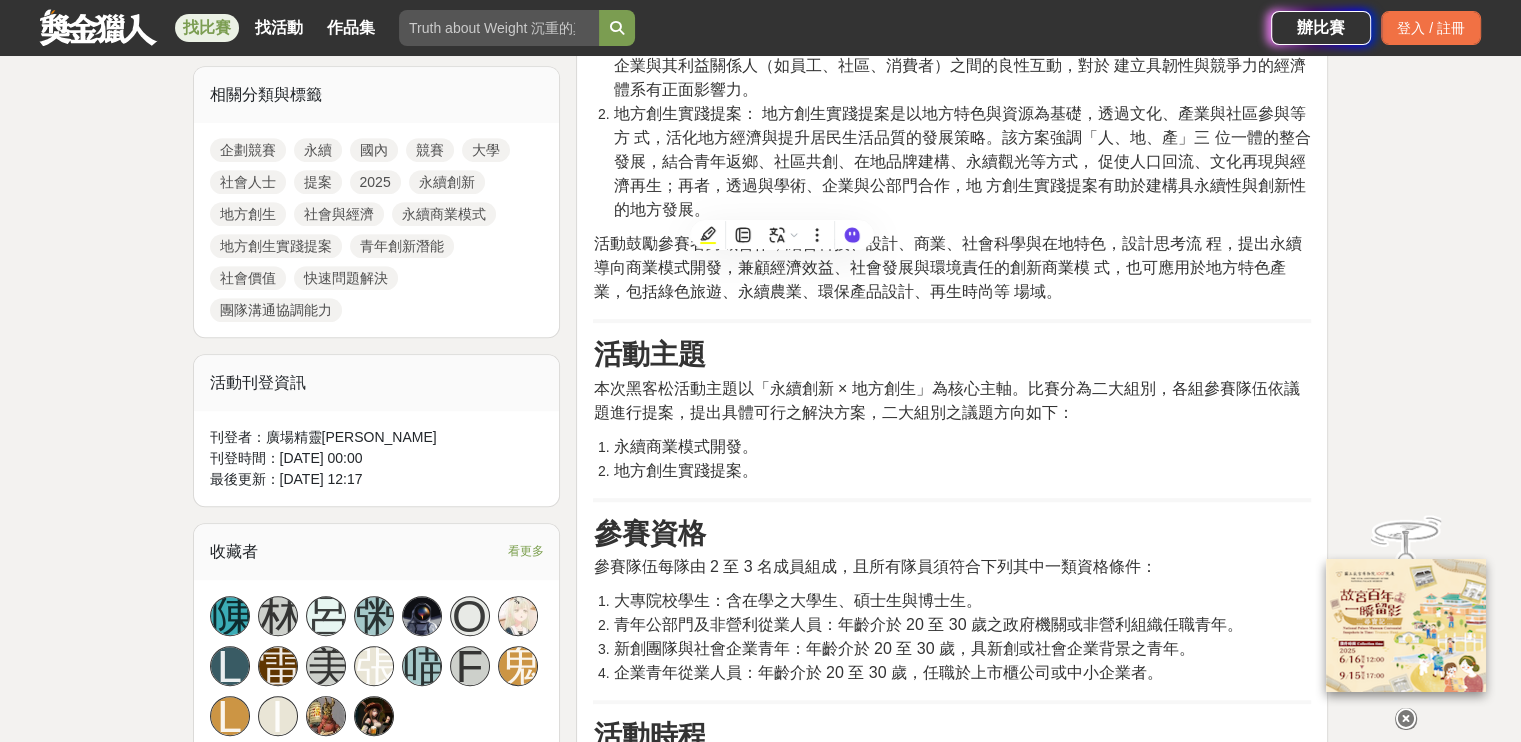 click on "本次黑客松活動主題以「永續創新 × 地方創生」為核心主軸。比賽分為二大組別，各組參賽隊伍依議題進行提案，提出具體可行之解決方案，二大組別之議題方向如下：" at bounding box center [946, 400] 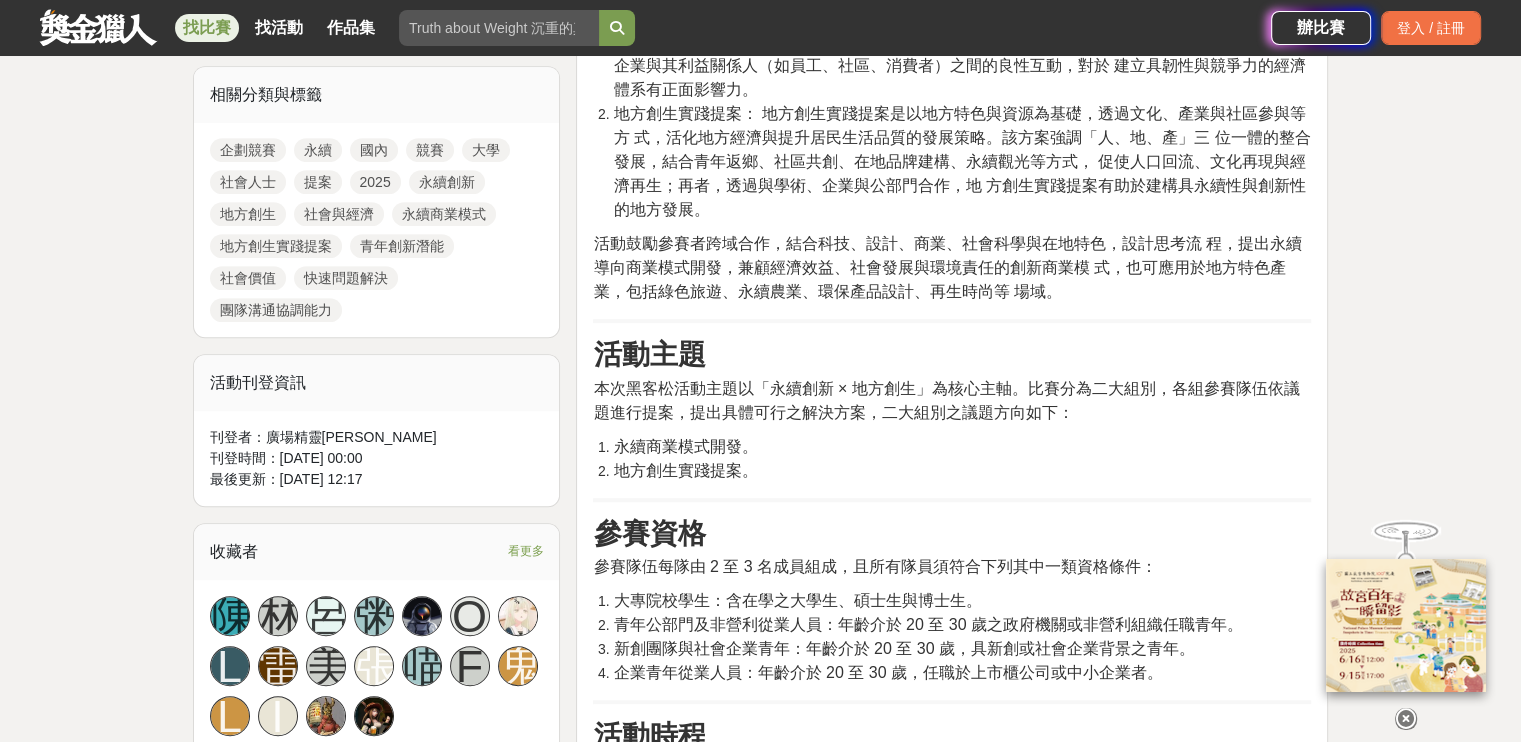 scroll, scrollTop: 1100, scrollLeft: 0, axis: vertical 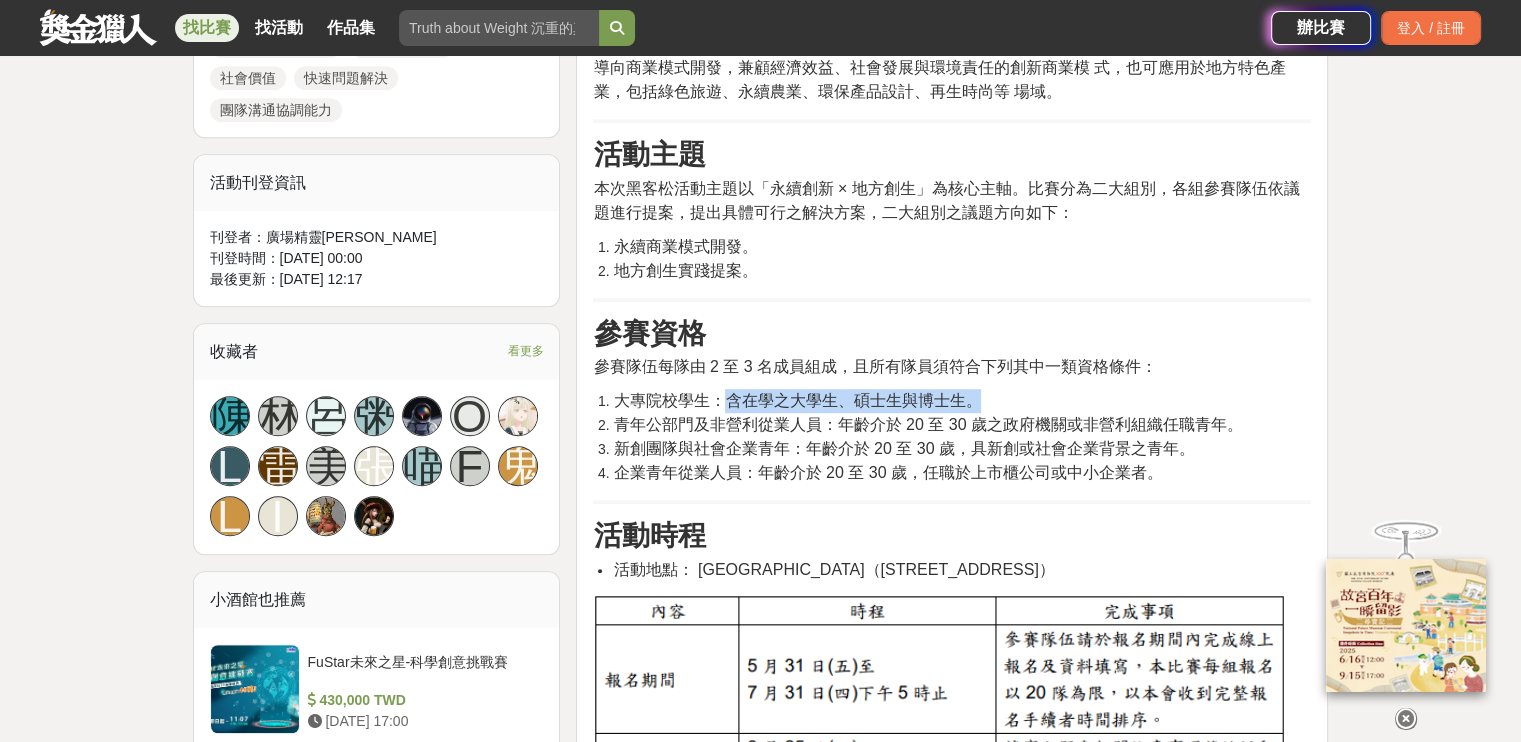 drag, startPoint x: 992, startPoint y: 393, endPoint x: 724, endPoint y: 406, distance: 268.31512 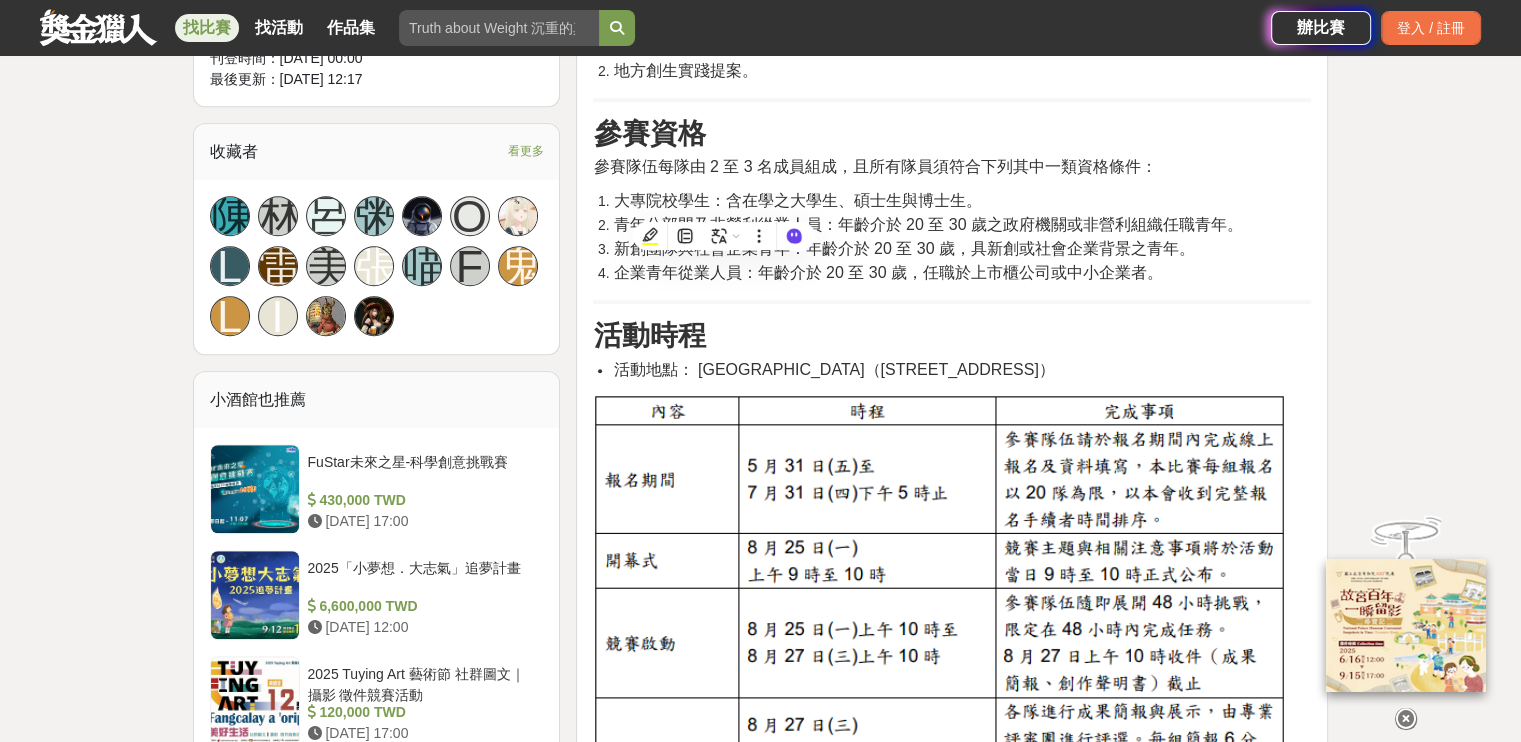 click on "活動簡介 在全球面臨氣候變遷、資源耗竭與人口流動挑戰的當下，永續創新與地方創生成為推動 社會與經濟再[PERSON_NAME]的重要策略，本次活動「永續創新 × 地方創生」為核心主題，旨在 透過限時創意激盪與團隊協作，匯聚各領域的創新者，共同發展具社會影響力與實踐潛 力的(1)永續商業模式與(2)地方創生實踐提案。透過本次黑客松活動，我們期望激發青 年創新潛能，連結地方資源與永續發展目標，打造具長期社會價值的創新提案，成為驅 動未來地方轉型的起點。同時運用黑客松競賽創意平台，激勵參賽者在限定時間內完成 概念發想、商業邏輯構建、簡報設計與模型呈現，展現快速問題解決與團隊溝通協調能 力。本比賽分為二大組別，參賽隊伍僅能擇一組別報名參加。 活動主題 永續商業模式開發。 地方創生實踐提案。 參賽資格 活動時程 報名方式 報名方式：" at bounding box center [952, 1899] 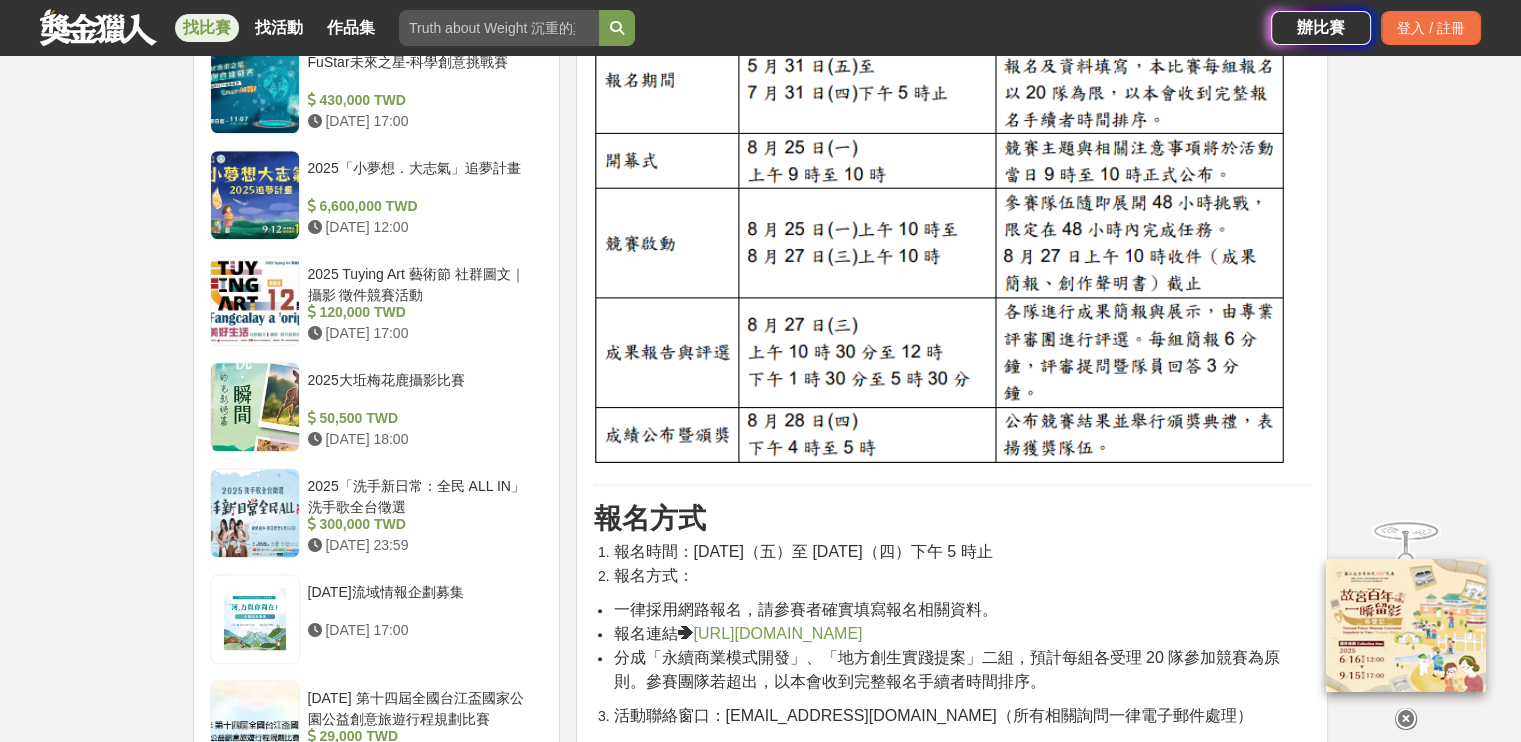 scroll, scrollTop: 1900, scrollLeft: 0, axis: vertical 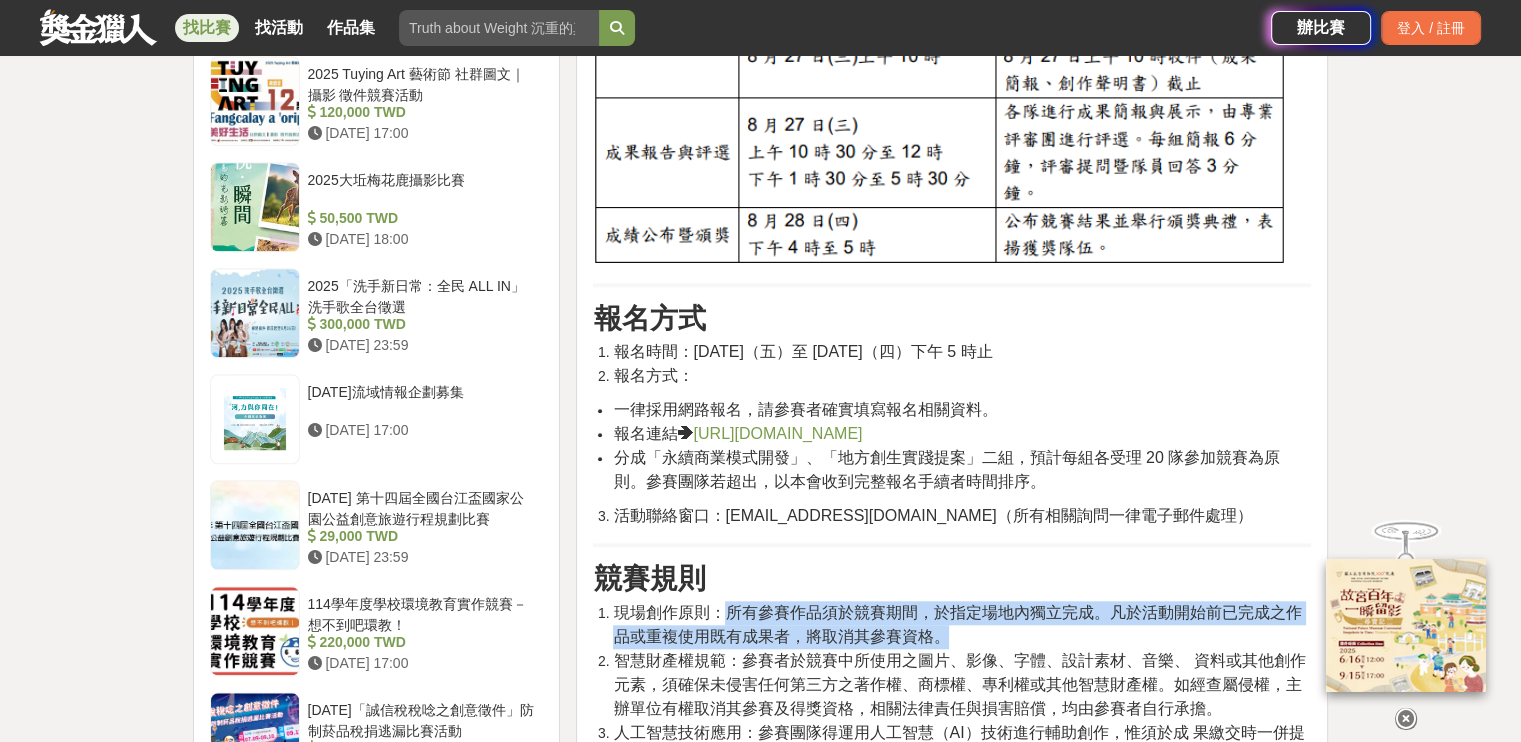 drag, startPoint x: 724, startPoint y: 146, endPoint x: 955, endPoint y: 166, distance: 231.86418 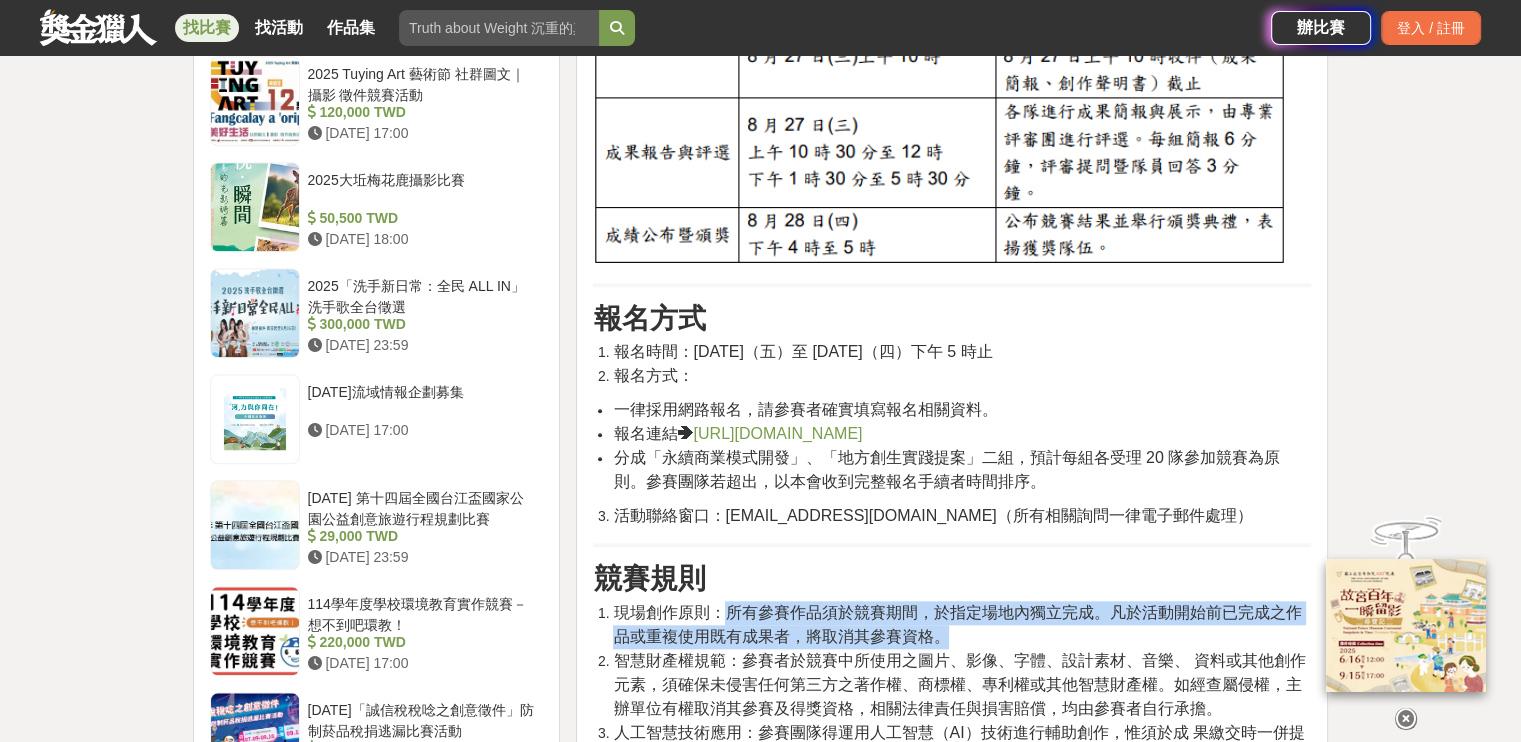 click on "現場創作原則：所有參賽作品須於競賽期間，於指定場地內獨立完成。凡於活動開始前已完成之作品或重複使用既有成果者，將取消其參賽資格。" at bounding box center [962, 625] 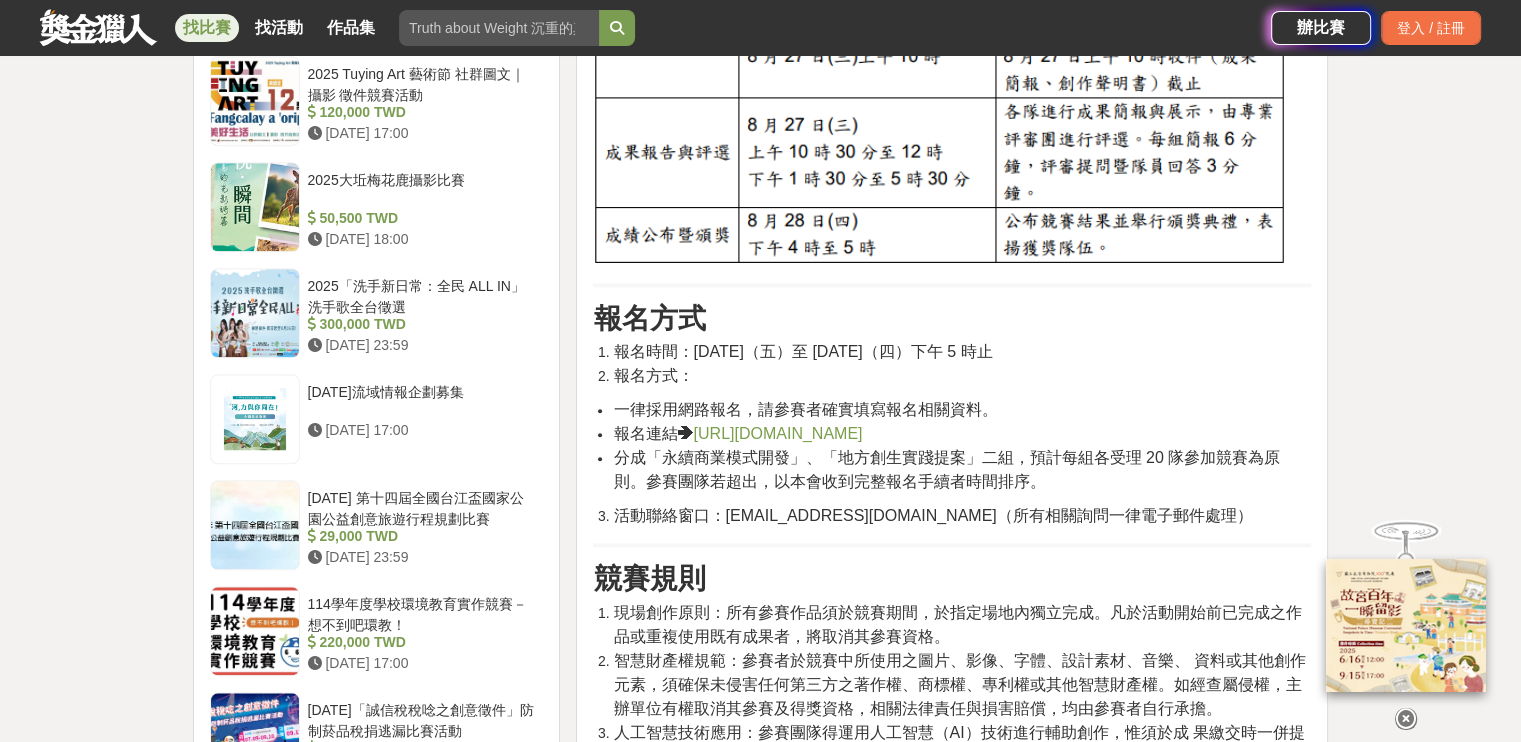 click on "智慧財產權規範：參賽者於競賽中所使用之圖片、影像、字體、設計素材、音樂、 資料或其他創作元素，須確保未侵害任何第三方之著作權、商標權、專利權或其他智慧財產權。如經查屬侵權，主辦單位有權取消其參賽及得獎資格，相關法律責任與損害賠償，均由參賽者自行承擔。" at bounding box center (959, 684) 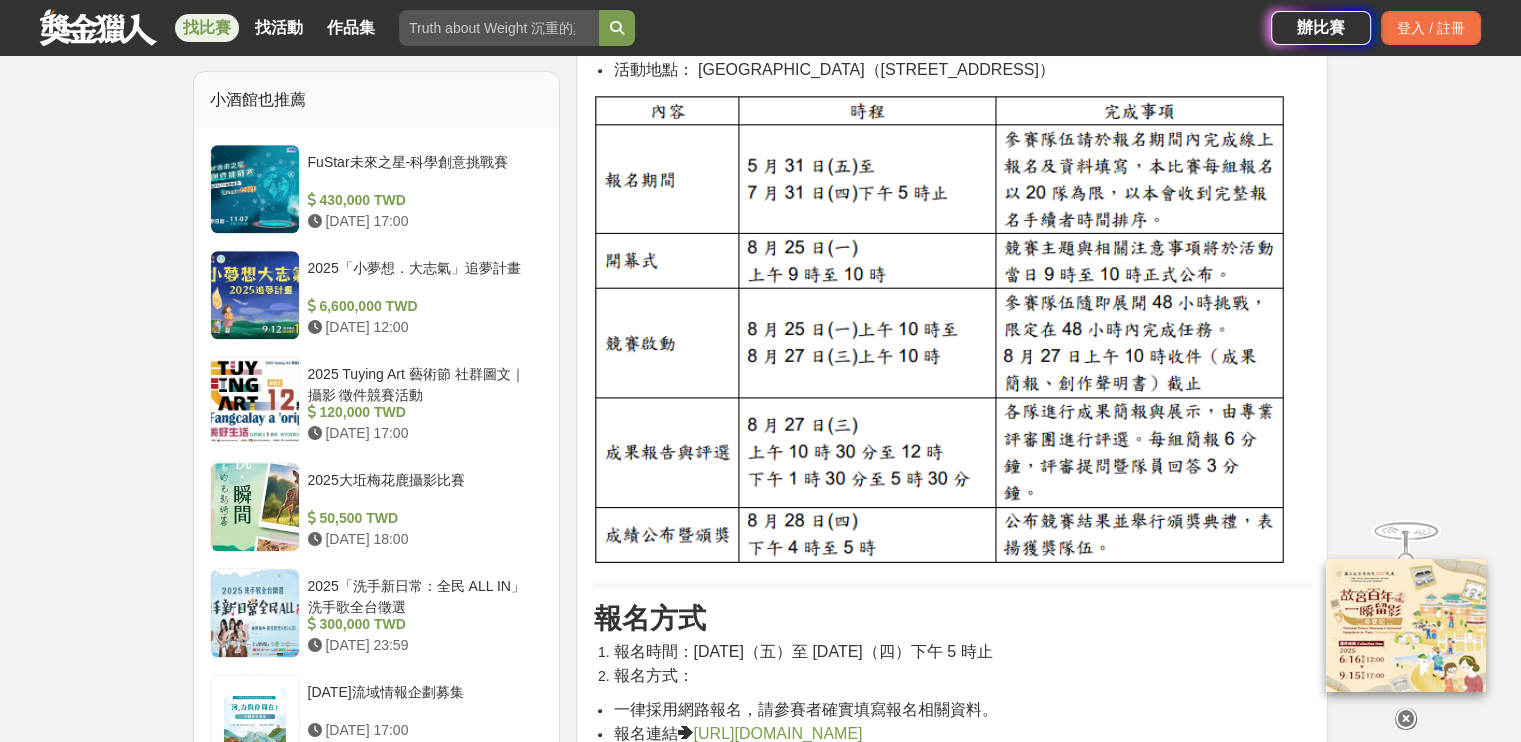 drag, startPoint x: 752, startPoint y: 189, endPoint x: 1184, endPoint y: 201, distance: 432.16663 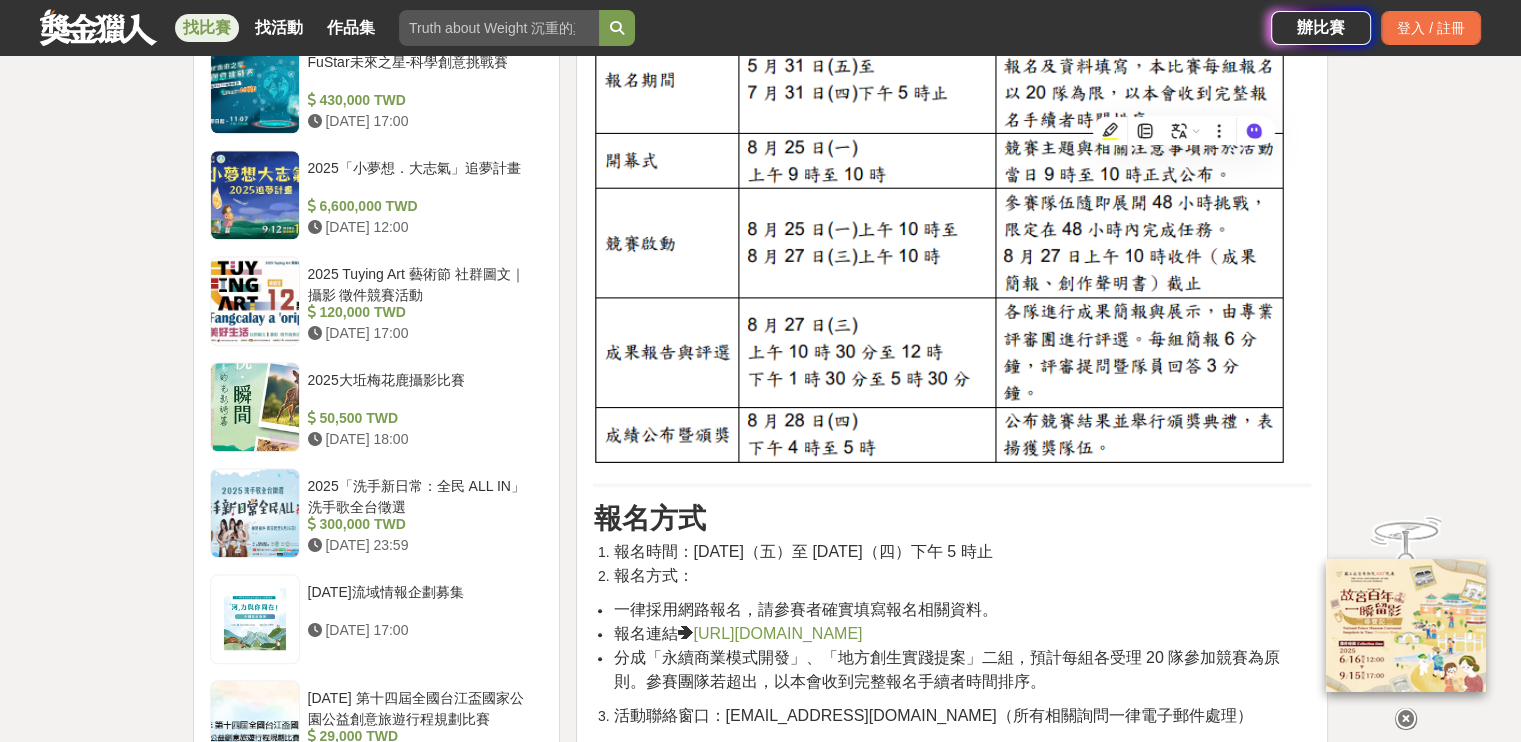 scroll, scrollTop: 1900, scrollLeft: 0, axis: vertical 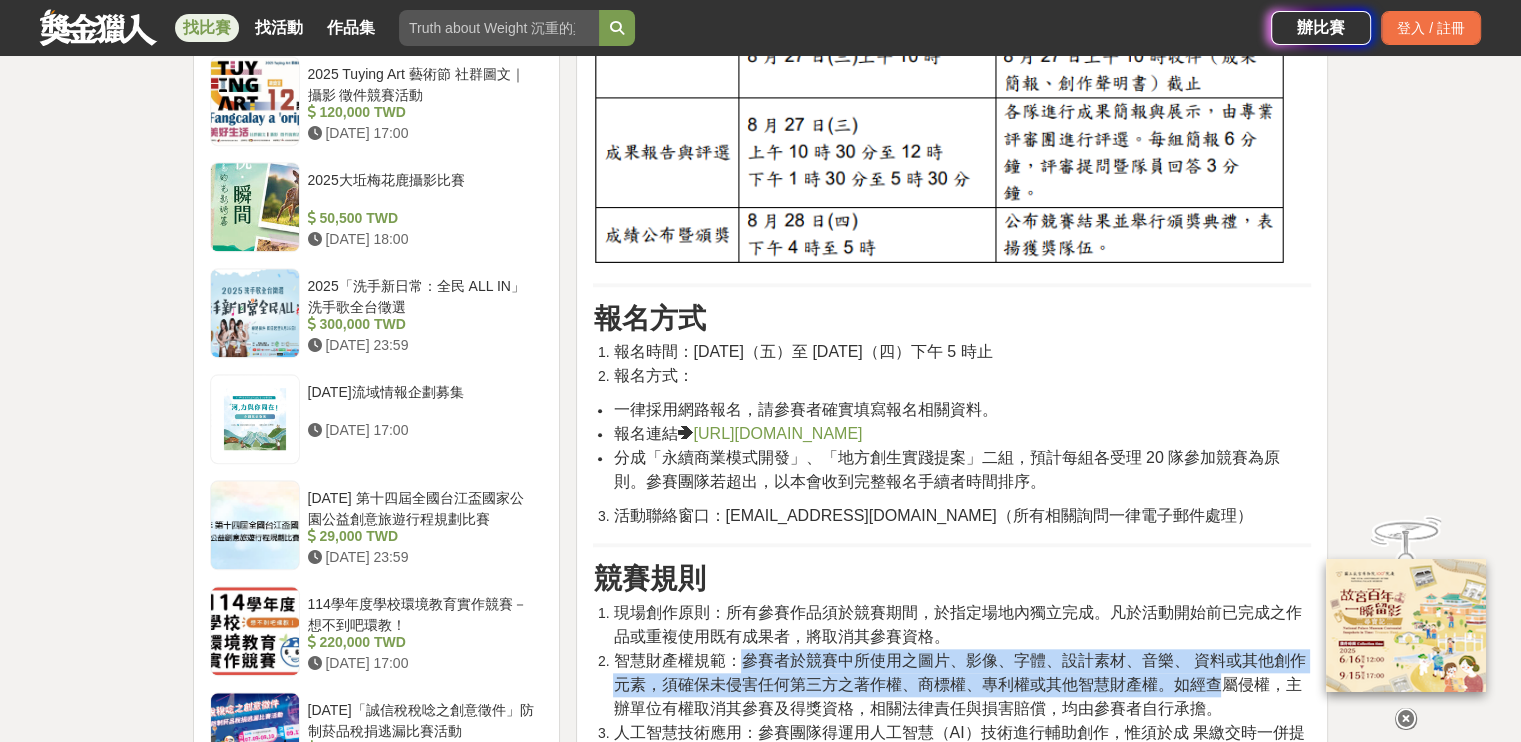 drag, startPoint x: 740, startPoint y: 195, endPoint x: 1195, endPoint y: 239, distance: 457.12253 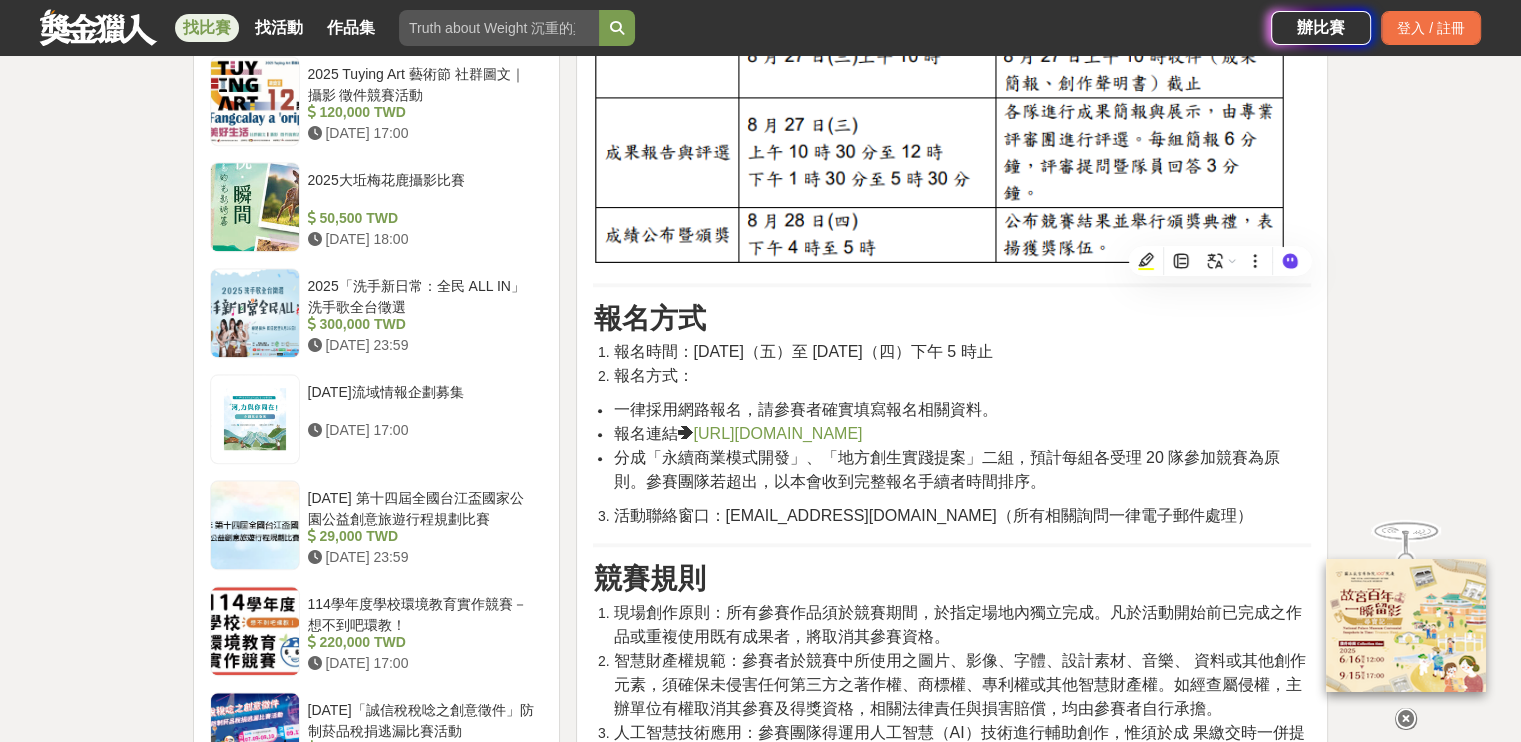 click on "人工智慧技術應用：參賽團隊得運用人工智慧（AI）技術進行輔助創作，惟須於成 果繳交時一併提交創作聲明書（格式如附件二所示），載明 AI 技術使用情形與人工貢獻比例，確保創作過程之透明與誠信。" at bounding box center [961, 756] 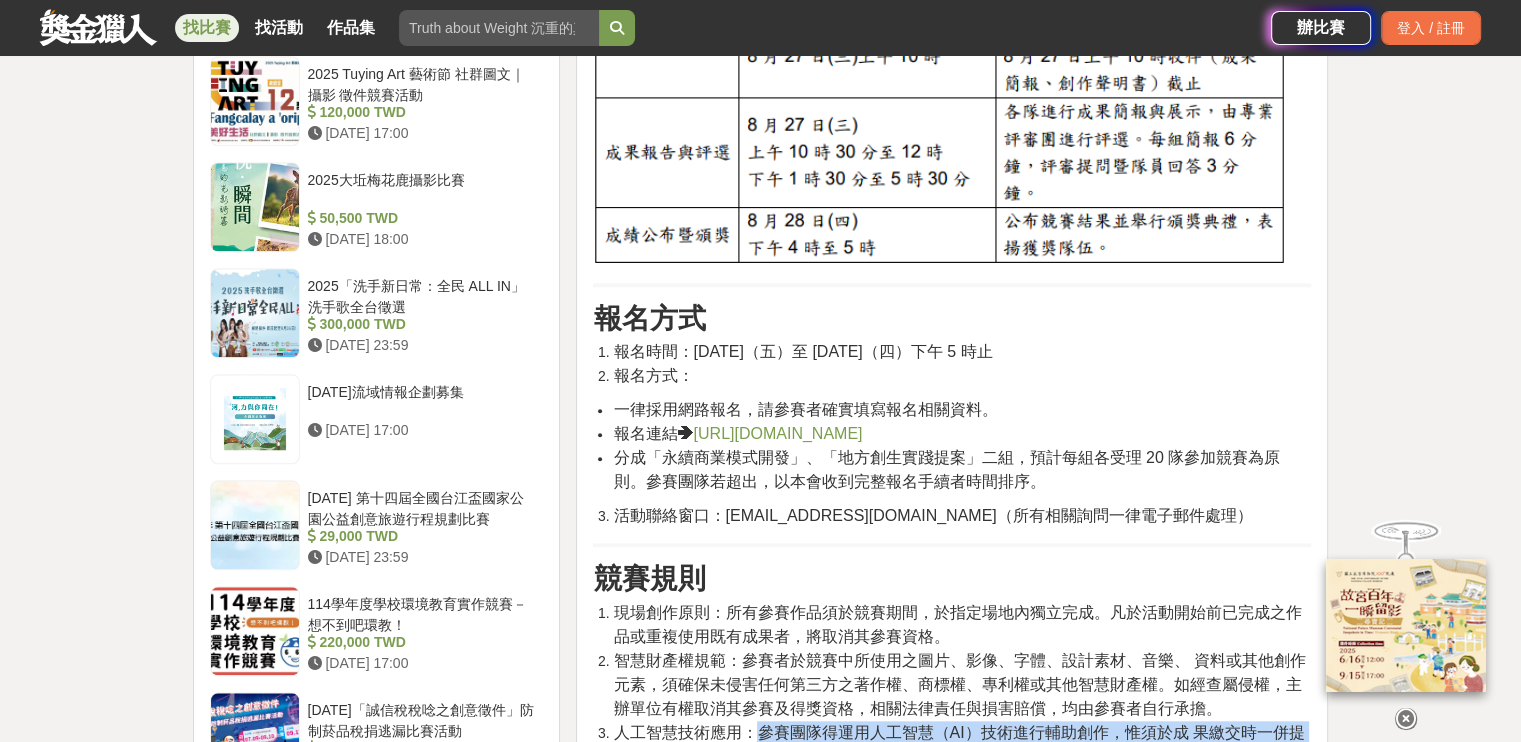 drag, startPoint x: 762, startPoint y: 275, endPoint x: 1268, endPoint y: 315, distance: 507.57855 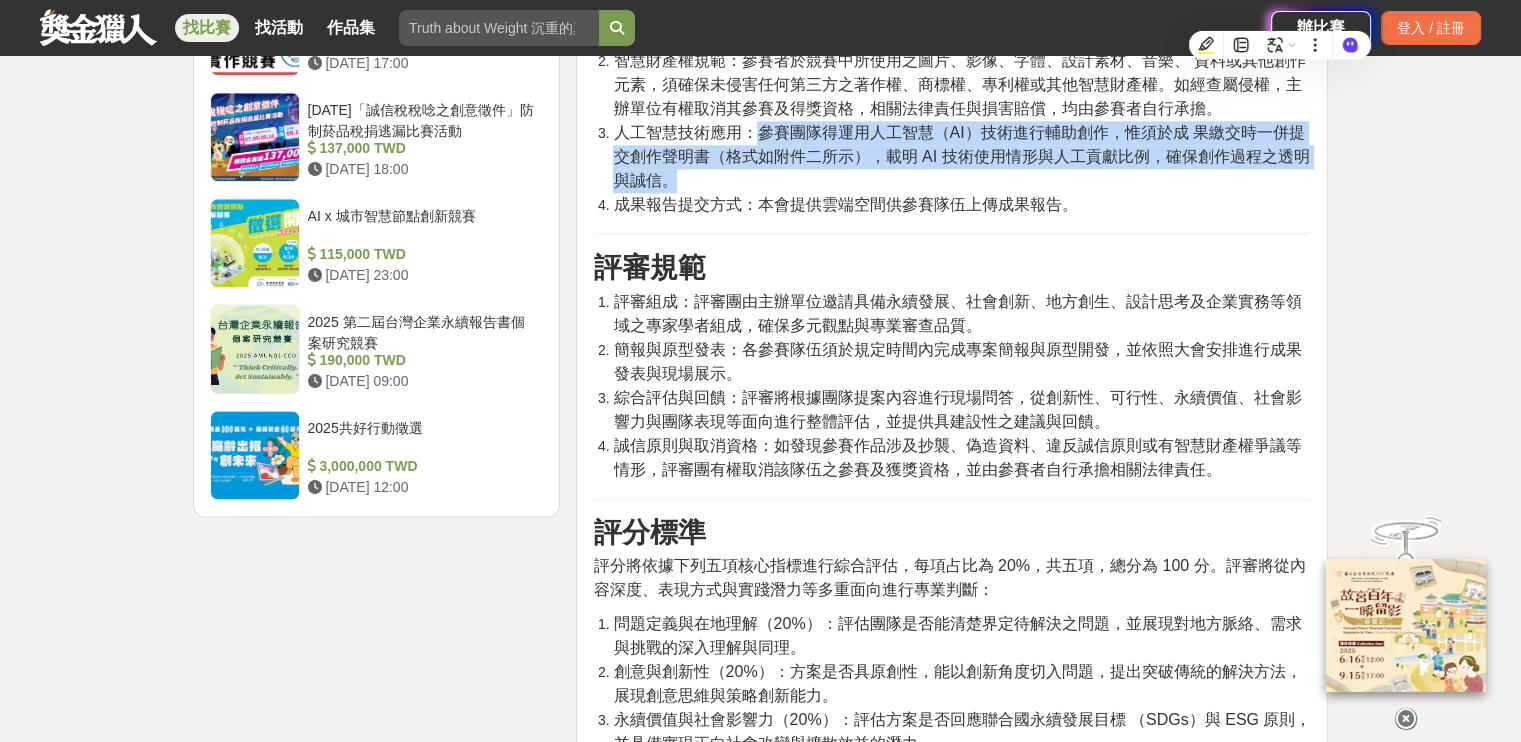 scroll, scrollTop: 2800, scrollLeft: 0, axis: vertical 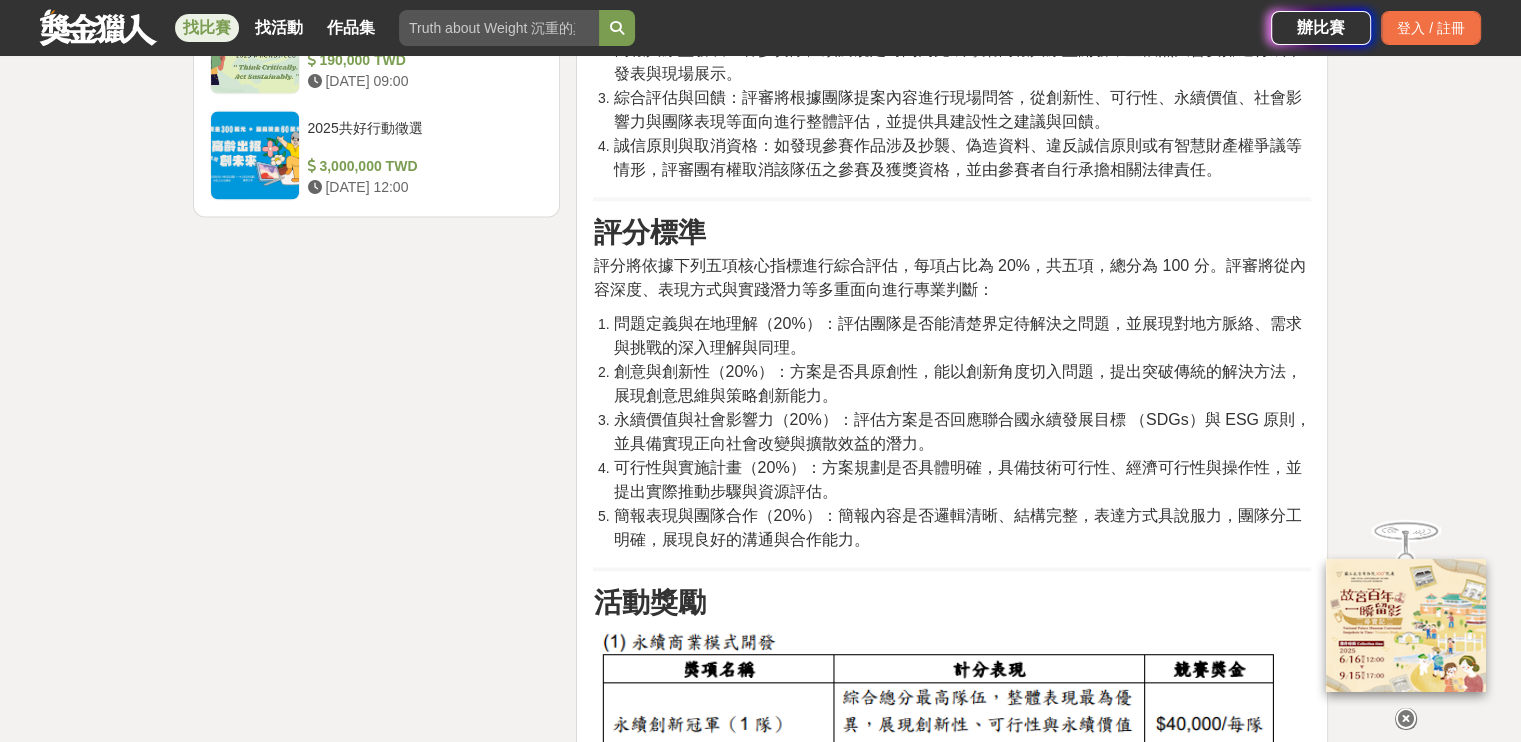 drag, startPoint x: 907, startPoint y: 458, endPoint x: 837, endPoint y: 470, distance: 71.021126 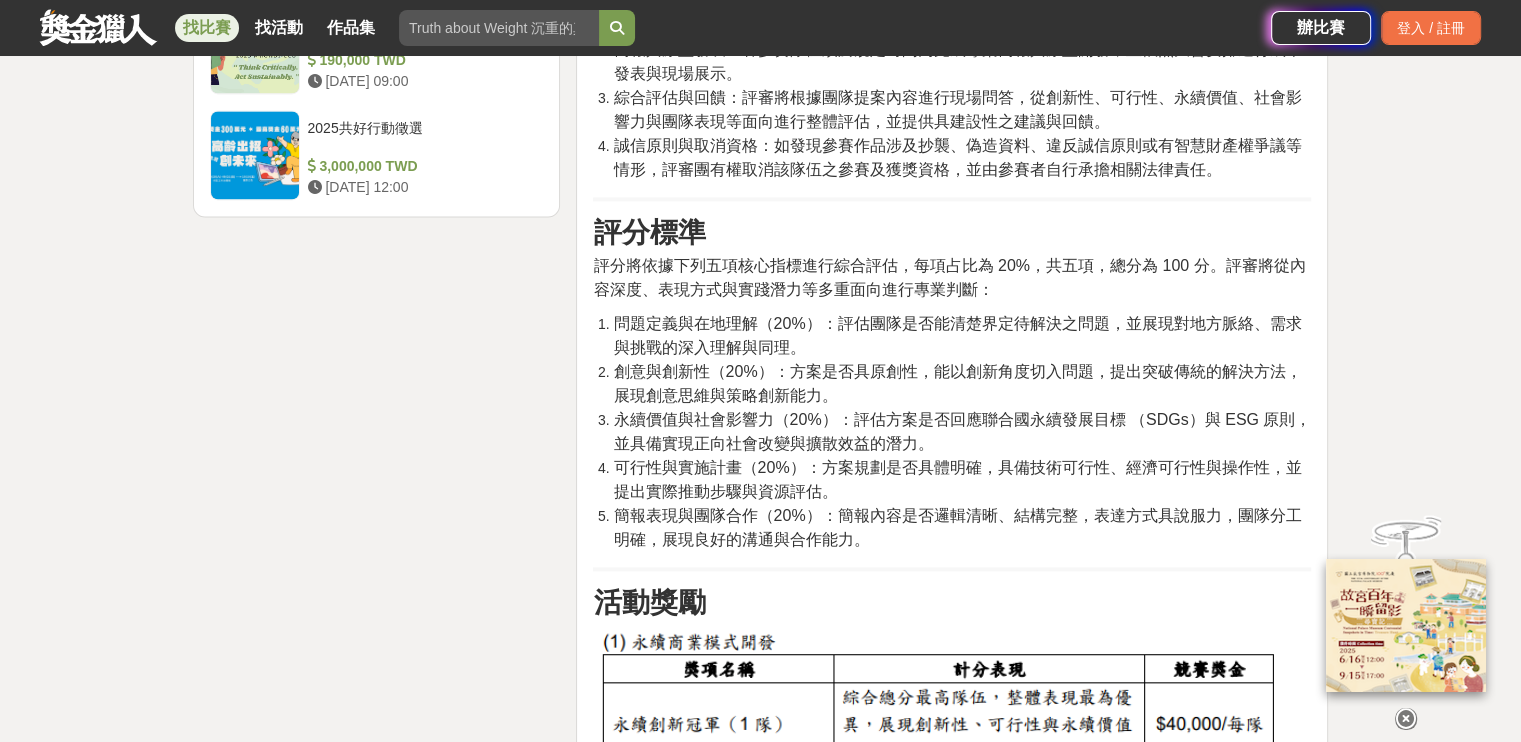 click on "成果報告每隊成員須親自出席，不得由非隊員代為簡報，違者取消參賽資格。" at bounding box center [885, 1750] 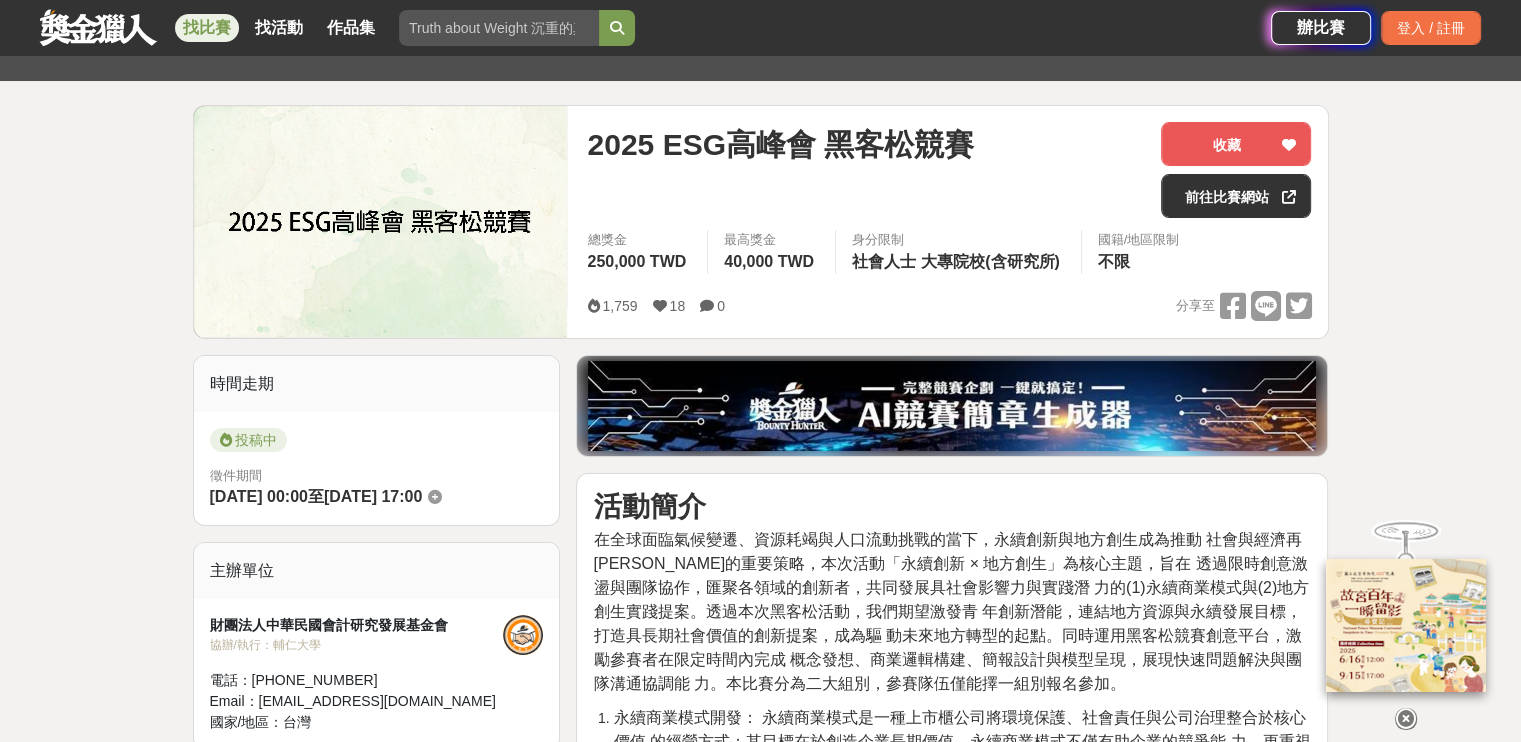 scroll, scrollTop: 0, scrollLeft: 0, axis: both 